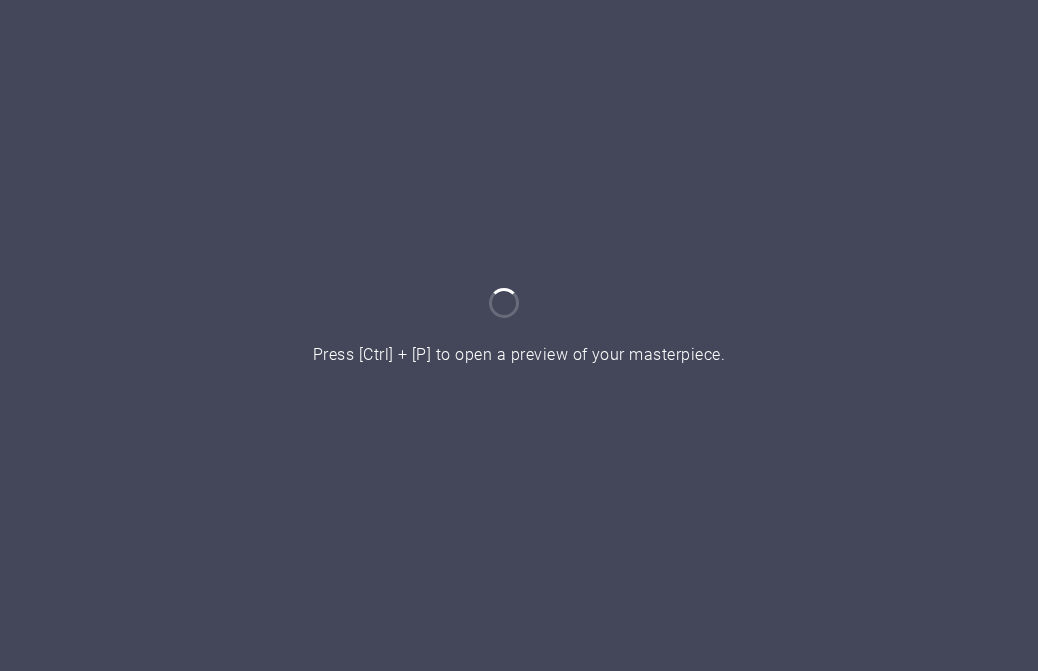 scroll, scrollTop: 0, scrollLeft: 0, axis: both 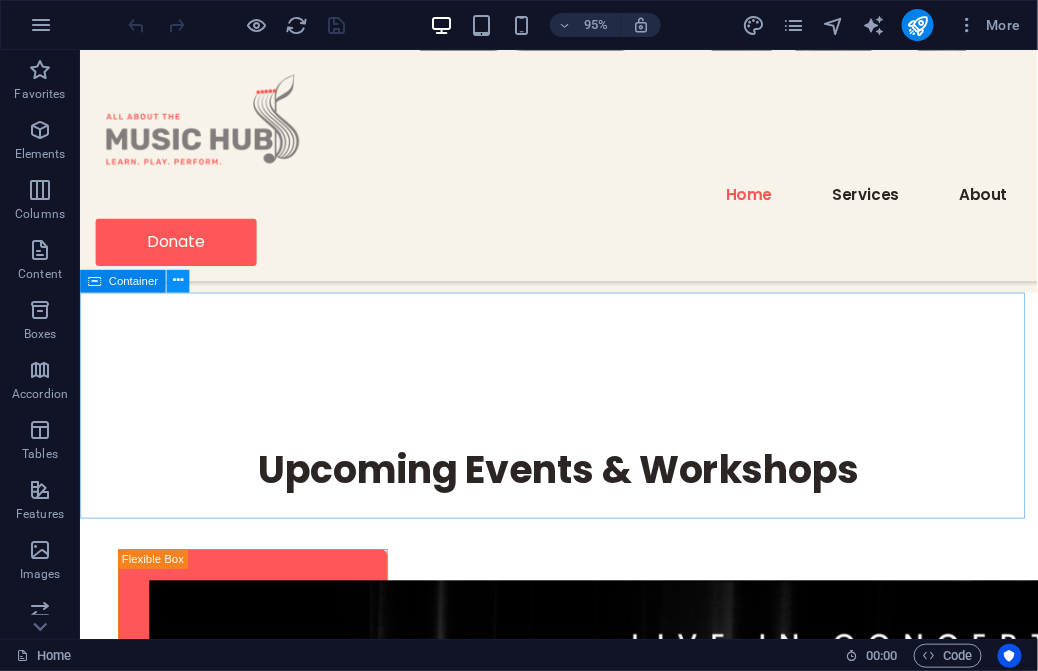 click at bounding box center (178, 280) 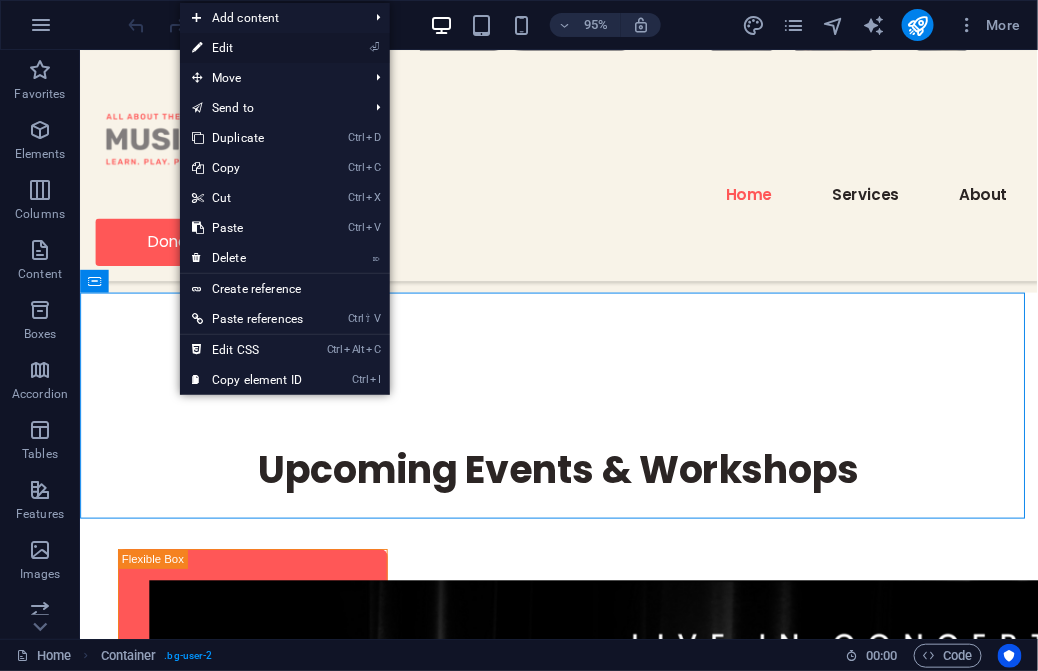 click on "⏎  Edit" at bounding box center [247, 48] 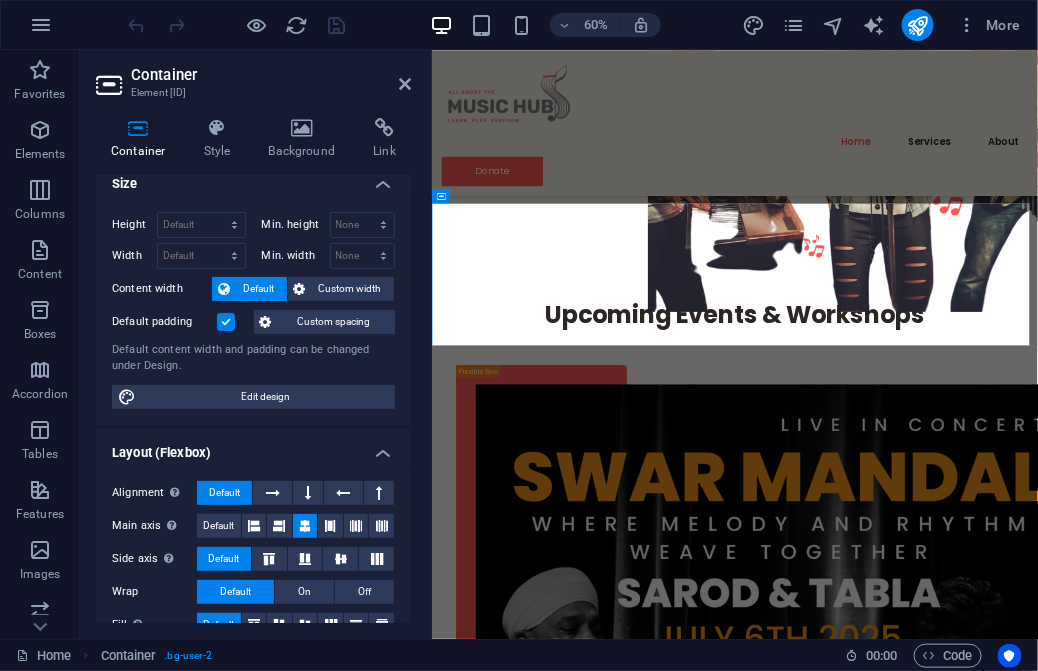 scroll, scrollTop: 0, scrollLeft: 0, axis: both 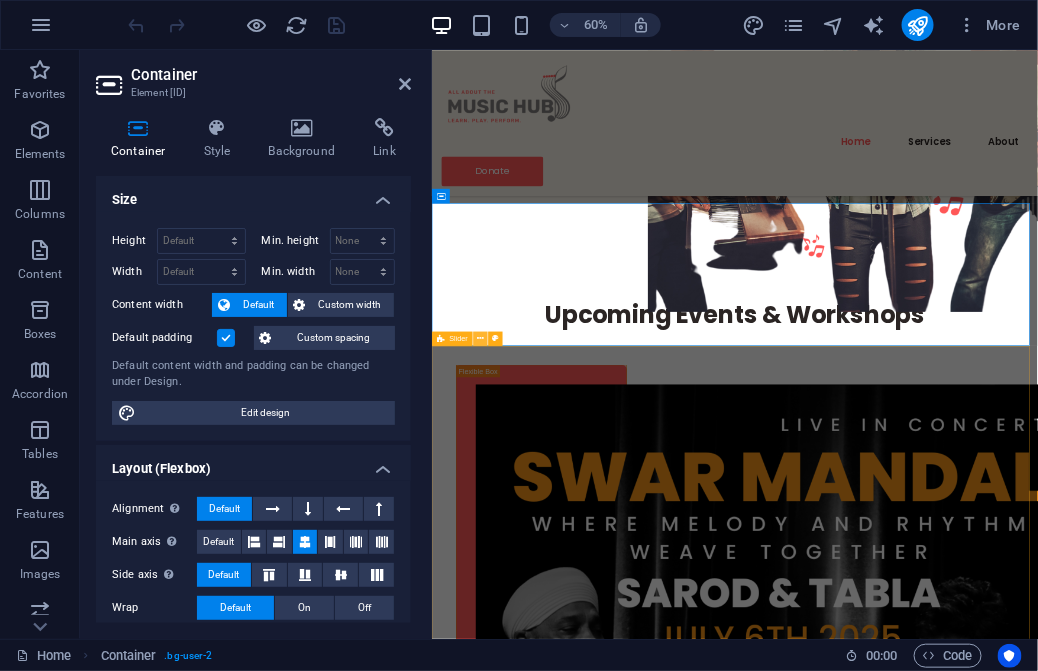 click at bounding box center (480, 338) 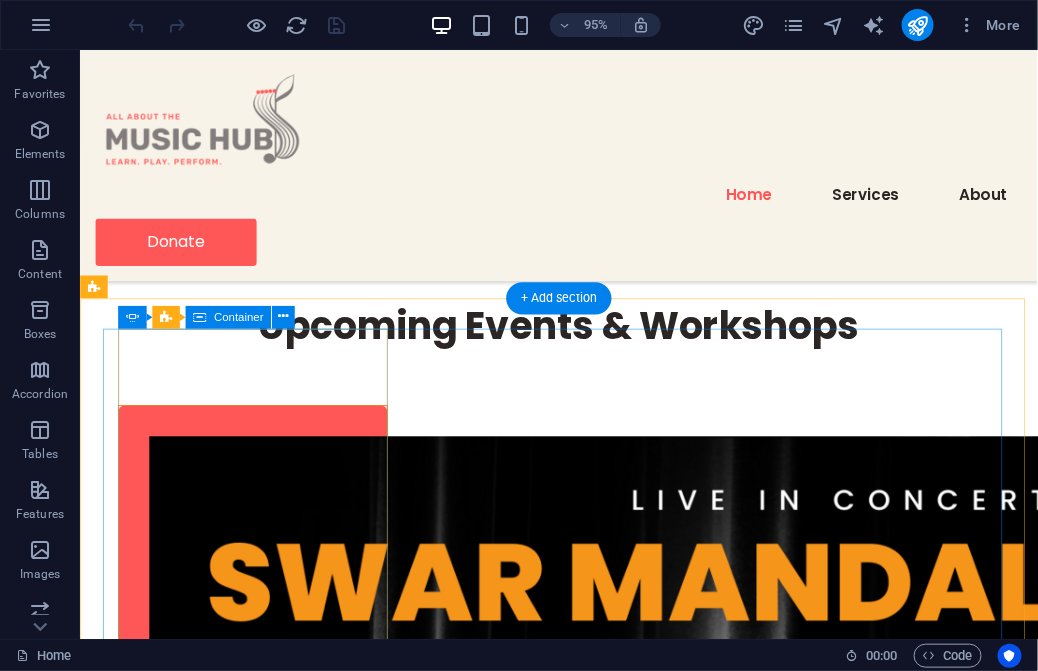 scroll, scrollTop: 818, scrollLeft: 0, axis: vertical 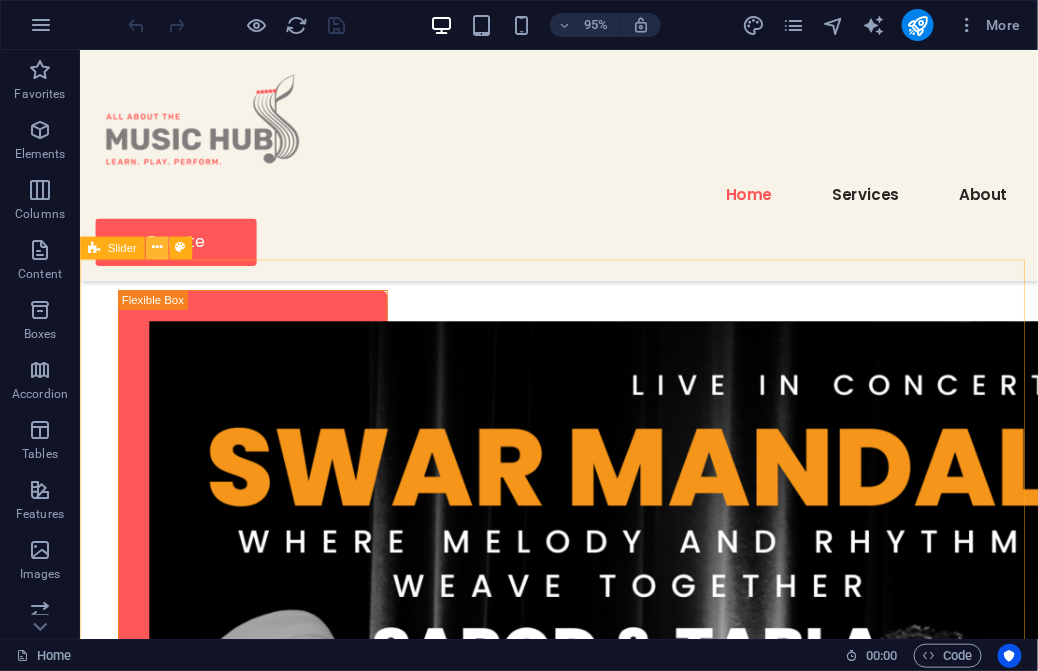 click at bounding box center (156, 247) 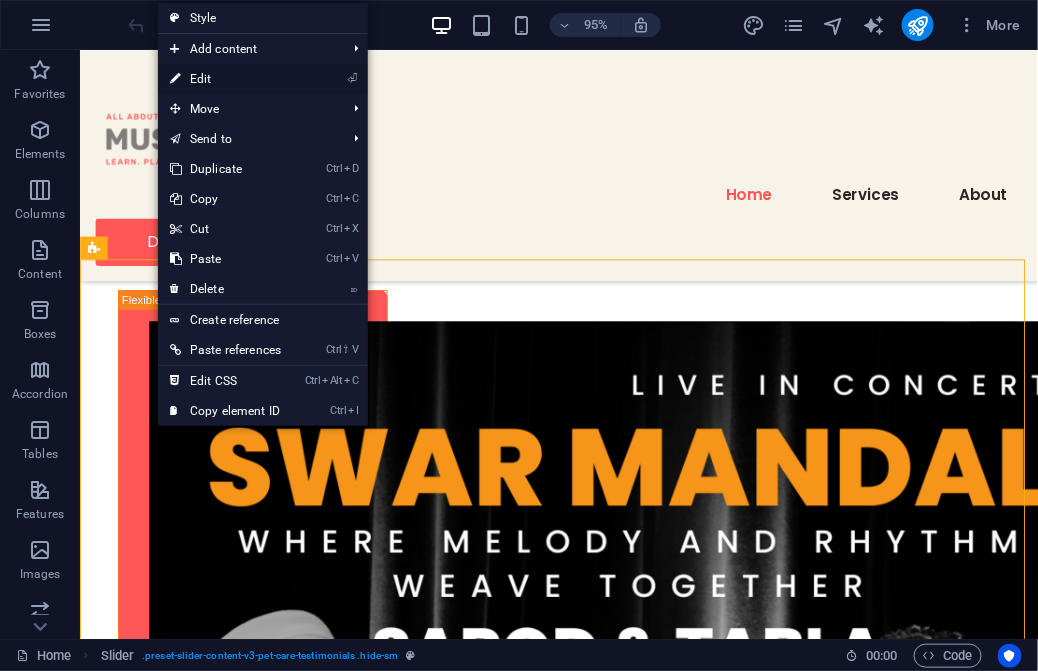 click on "⏎  Edit" at bounding box center (225, 79) 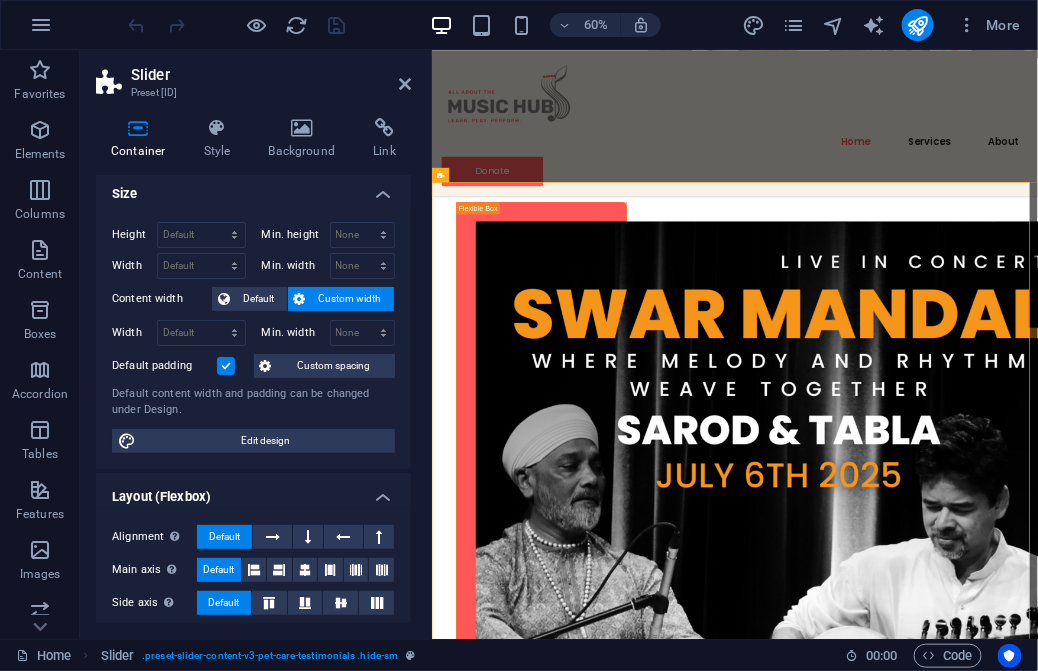 scroll, scrollTop: 0, scrollLeft: 0, axis: both 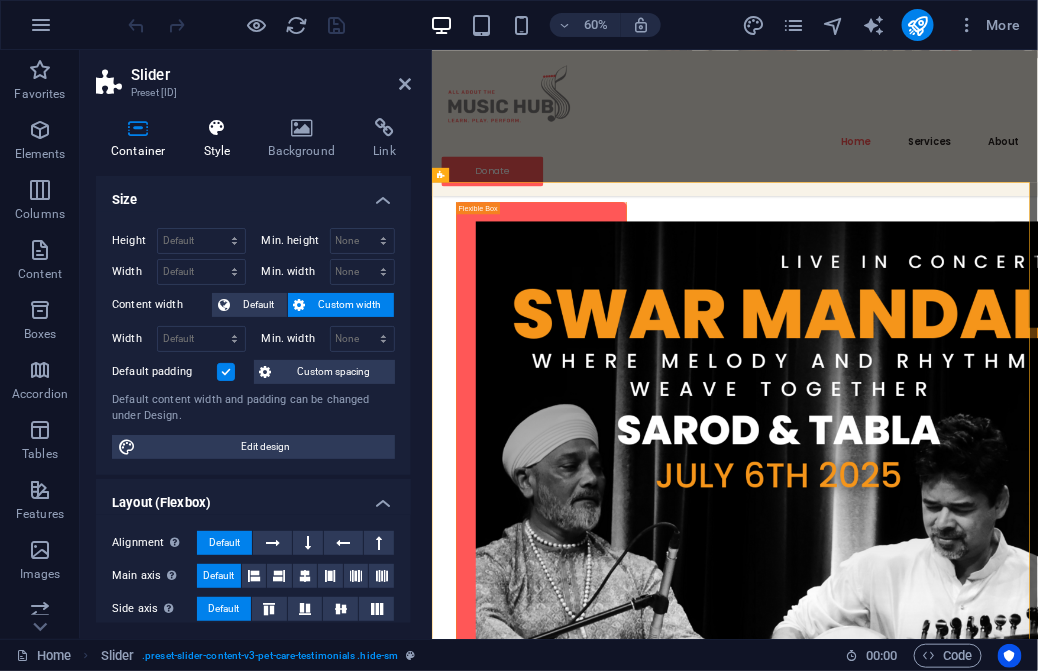 click on "Style" at bounding box center [221, 139] 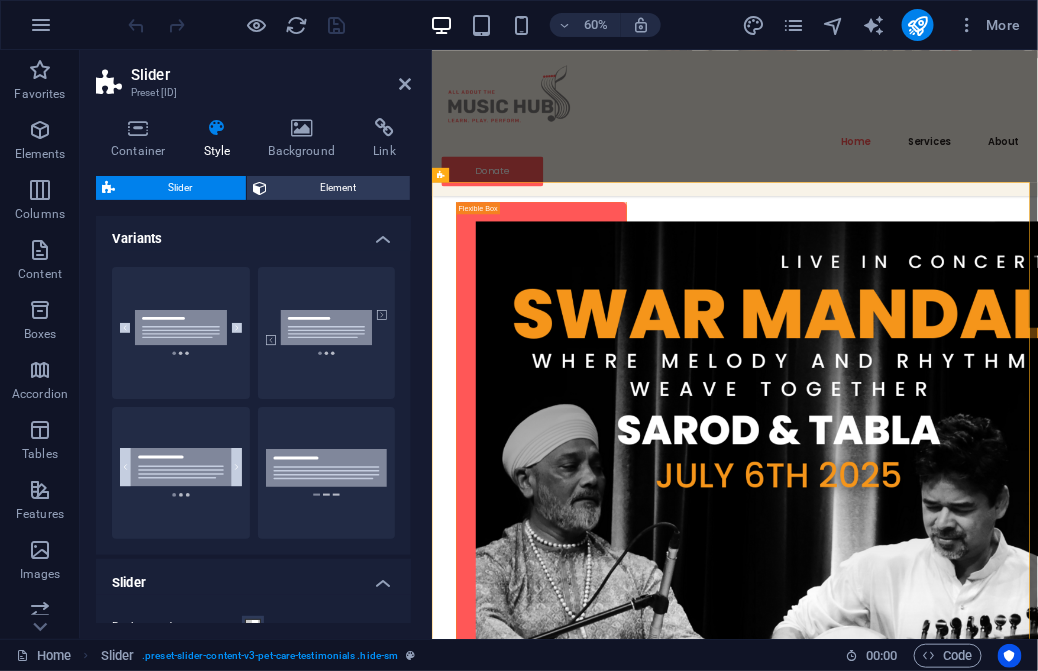 scroll, scrollTop: 0, scrollLeft: 0, axis: both 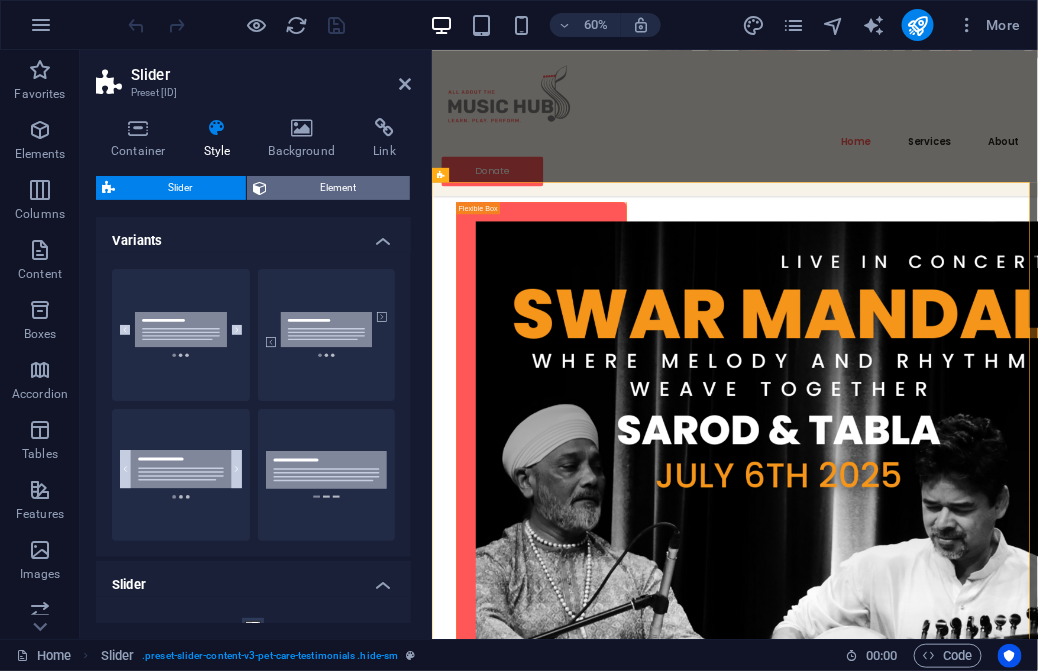 click on "Element" at bounding box center (338, 188) 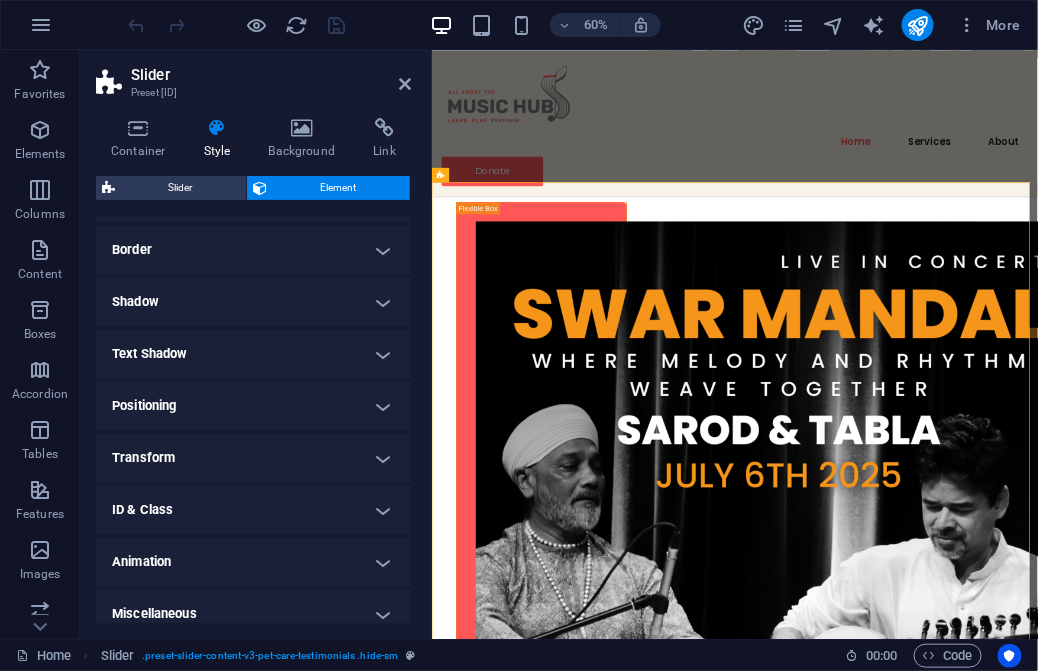 scroll, scrollTop: 224, scrollLeft: 0, axis: vertical 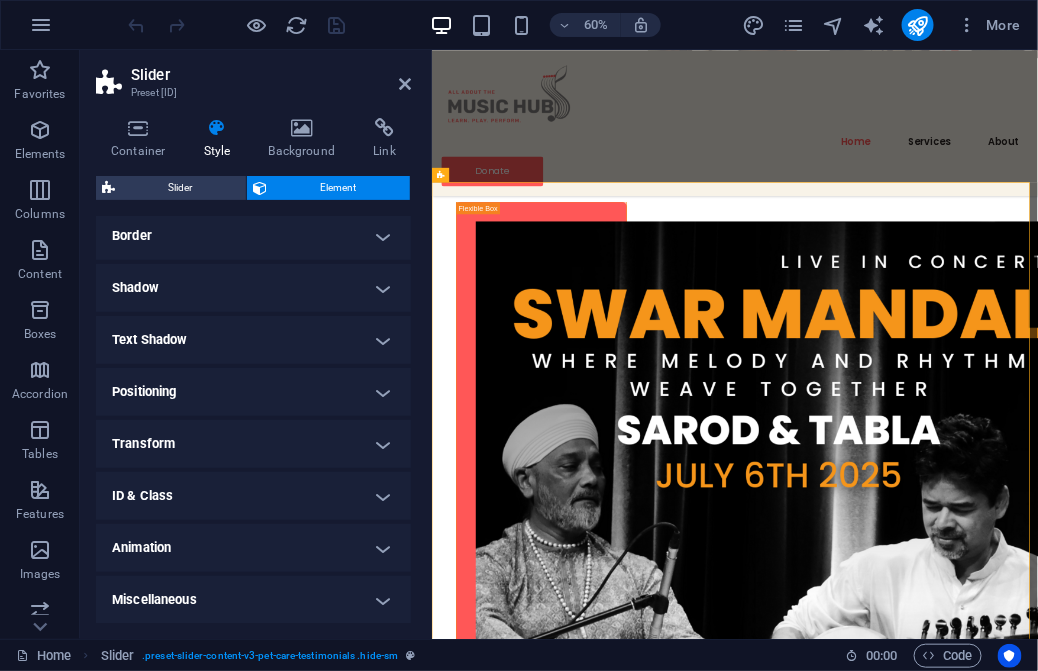 click on "ID & Class" at bounding box center [253, 496] 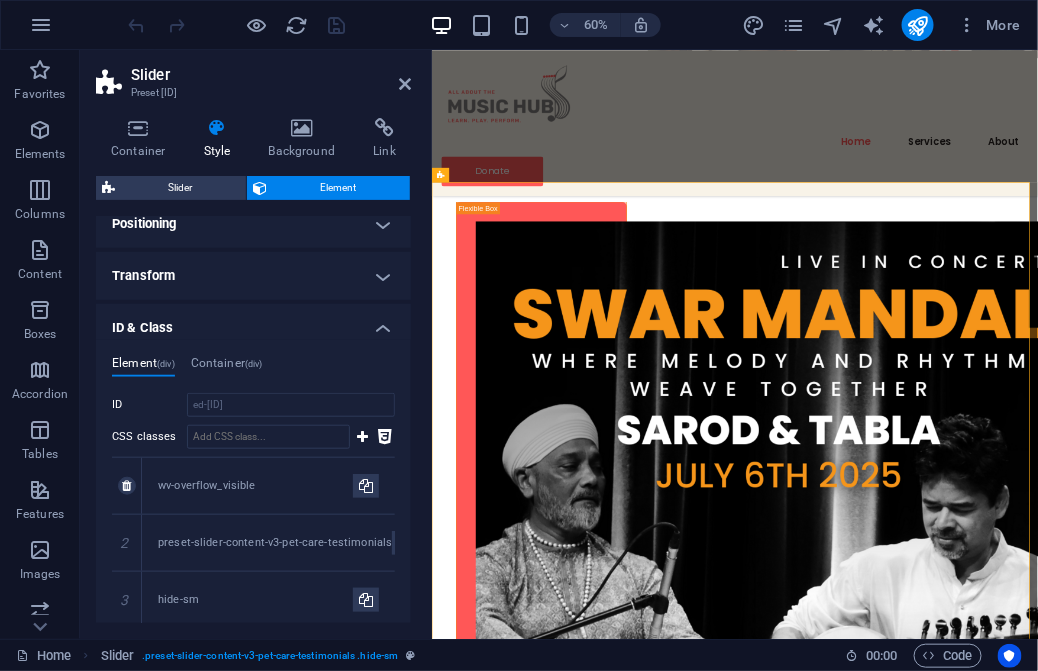 scroll, scrollTop: 391, scrollLeft: 0, axis: vertical 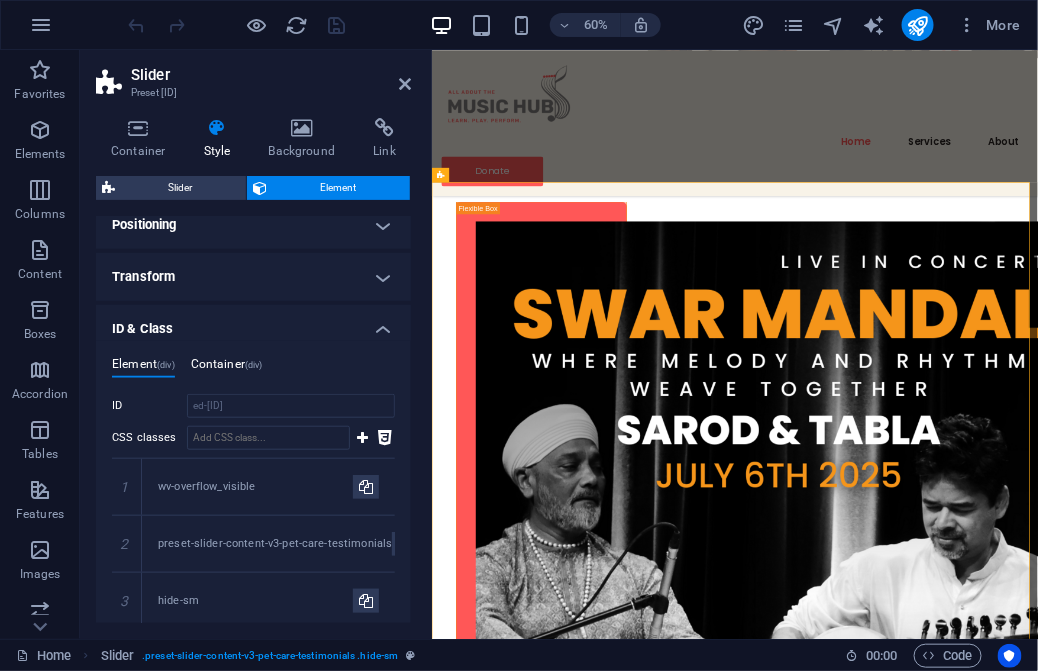 click on "Container  (div)" at bounding box center (227, 368) 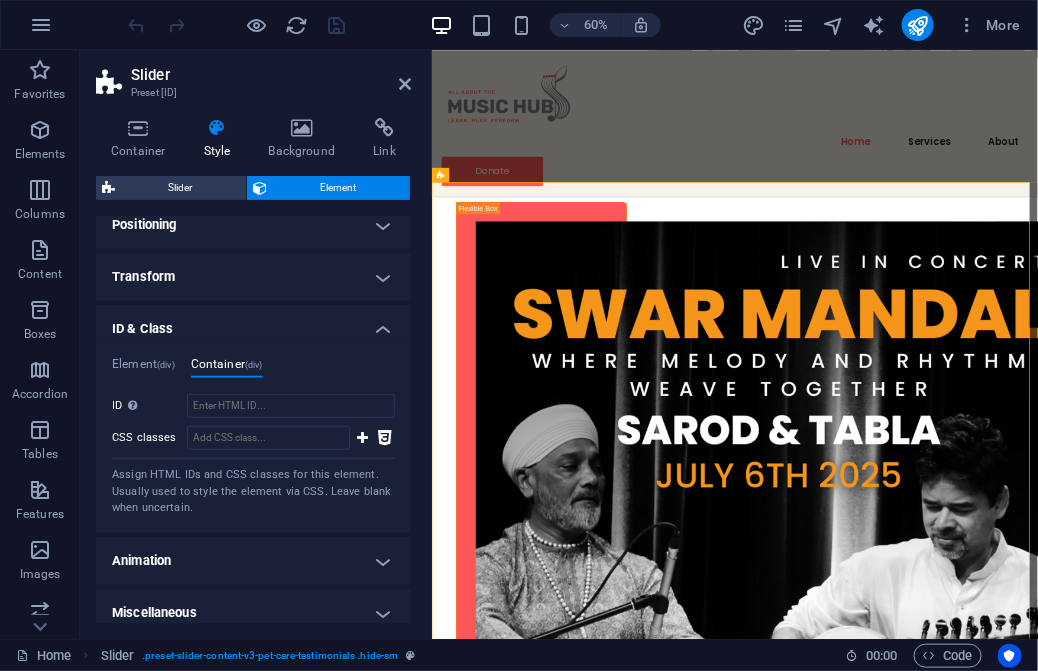 scroll, scrollTop: 403, scrollLeft: 0, axis: vertical 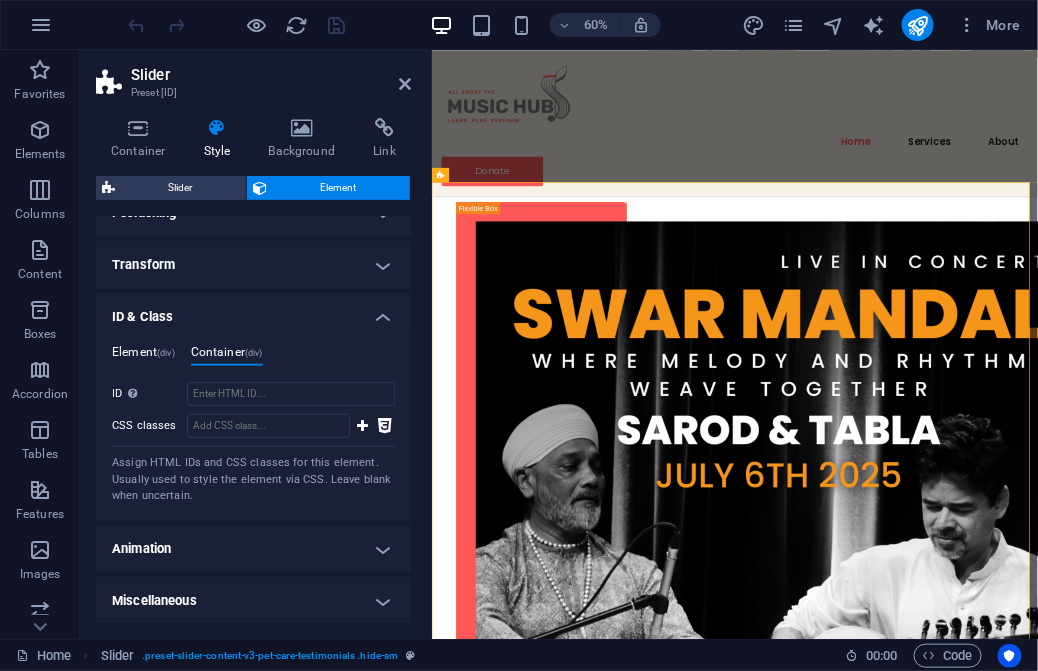 click on "Element  (div)" at bounding box center (143, 356) 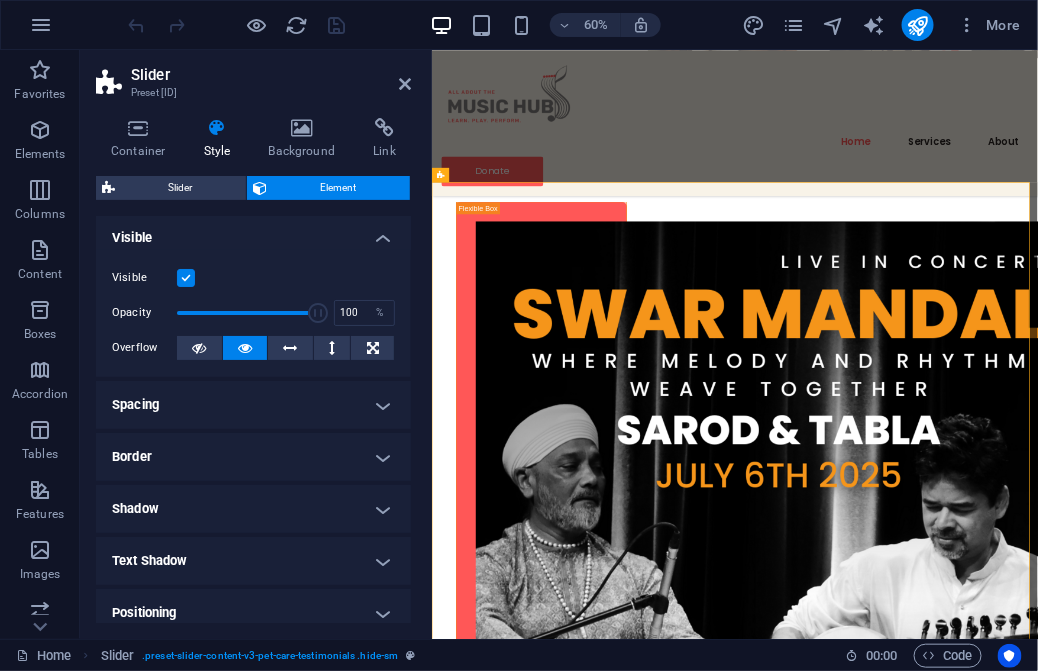 scroll, scrollTop: 0, scrollLeft: 0, axis: both 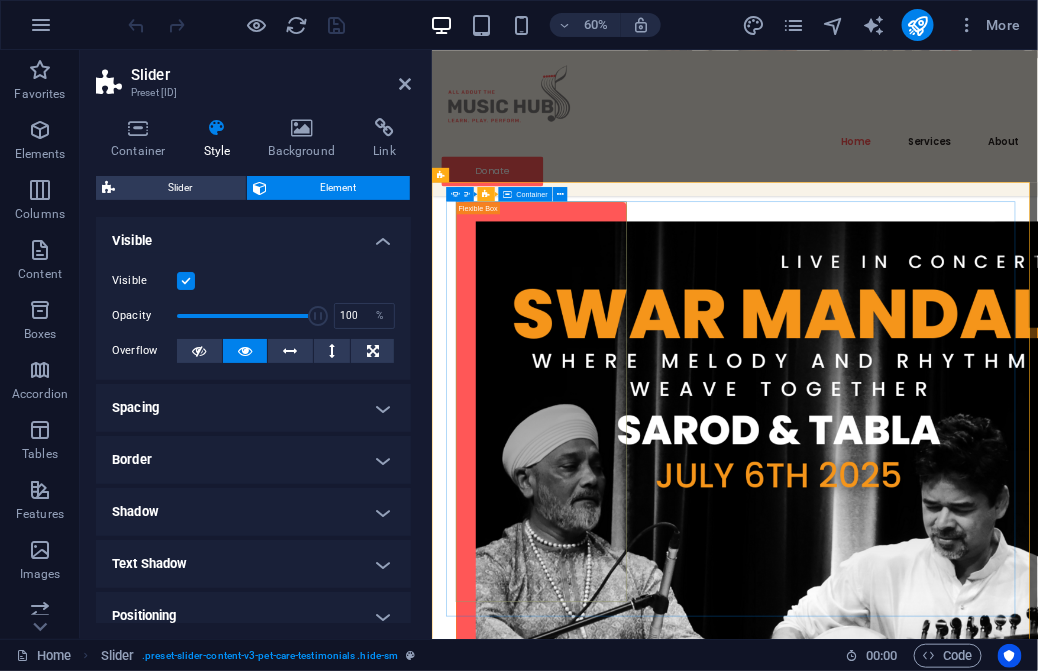click on "Slider   Unequal Columns   Container" at bounding box center [515, 194] 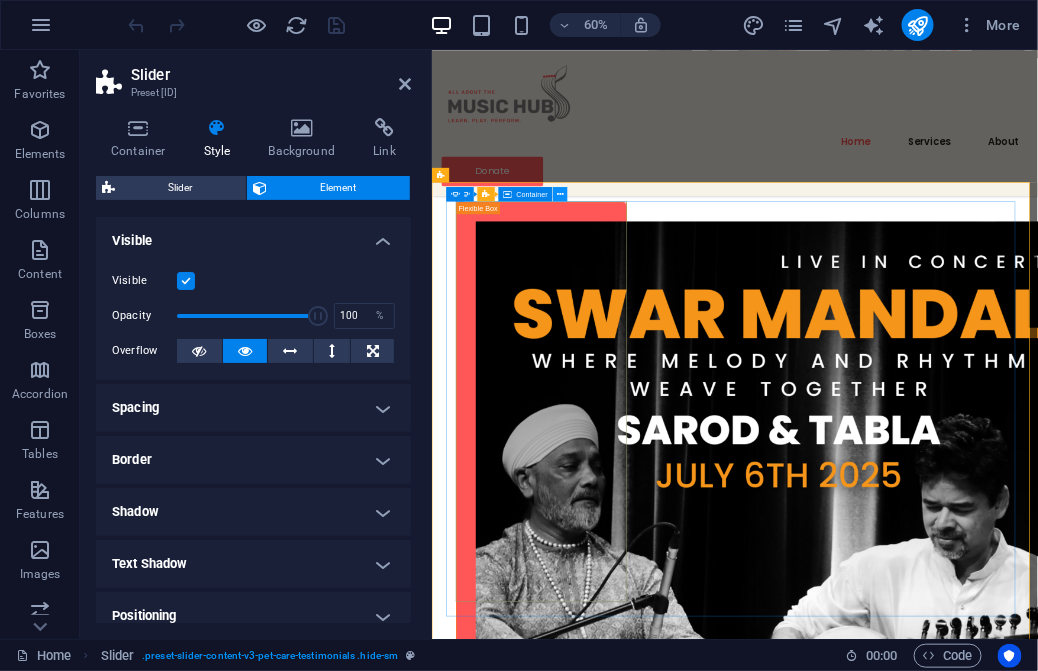 click at bounding box center [560, 194] 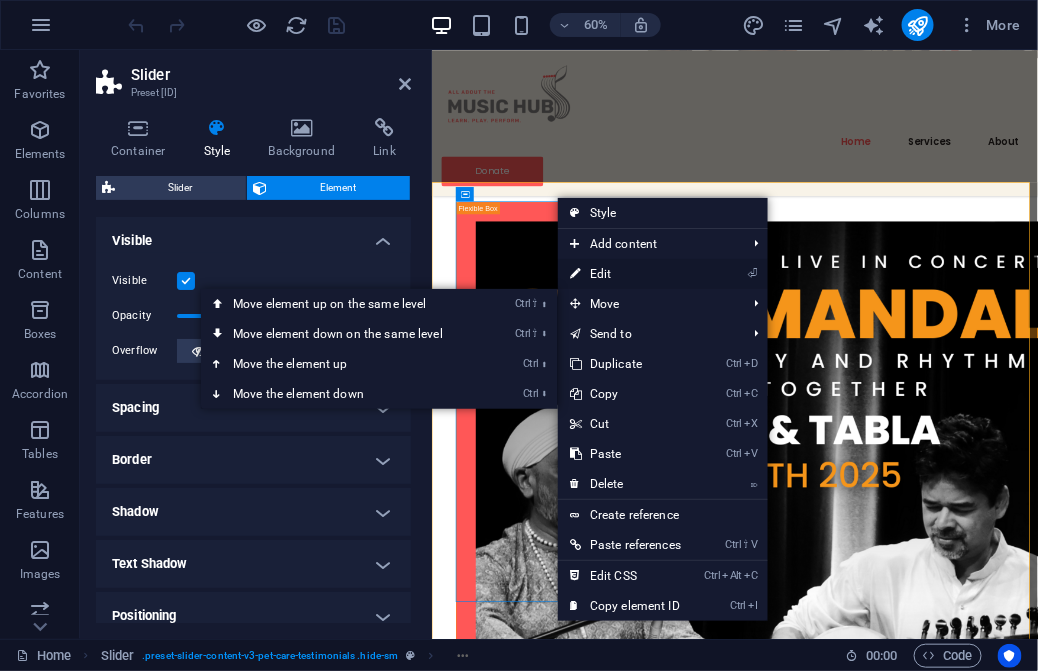 click on "⏎  Edit" at bounding box center (625, 274) 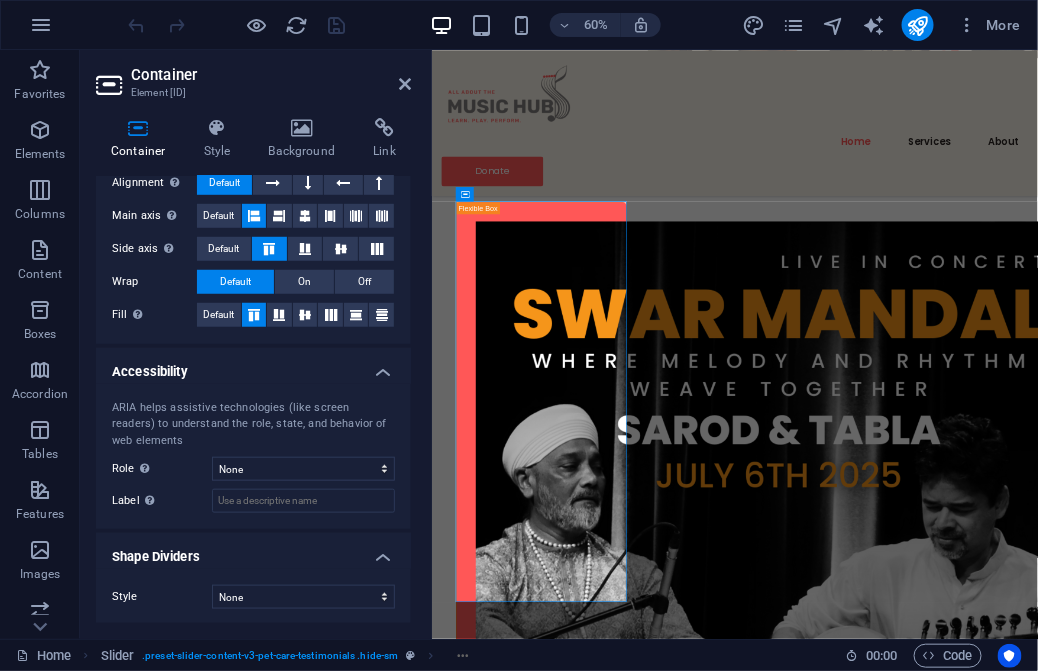 scroll, scrollTop: 0, scrollLeft: 0, axis: both 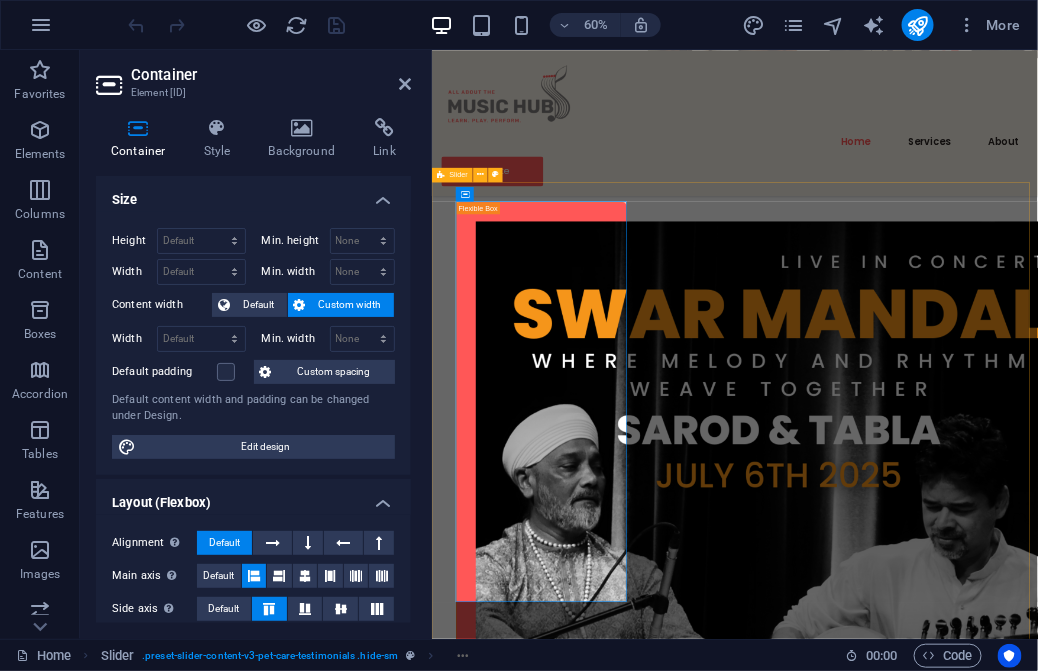 click on "[PERSON] [LAST] [DATE] [TIME] An evening of Sarod & Tabla with maestros Ustad Sukhvinder Singh Pinky & Arnab Chakrabarti. [LOCATION], [CITY] Book now: swarMandal.eventbrite.co.uk One Voice [DATE] [TIME] - Tribute Concert [DATE] [TIME] Join us for an unforgettable evening celebrating the timeless voice of Lata Mangeshkar, the Nightingale of India. Experience her legendary melodies brought to life on stage, in a soulful tribute on her birthday." at bounding box center [936, 2750] 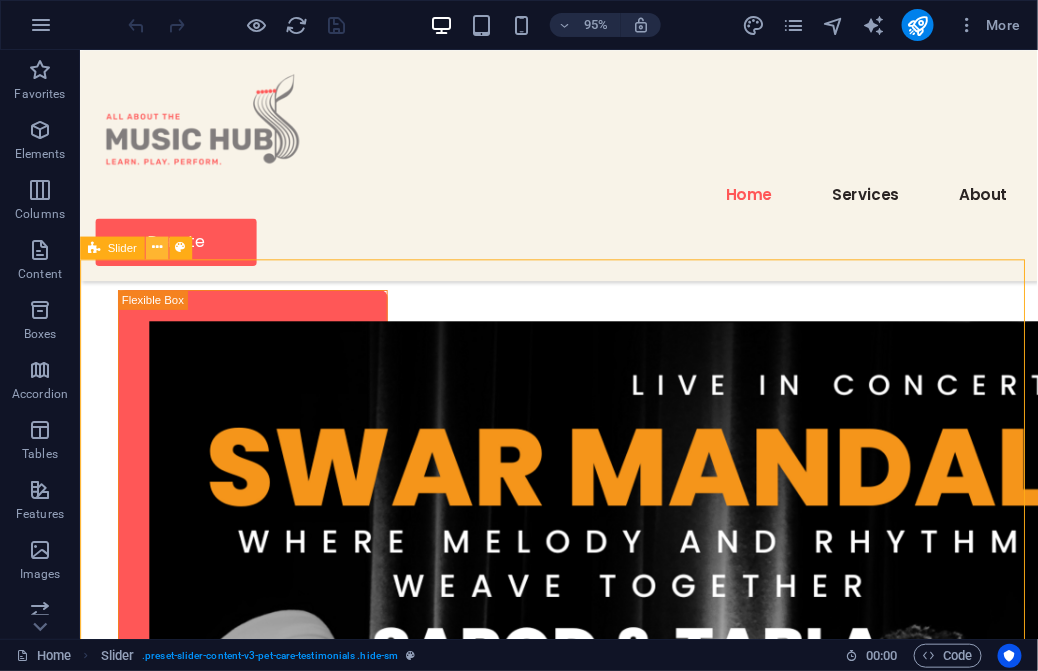 click at bounding box center [156, 247] 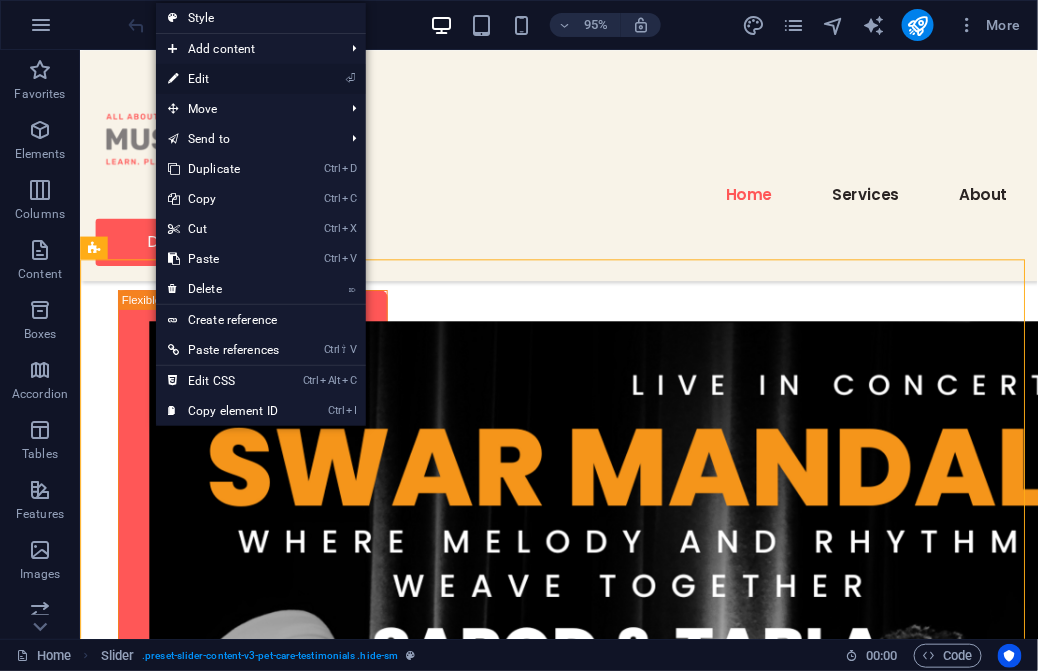 click on "⏎  Edit" at bounding box center [223, 79] 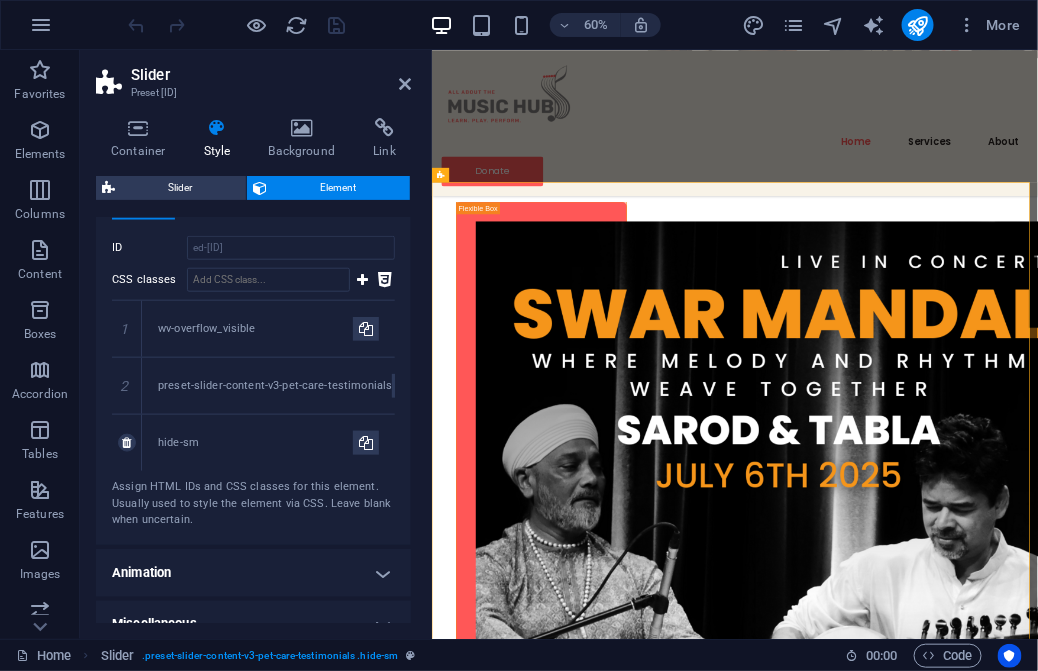 scroll, scrollTop: 573, scrollLeft: 0, axis: vertical 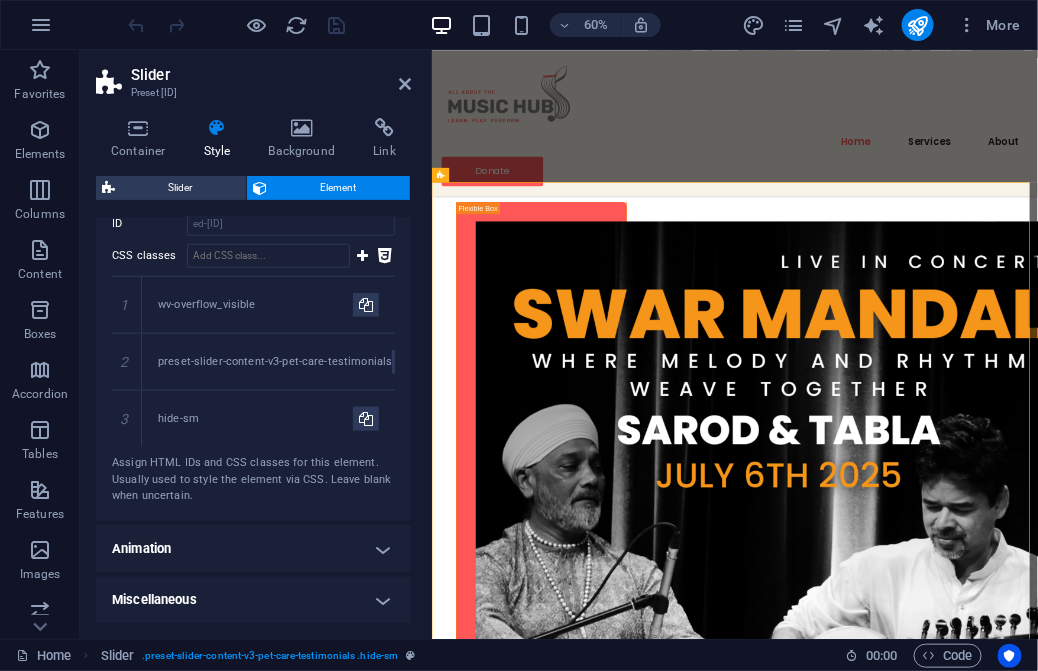 click on "Miscellaneous" at bounding box center [253, 601] 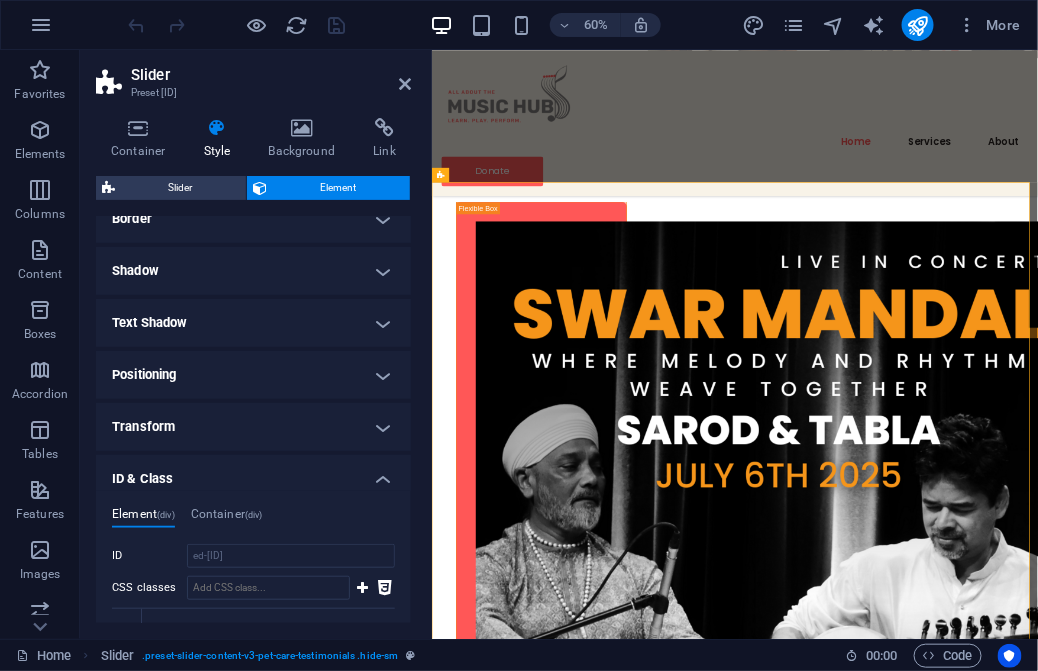 scroll, scrollTop: 332, scrollLeft: 0, axis: vertical 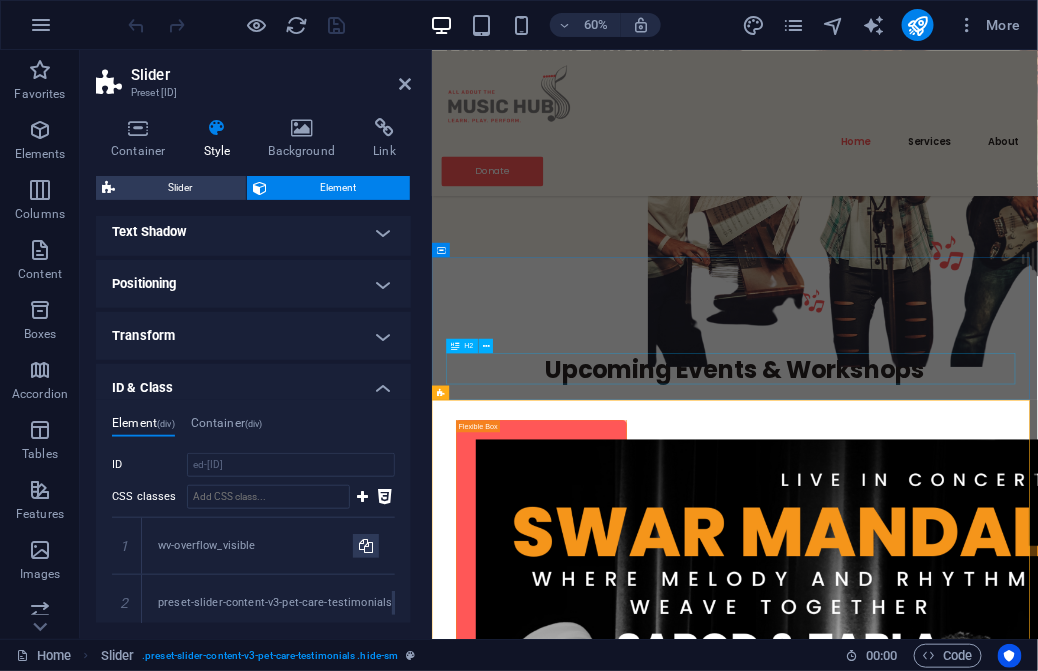 click on "Upcoming Events & Workshops" at bounding box center (936, 581) 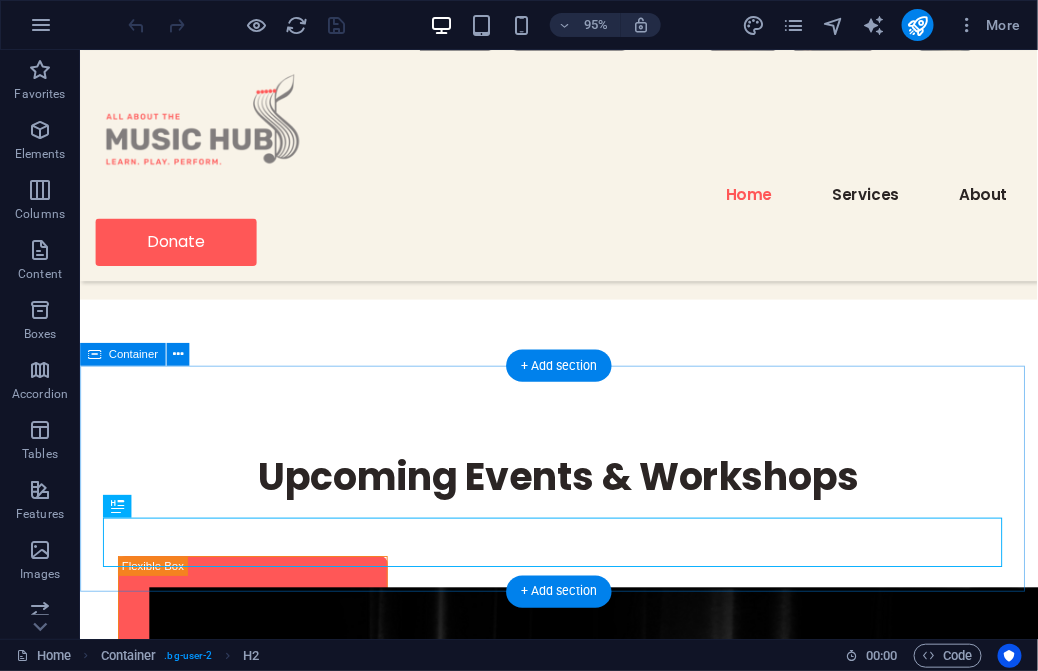 scroll, scrollTop: 636, scrollLeft: 0, axis: vertical 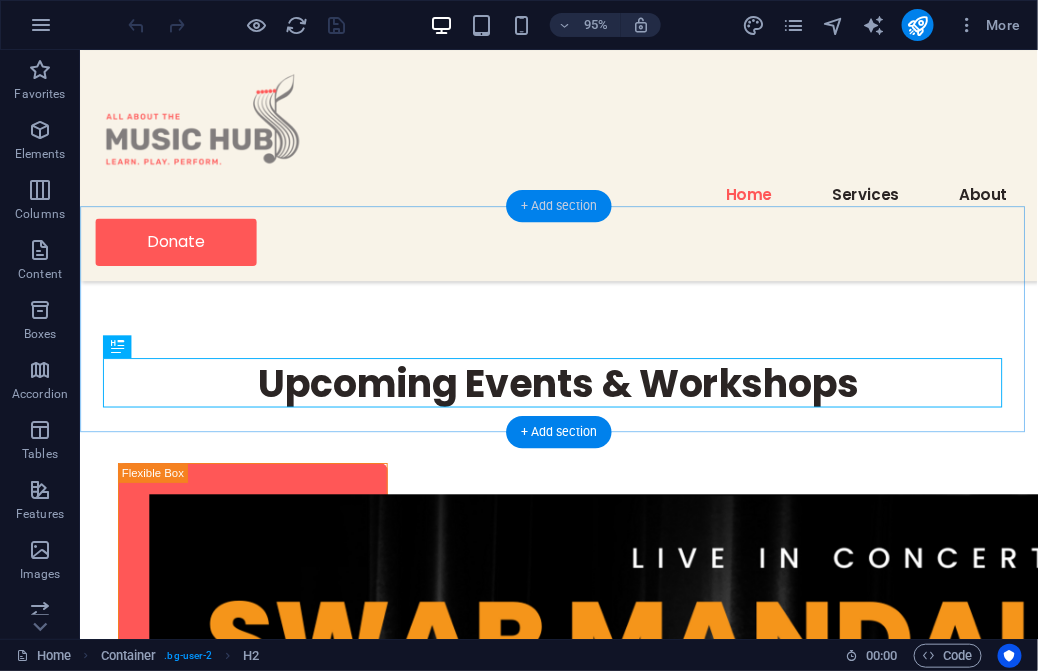 click on "+ Add section" at bounding box center (558, 205) 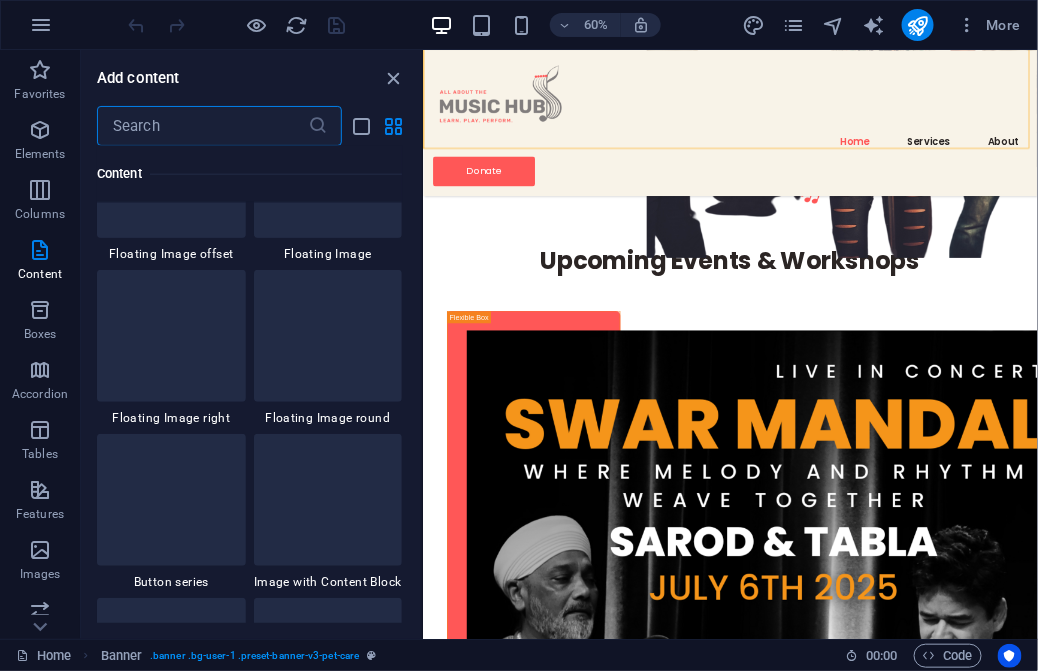 scroll, scrollTop: 4408, scrollLeft: 0, axis: vertical 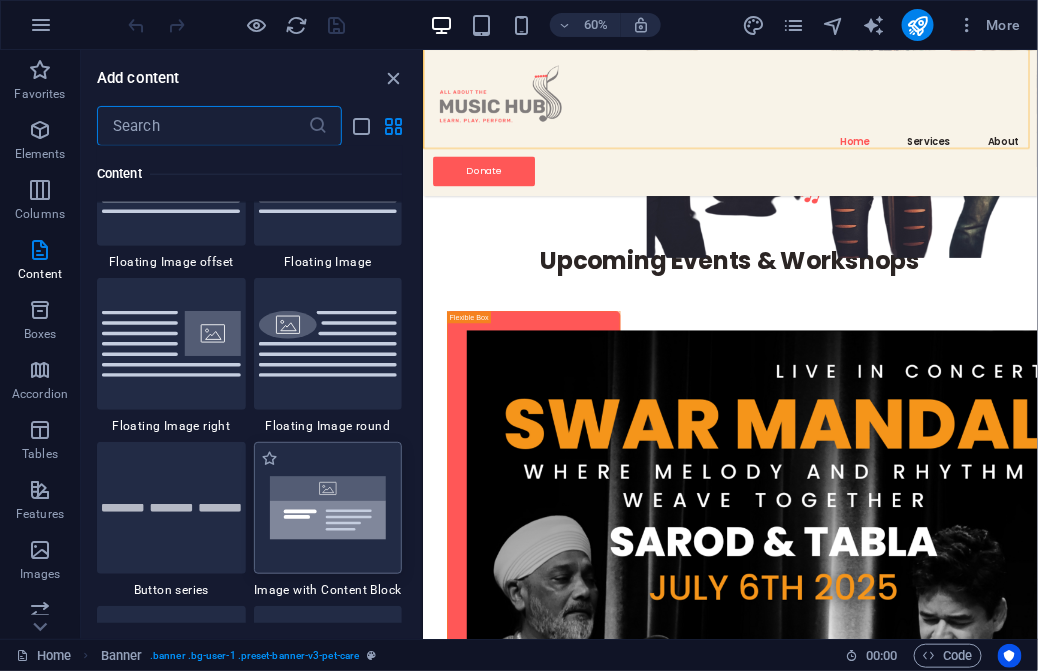click at bounding box center [328, 508] 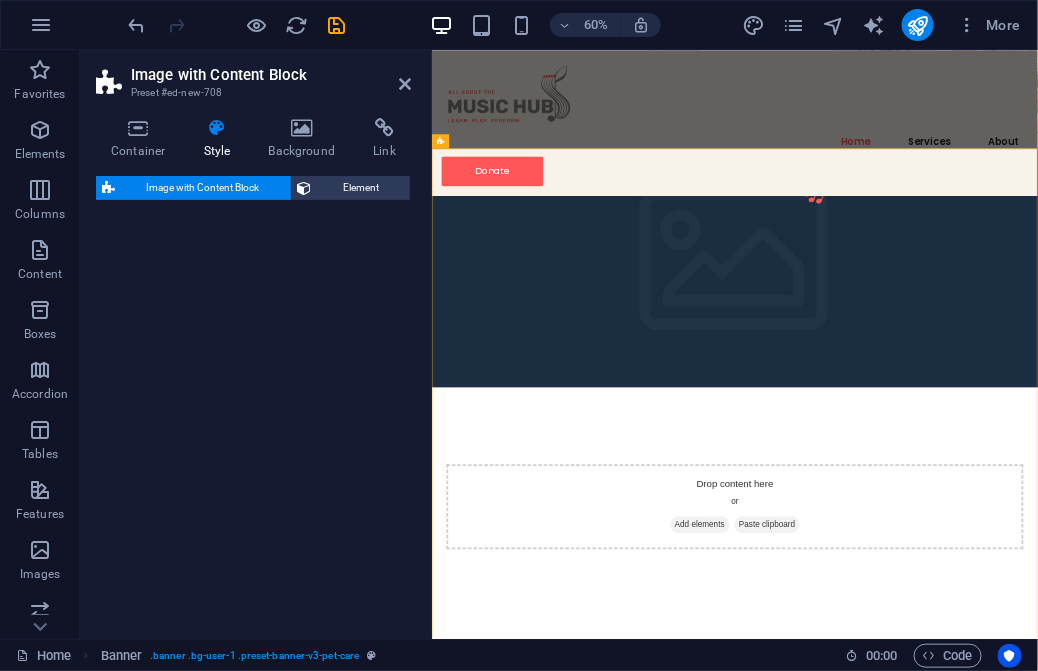 select on "rem" 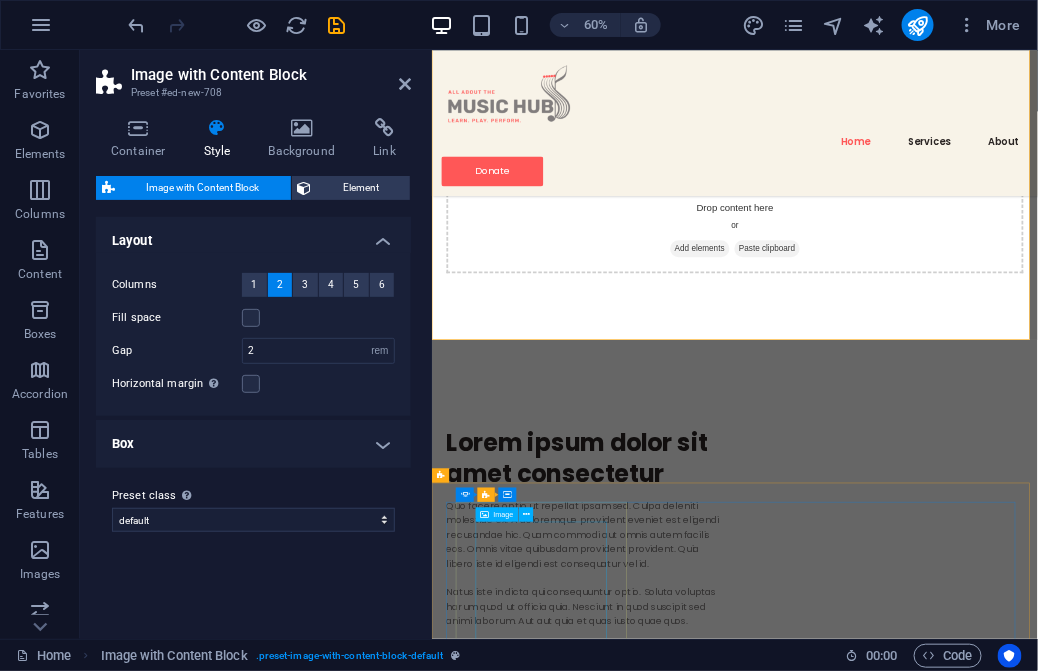 scroll, scrollTop: 1090, scrollLeft: 0, axis: vertical 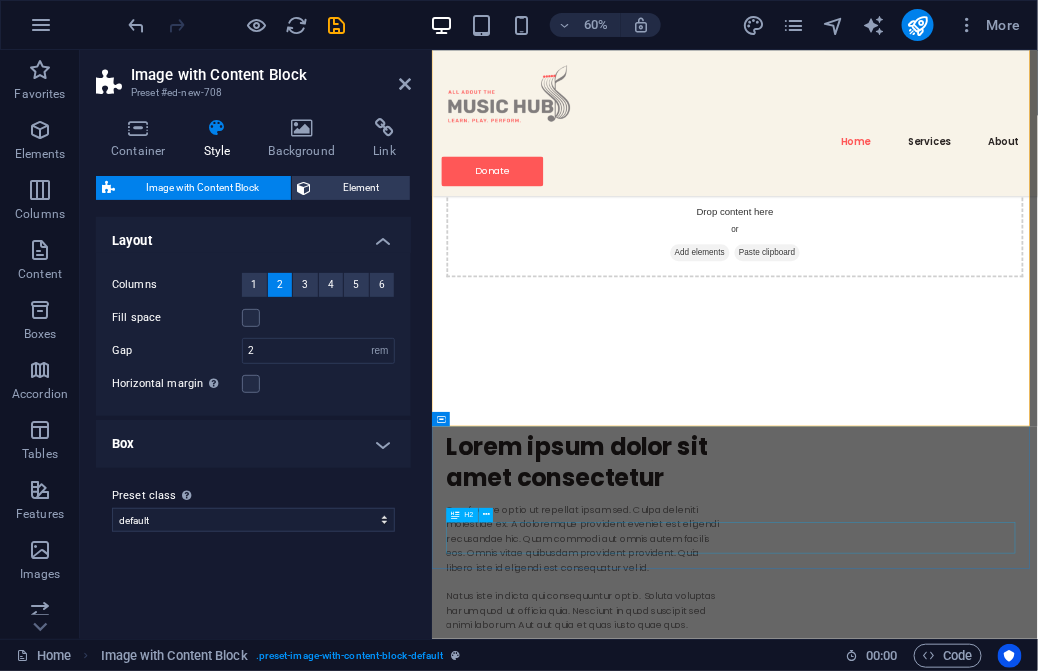 click on "Upcoming Events & Workshops" at bounding box center (936, 1333) 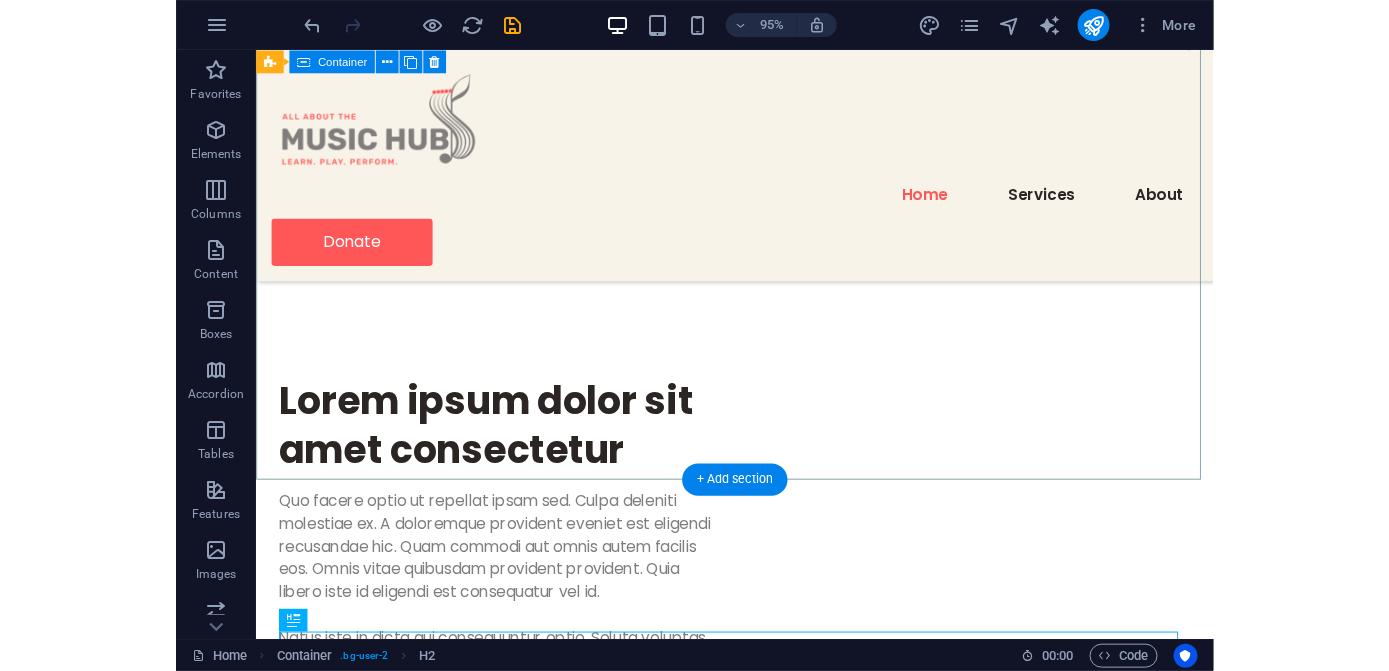 scroll, scrollTop: 1412, scrollLeft: 0, axis: vertical 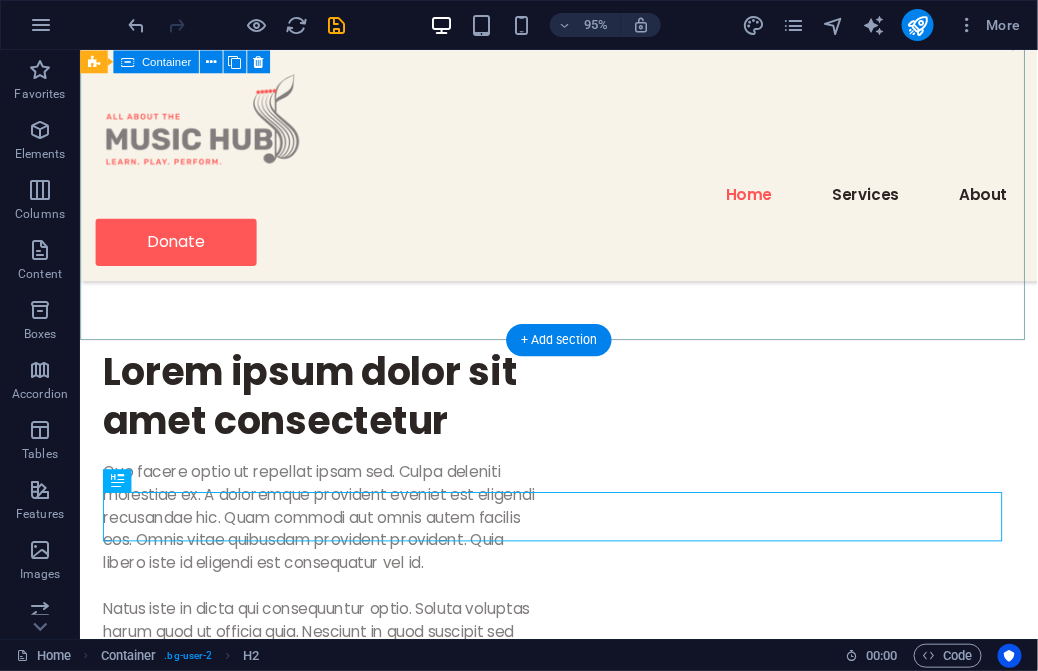 drag, startPoint x: 255, startPoint y: 380, endPoint x: 186, endPoint y: 287, distance: 115.80155 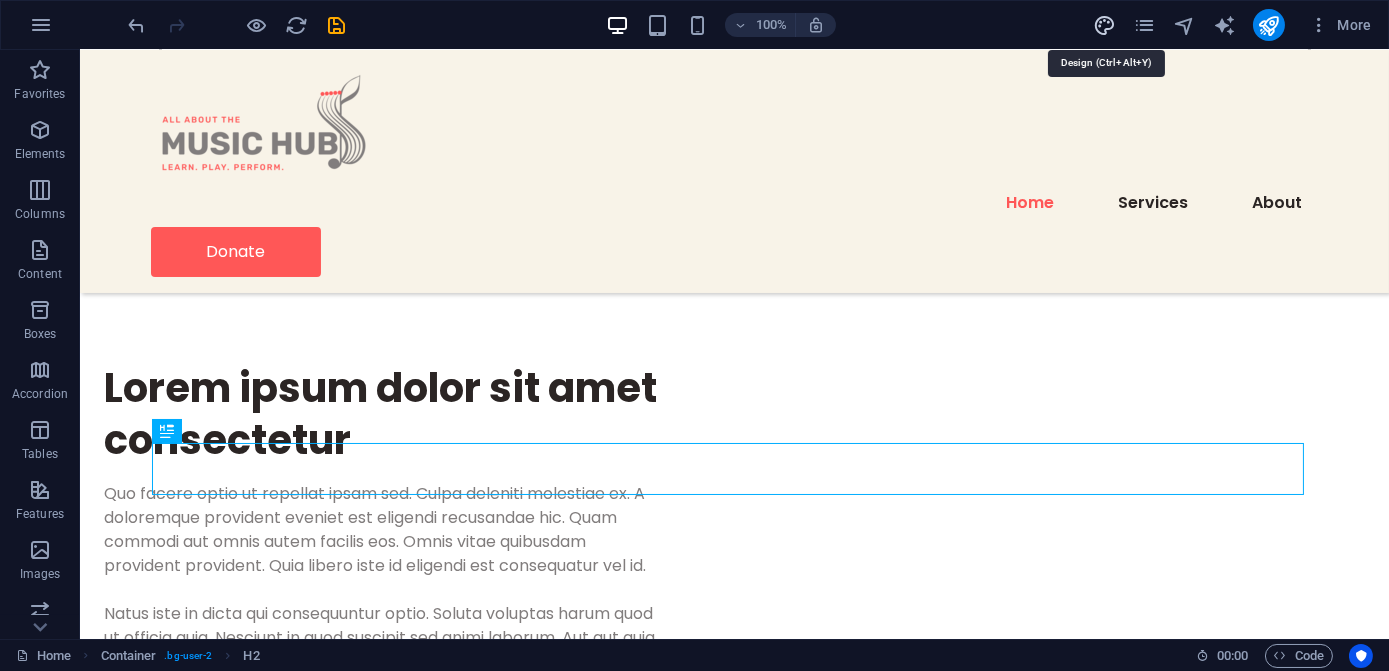 click at bounding box center [1104, 25] 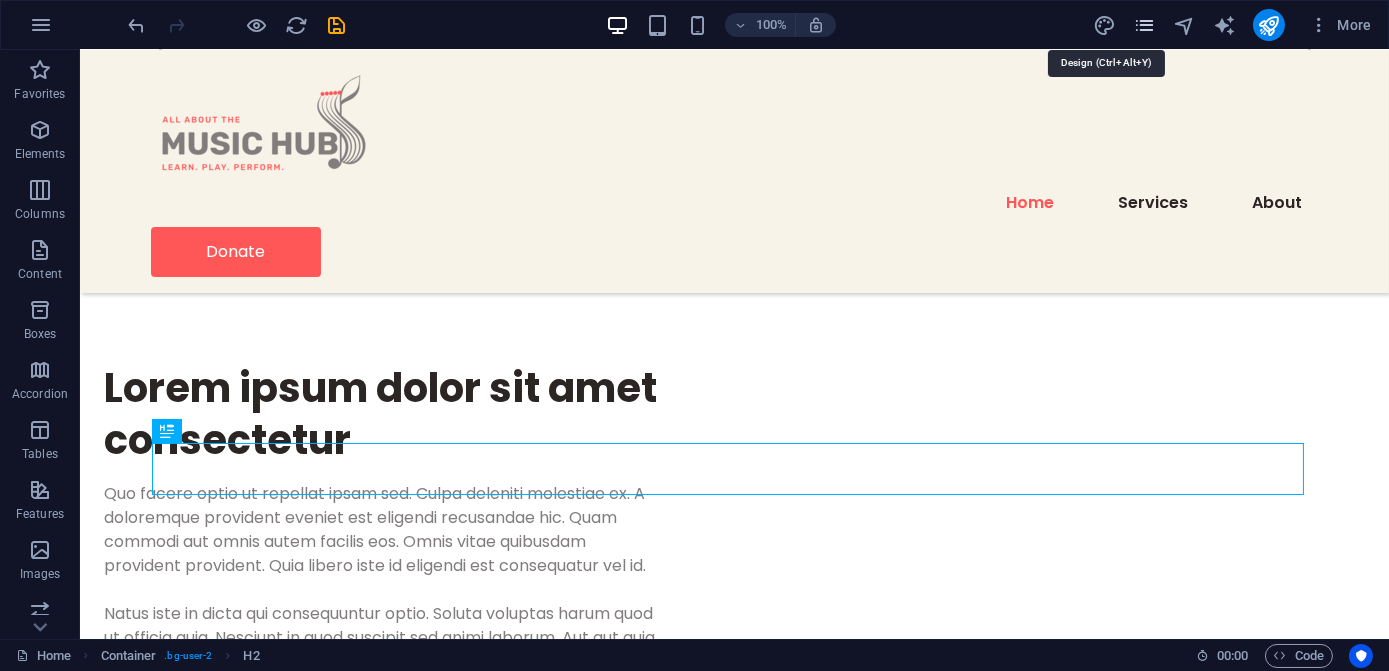 click at bounding box center [1144, 25] 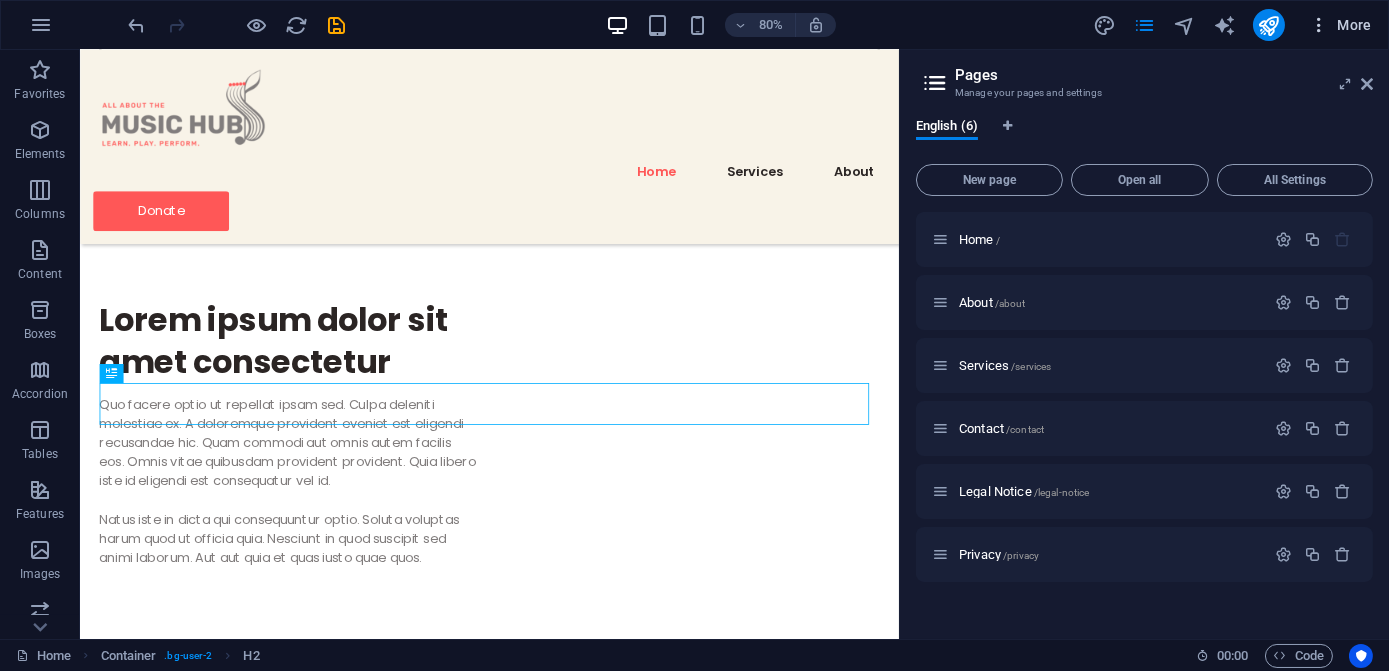 click at bounding box center [1319, 25] 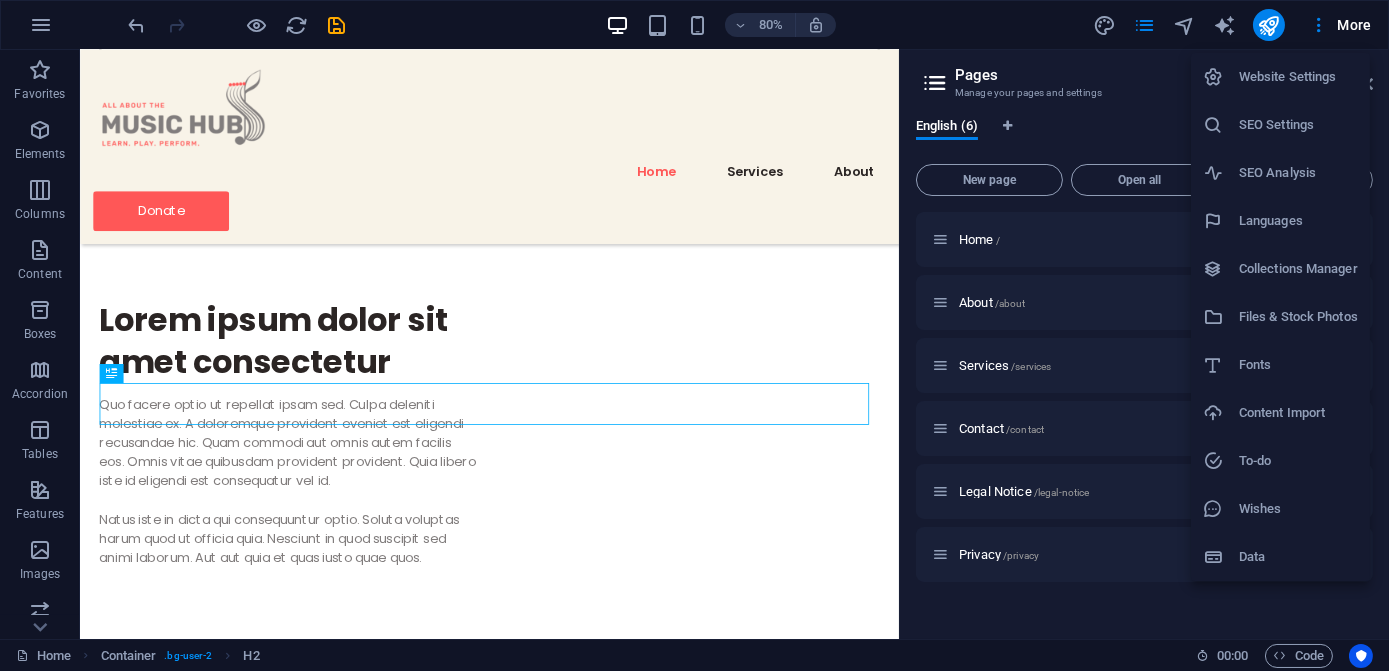 click at bounding box center (694, 335) 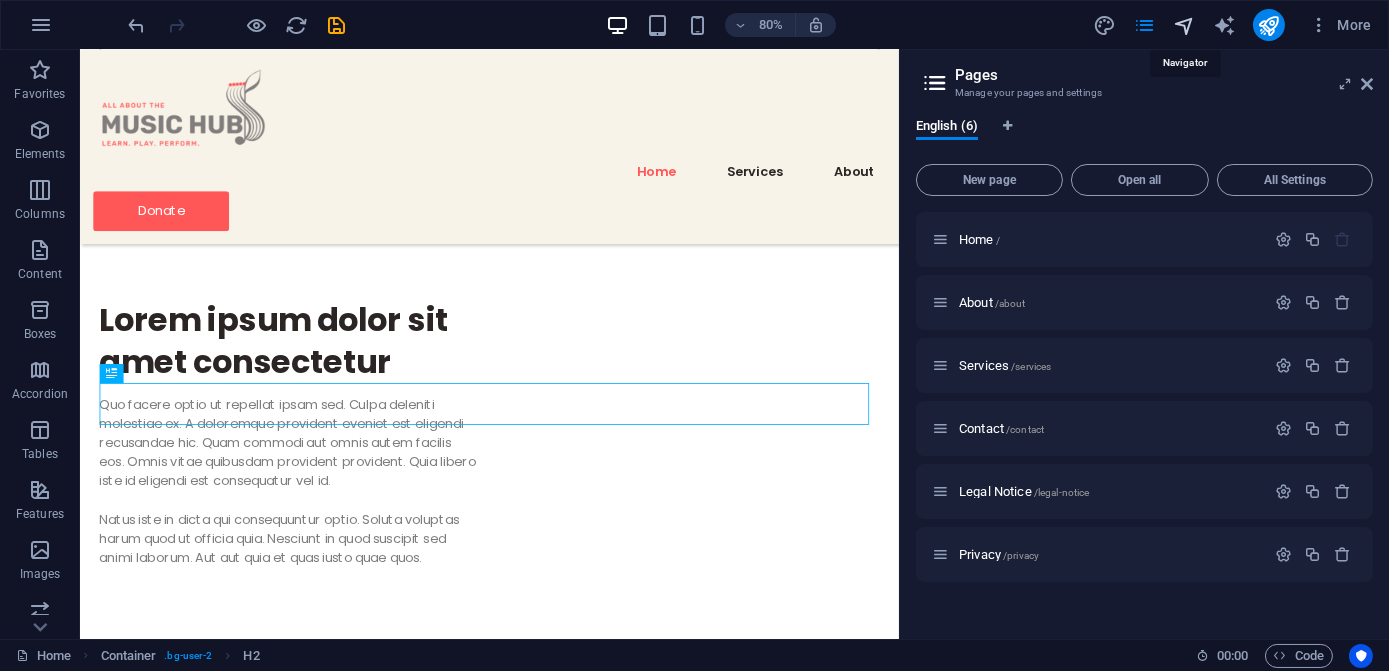 click at bounding box center [1184, 25] 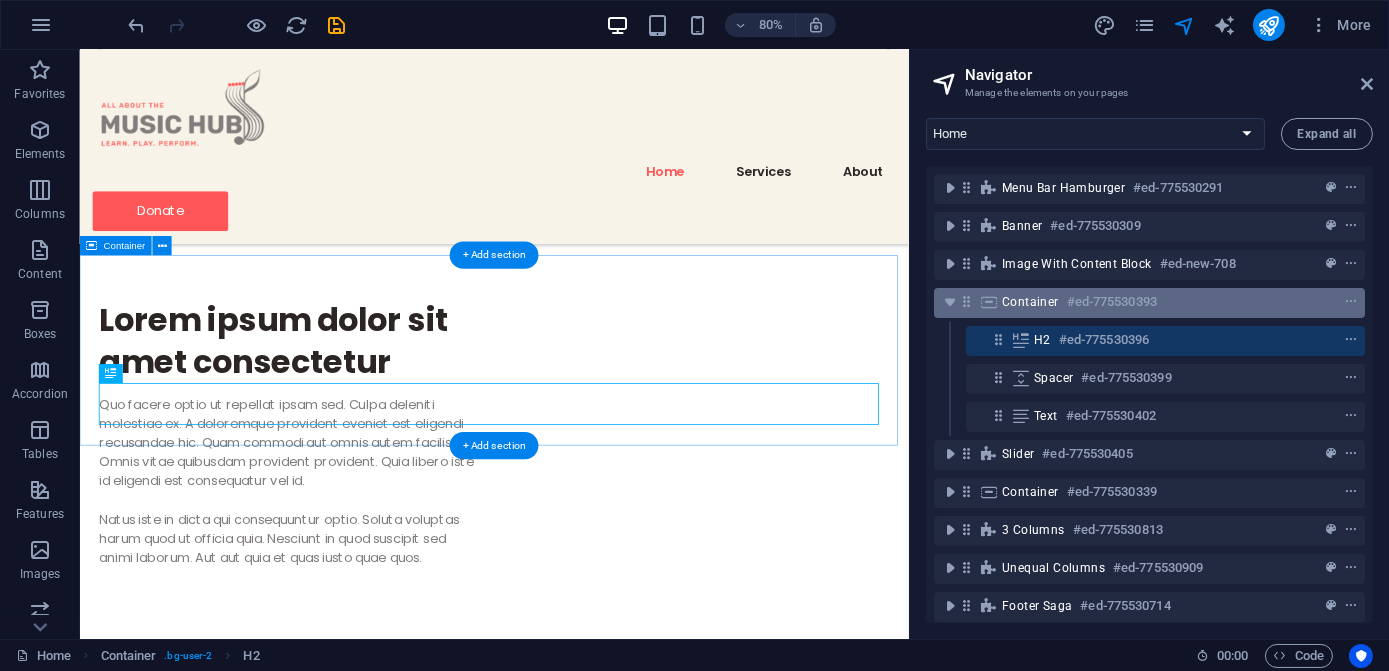 drag, startPoint x: 1031, startPoint y: 308, endPoint x: 1019, endPoint y: 312, distance: 12.649111 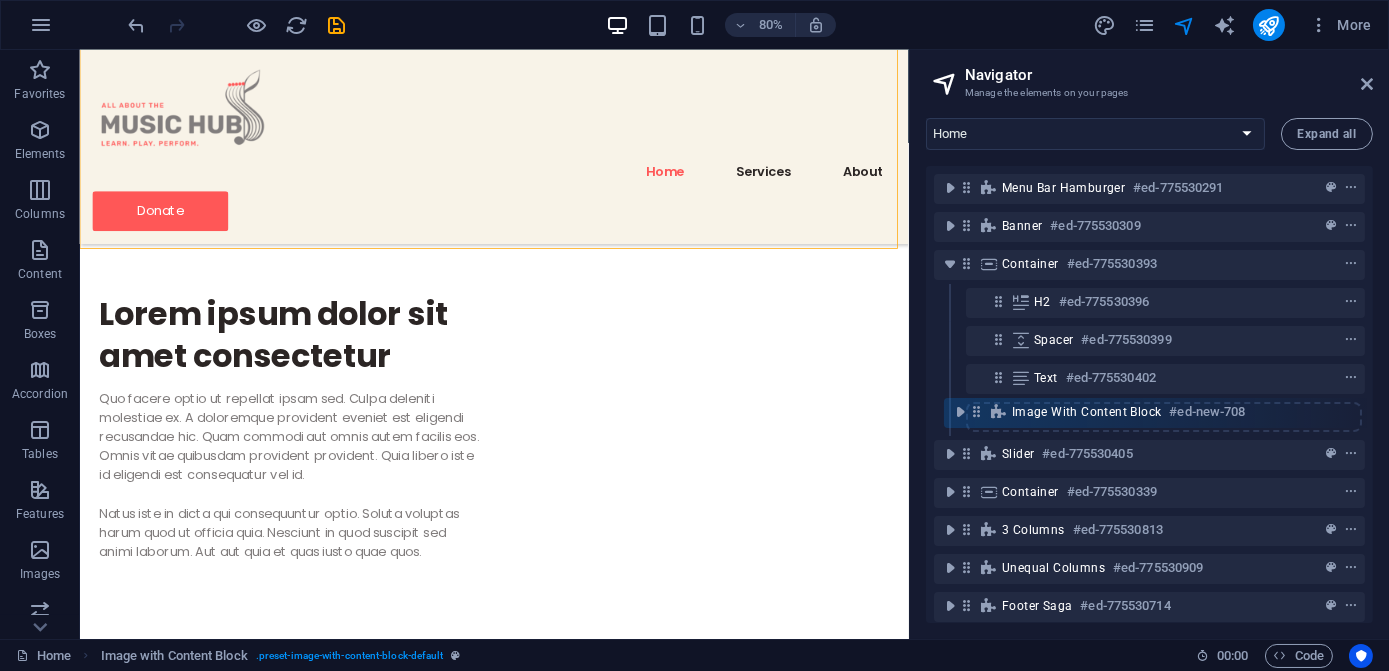 drag, startPoint x: 968, startPoint y: 265, endPoint x: 978, endPoint y: 418, distance: 153.32645 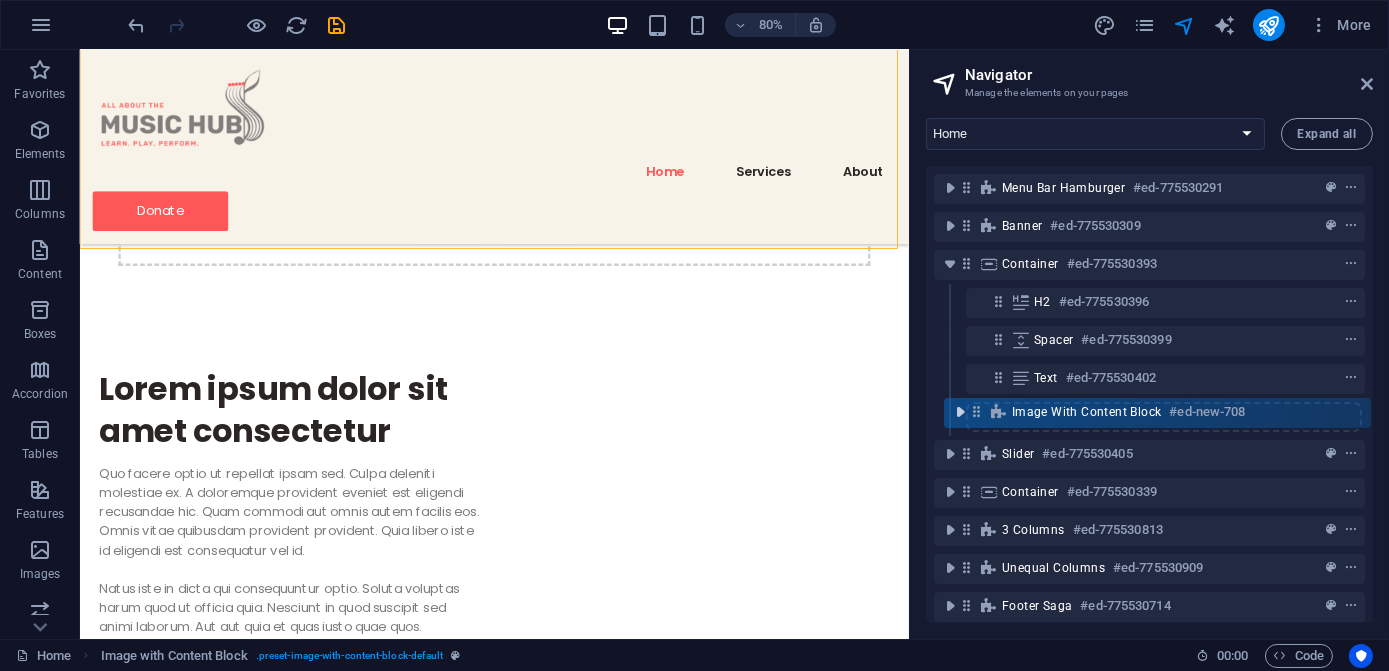 scroll, scrollTop: 550, scrollLeft: 0, axis: vertical 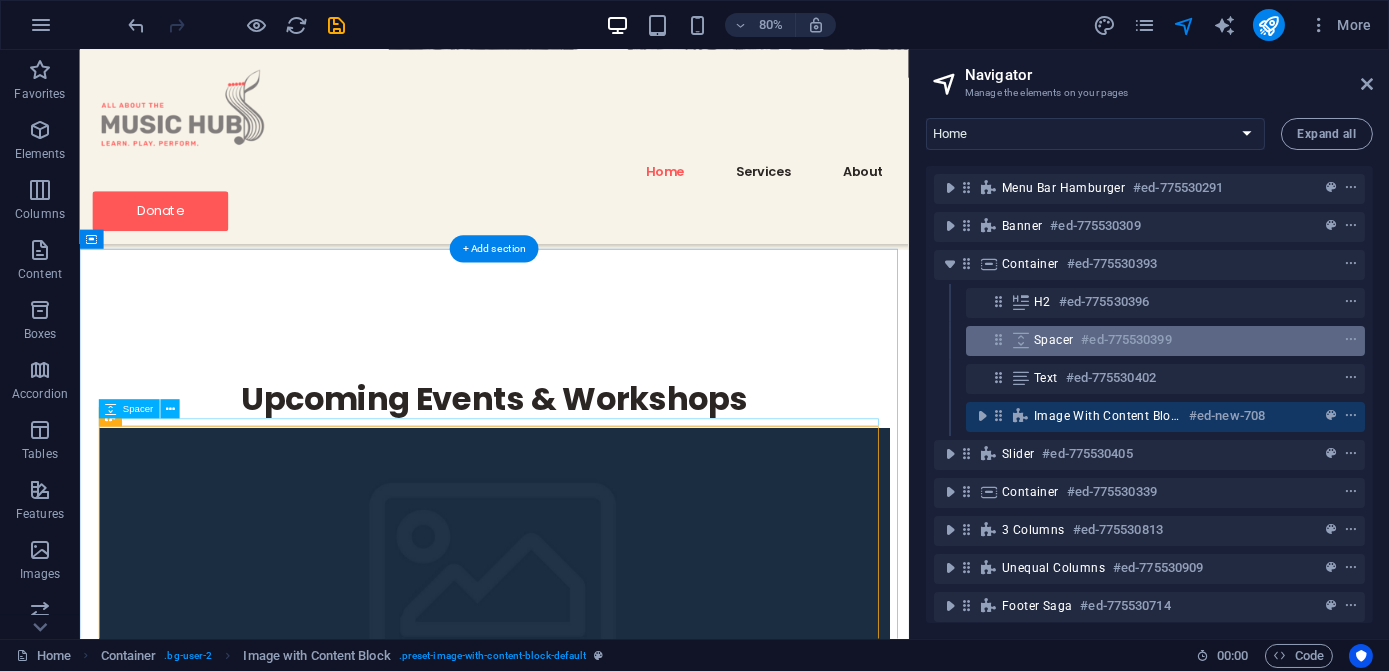 click at bounding box center [1021, 340] 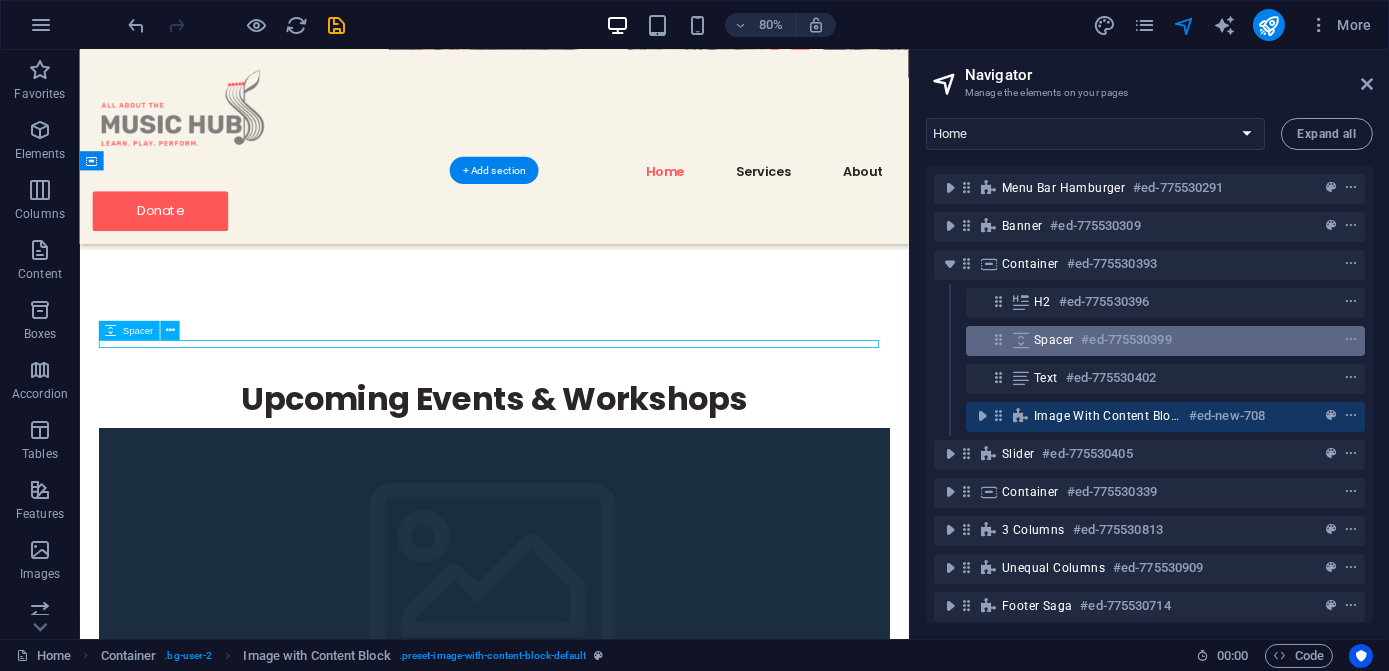 scroll, scrollTop: 648, scrollLeft: 0, axis: vertical 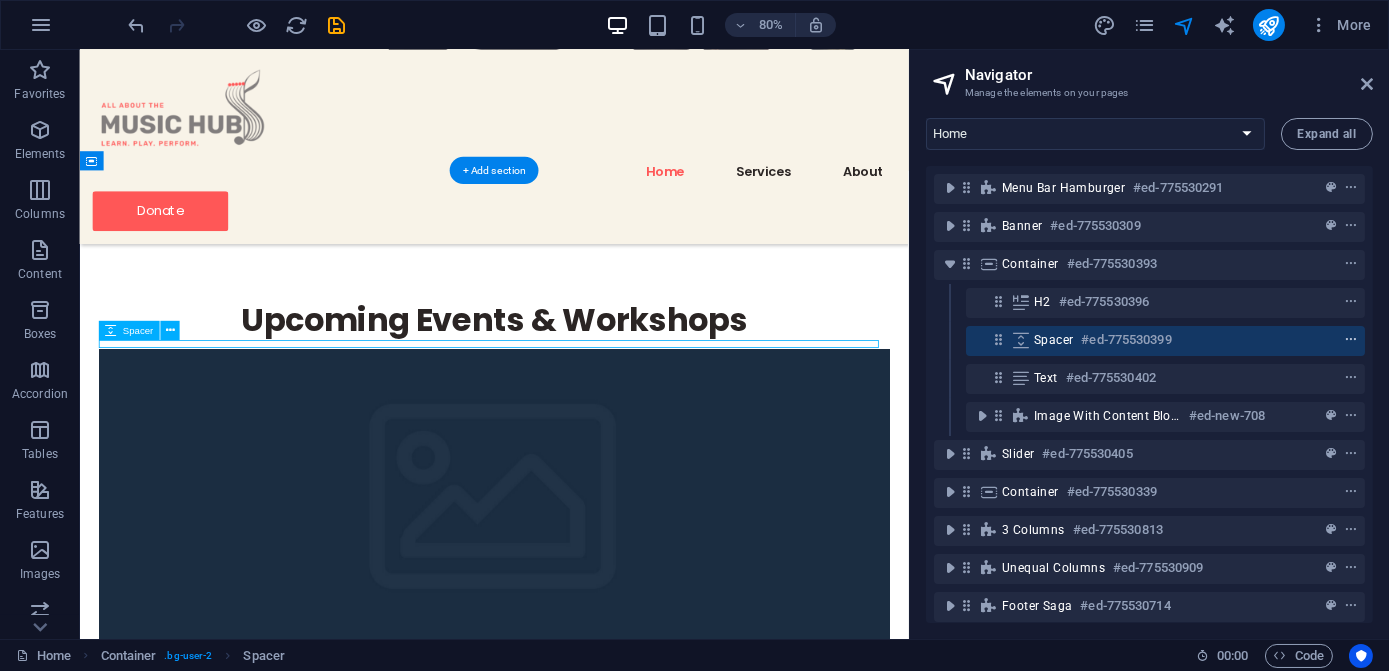 click at bounding box center [1351, 340] 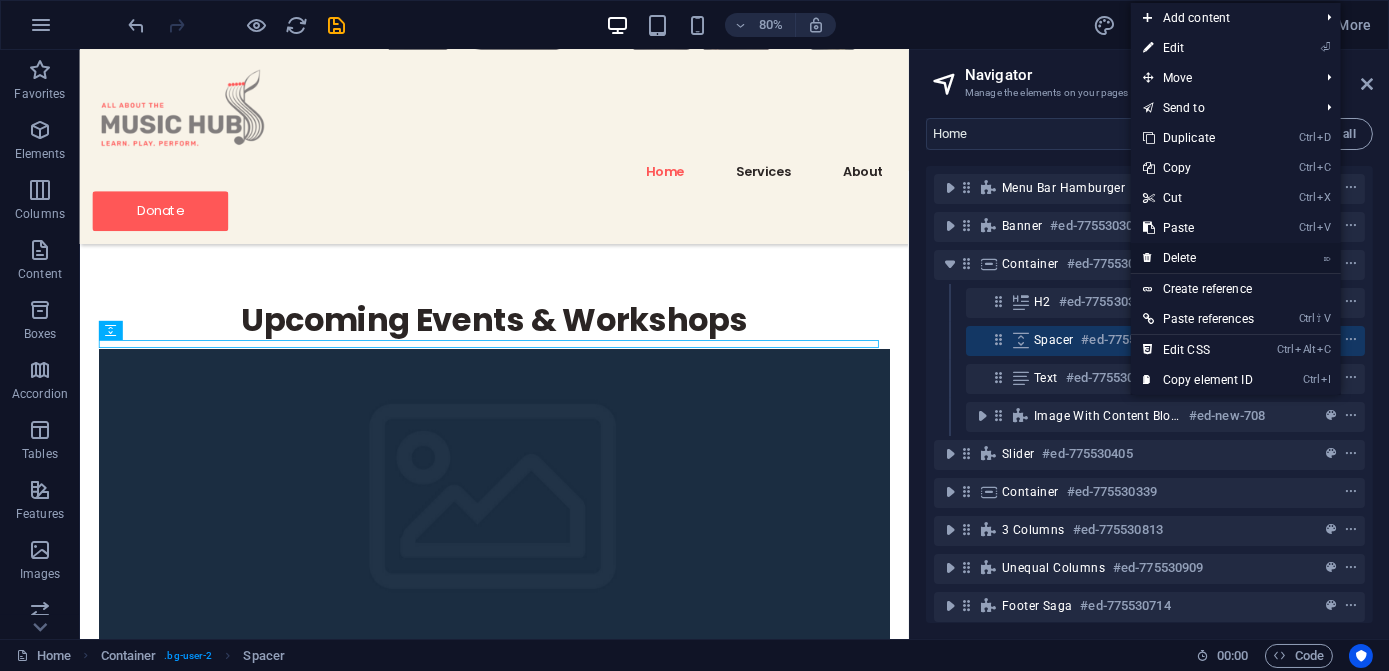 click on "⌦  Delete" at bounding box center [1198, 258] 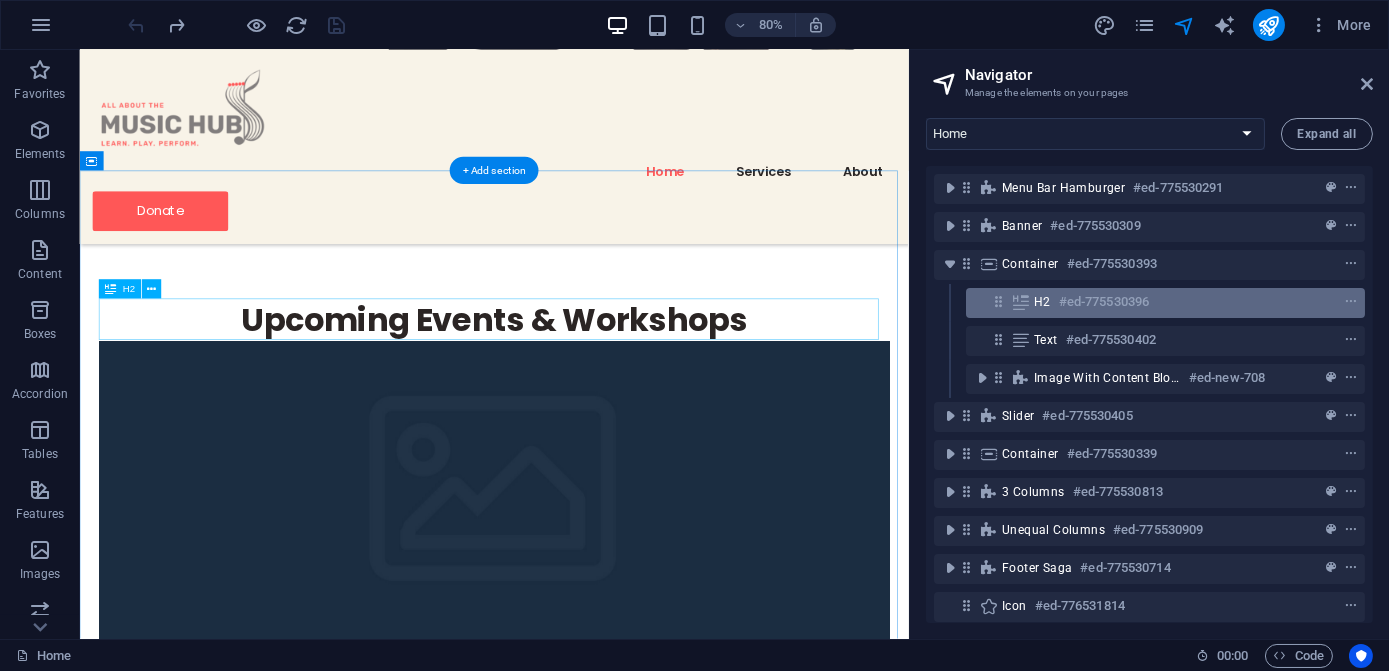 drag, startPoint x: 1042, startPoint y: 342, endPoint x: 1045, endPoint y: 292, distance: 50.08992 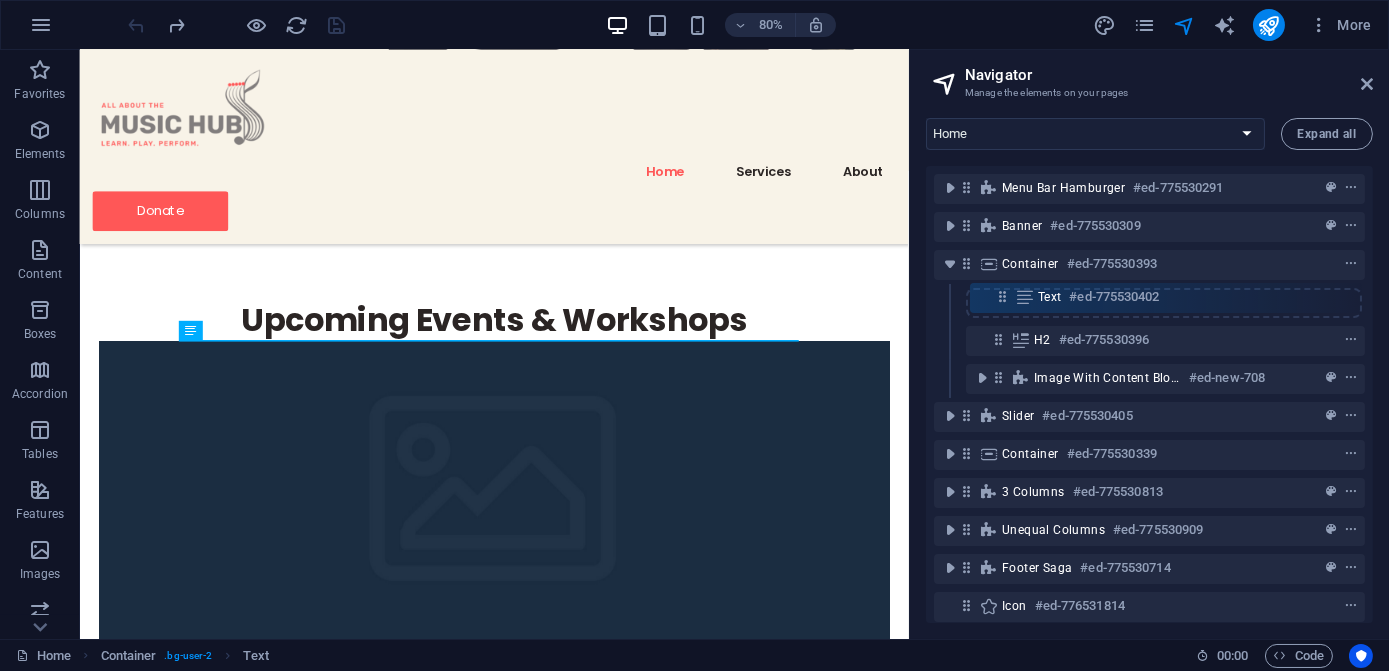 drag, startPoint x: 995, startPoint y: 337, endPoint x: 999, endPoint y: 294, distance: 43.185646 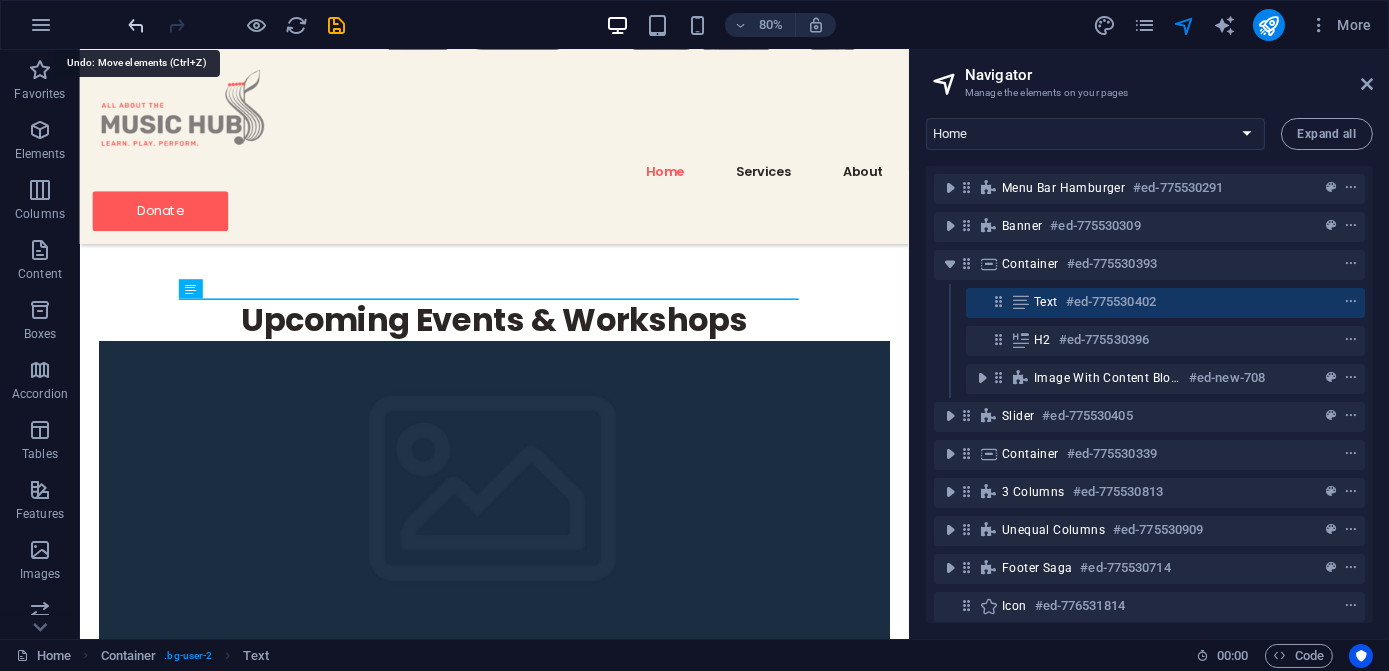 click at bounding box center [137, 25] 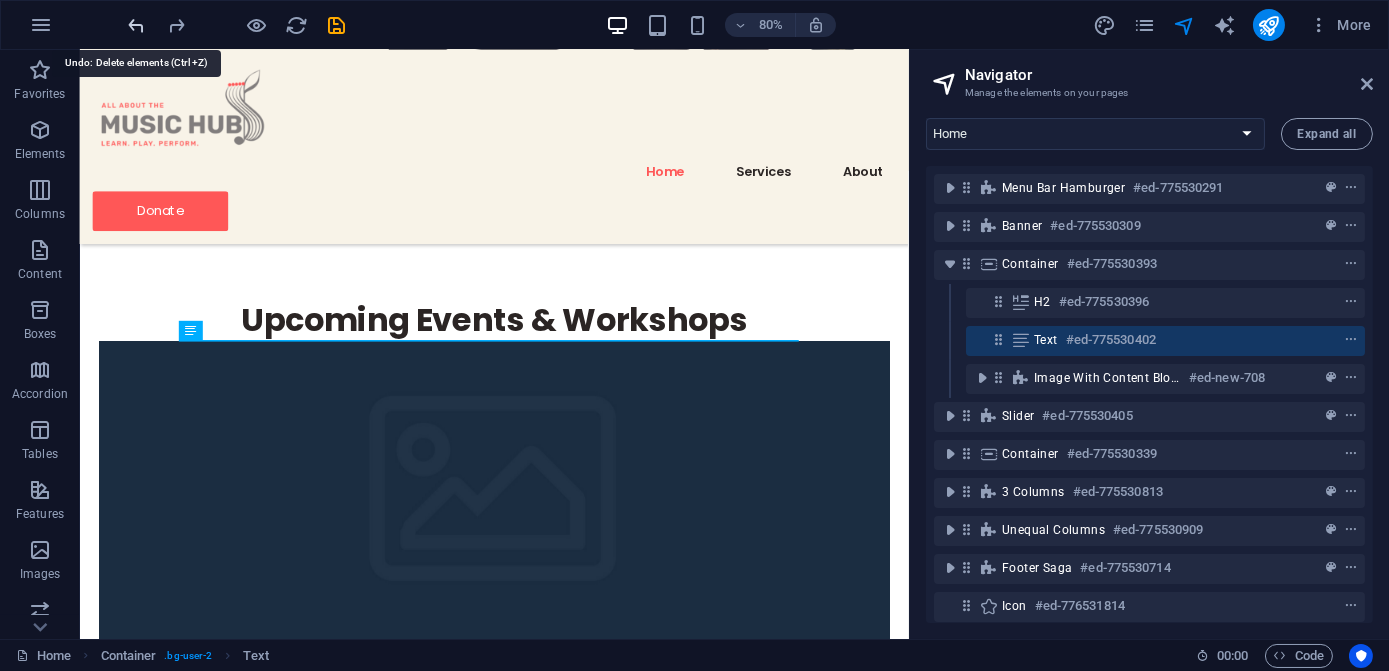 click at bounding box center [137, 25] 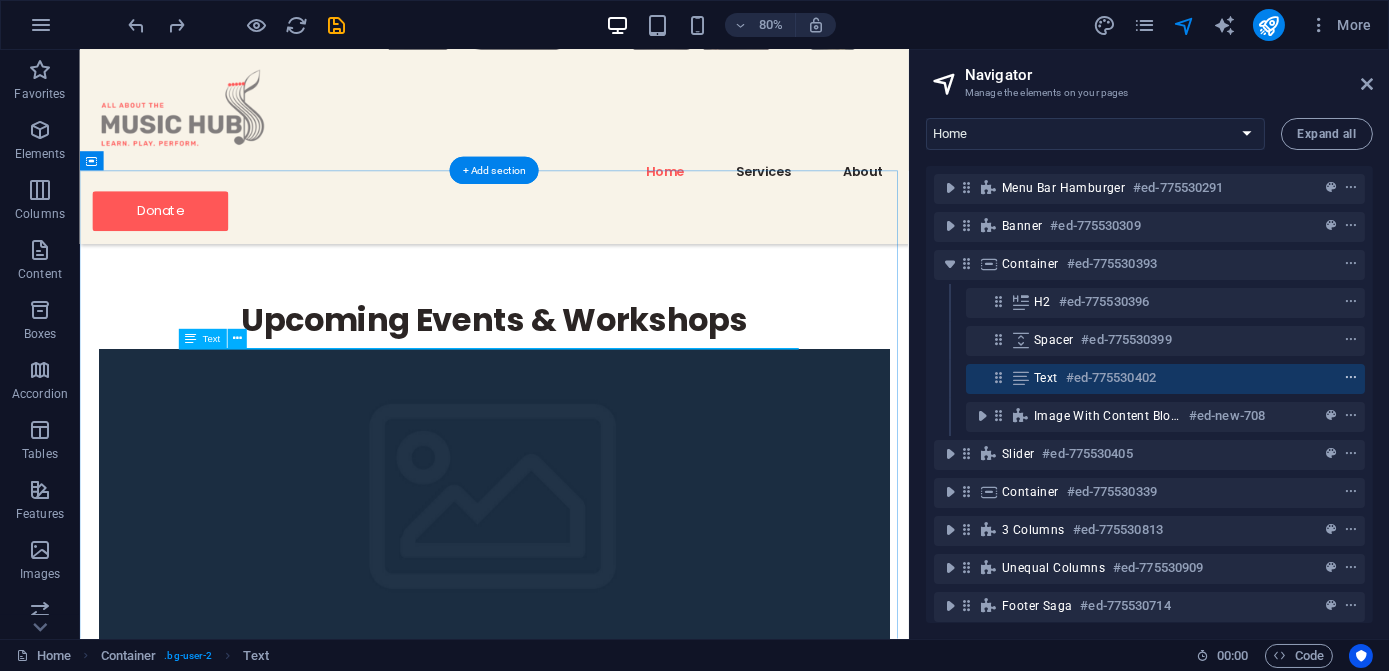 click at bounding box center (1351, 378) 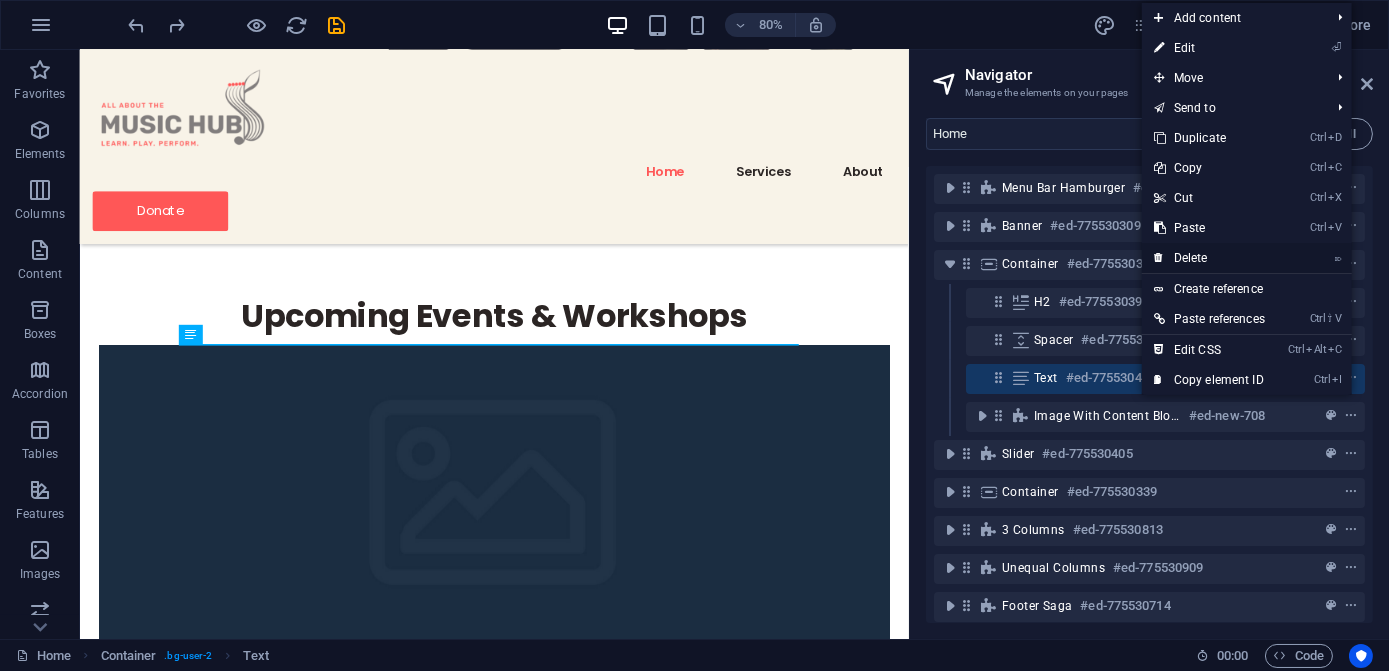 click on "⌦  Delete" at bounding box center [1209, 258] 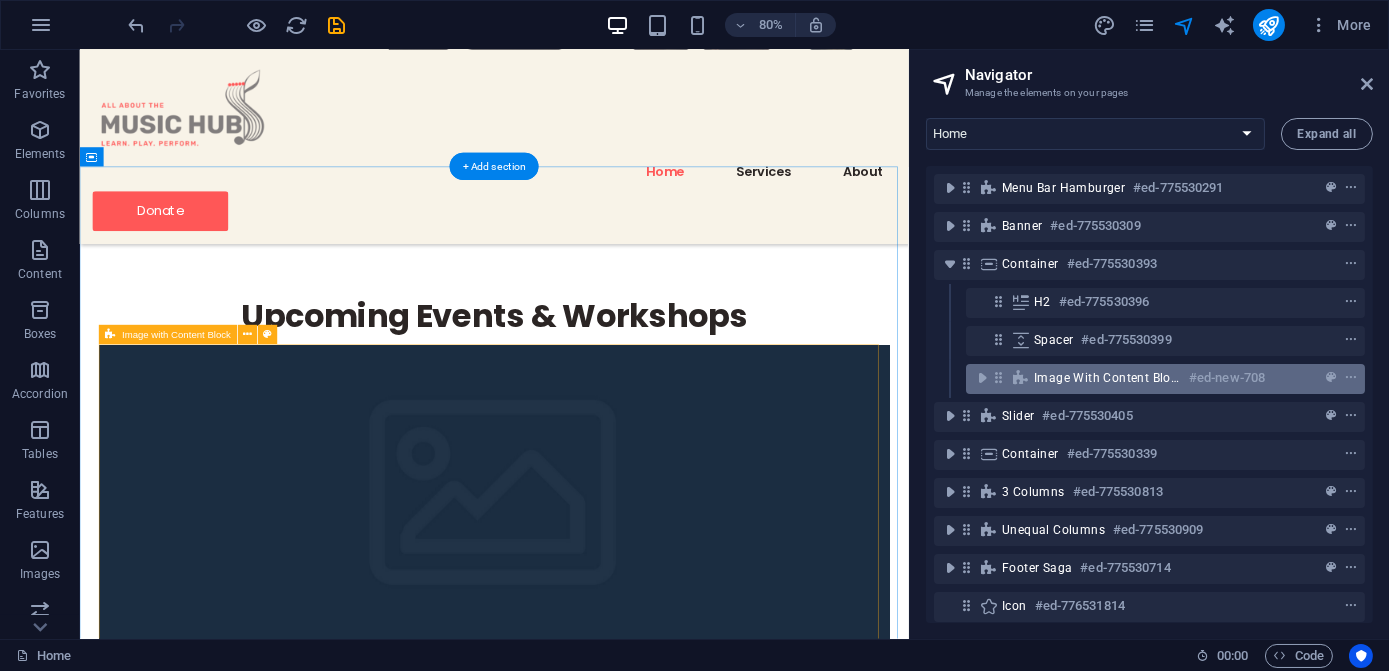 click on "#ed-new-708" at bounding box center [1227, 378] 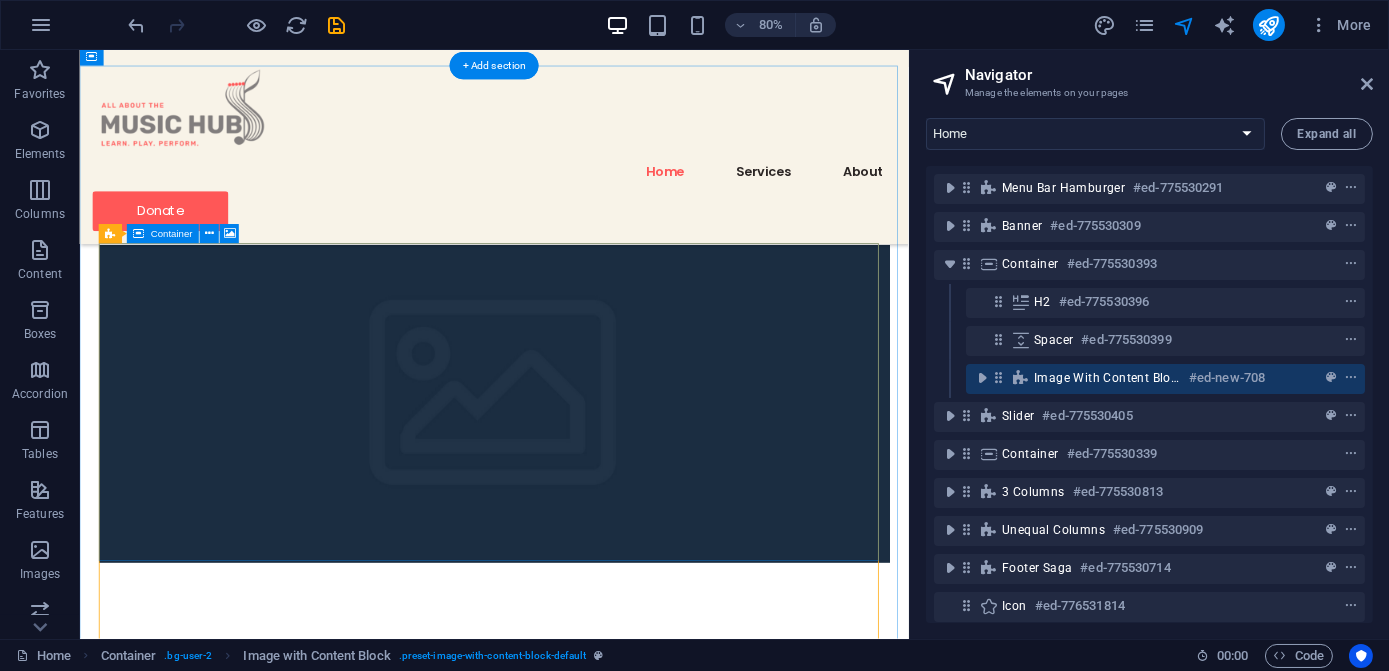 scroll, scrollTop: 869, scrollLeft: 0, axis: vertical 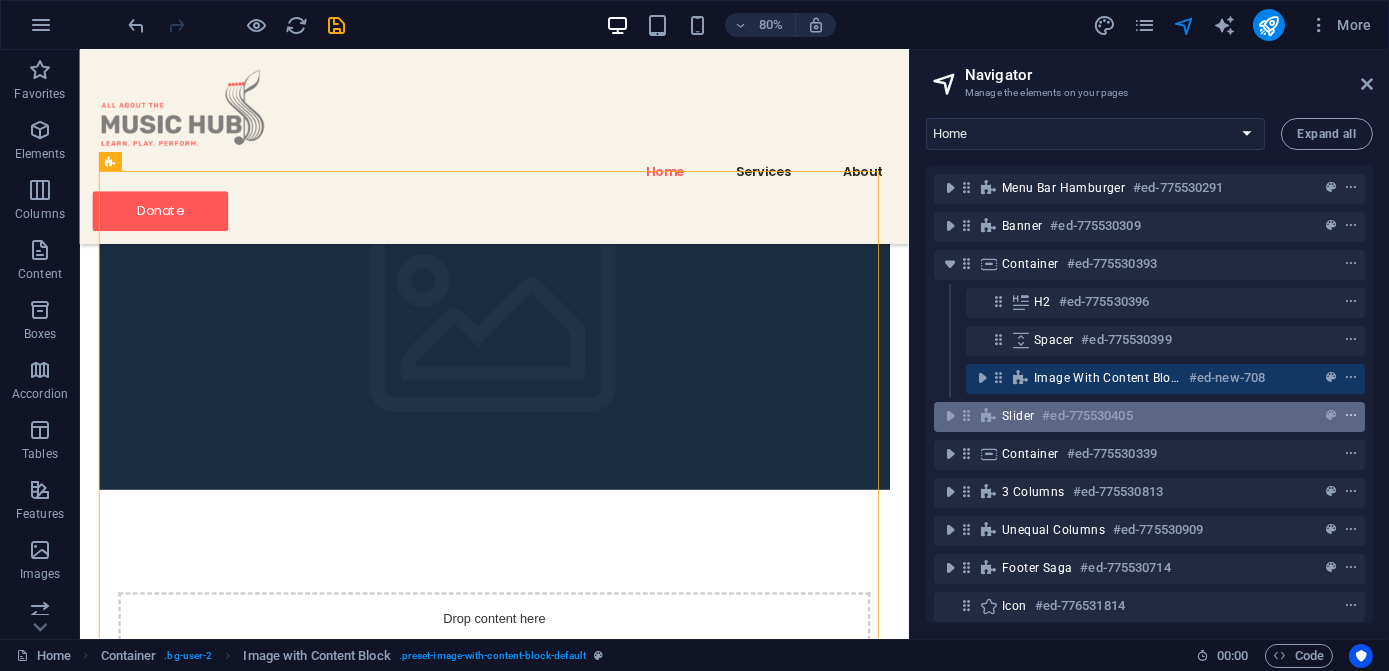 click at bounding box center (1351, 416) 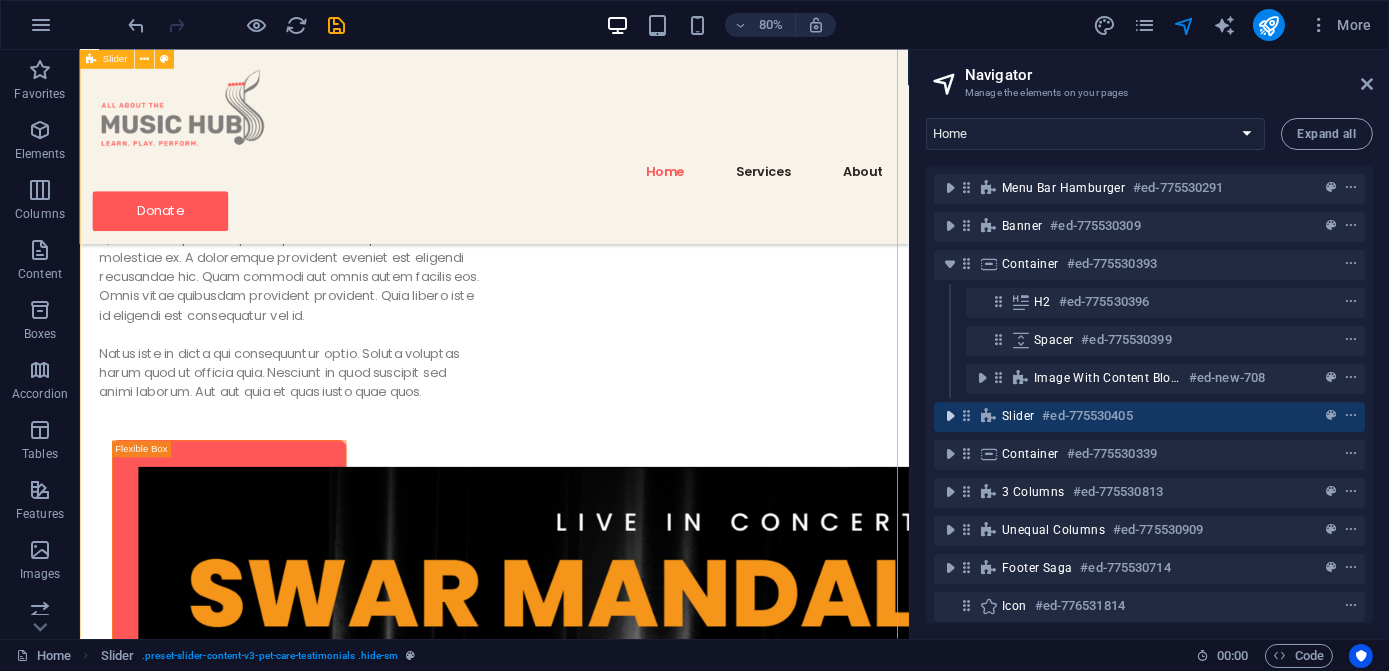 click at bounding box center [950, 416] 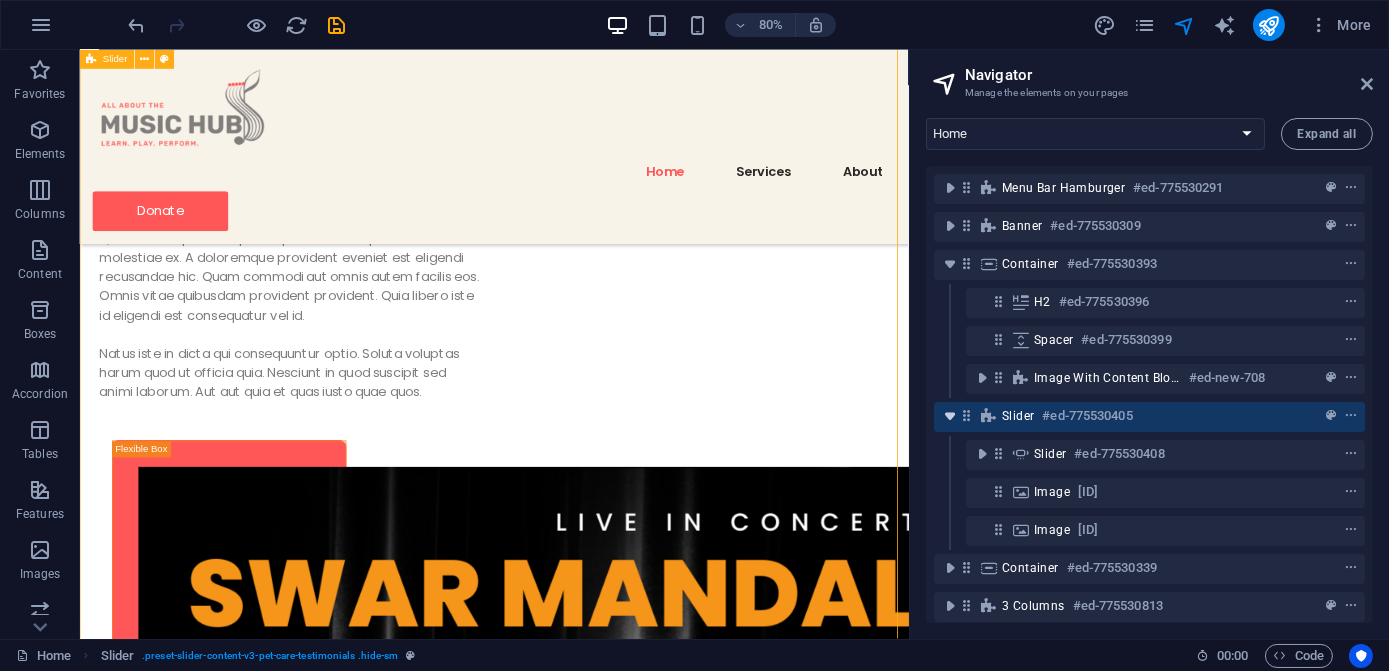 click at bounding box center (950, 416) 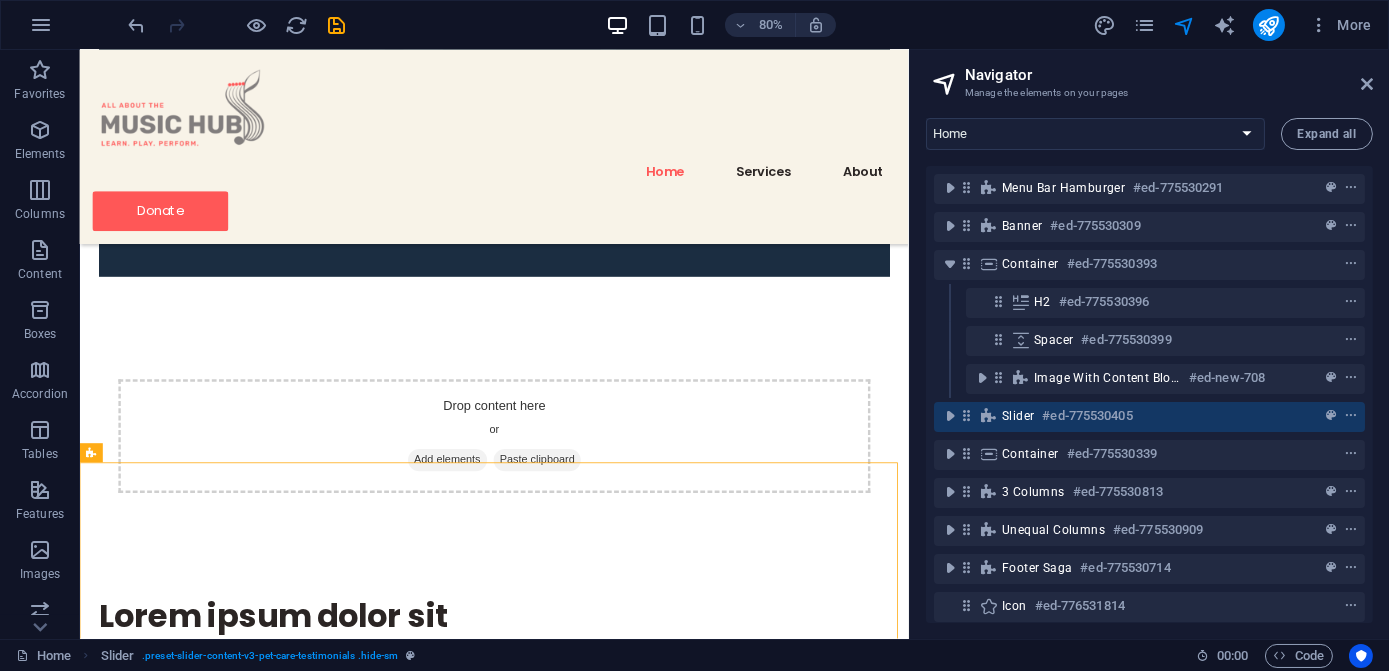 scroll, scrollTop: 1204, scrollLeft: 0, axis: vertical 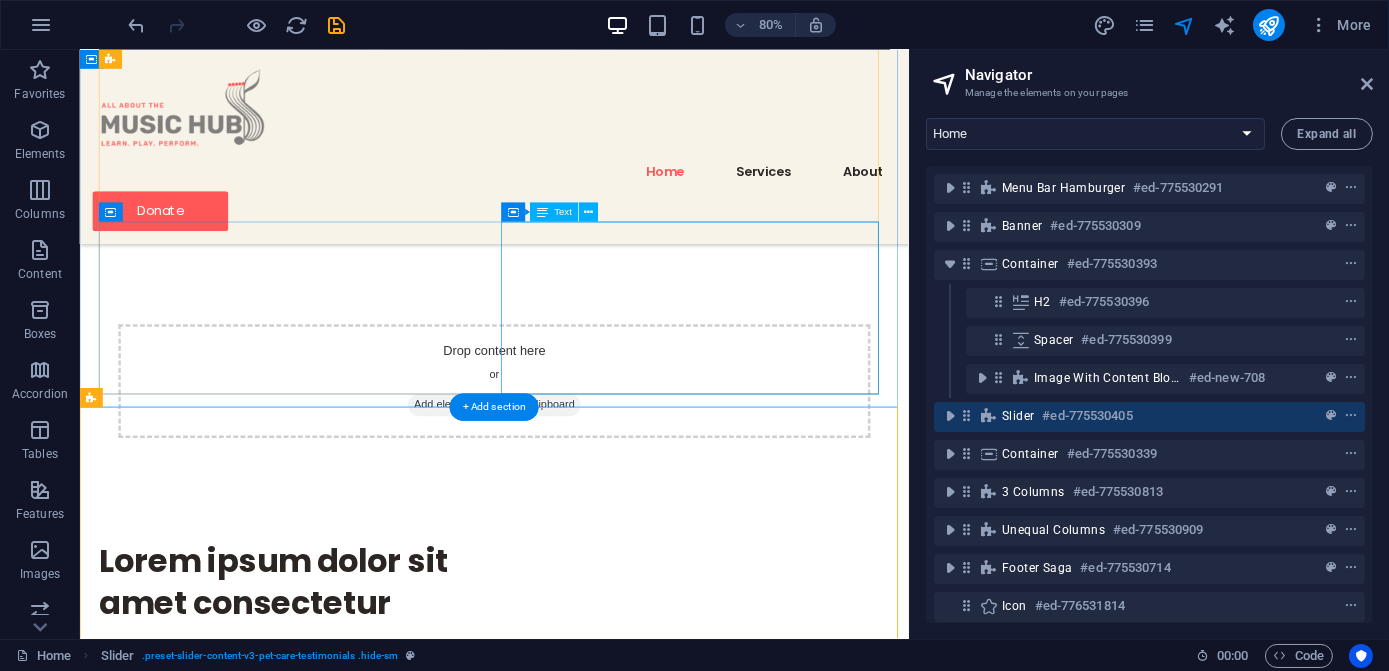 click on "Quo facere optio ut repellat ipsam sed. Culpa deleniti molestiae ex. A doloremque provident eveniet est eligendi recusandae hic. Quam commodi aut omnis autem facilis eos. Omnis vitae quibusdam provident provident. Quia libero iste id eligendi est consequatur vel id. Natus iste in dicta qui consequuntur optio. Soluta voluptas harum quod ut officia quia. Nesciunt in quod suscipit sed animi laborum. Aut aut quia et quas iusto quae quos." at bounding box center [343, 892] 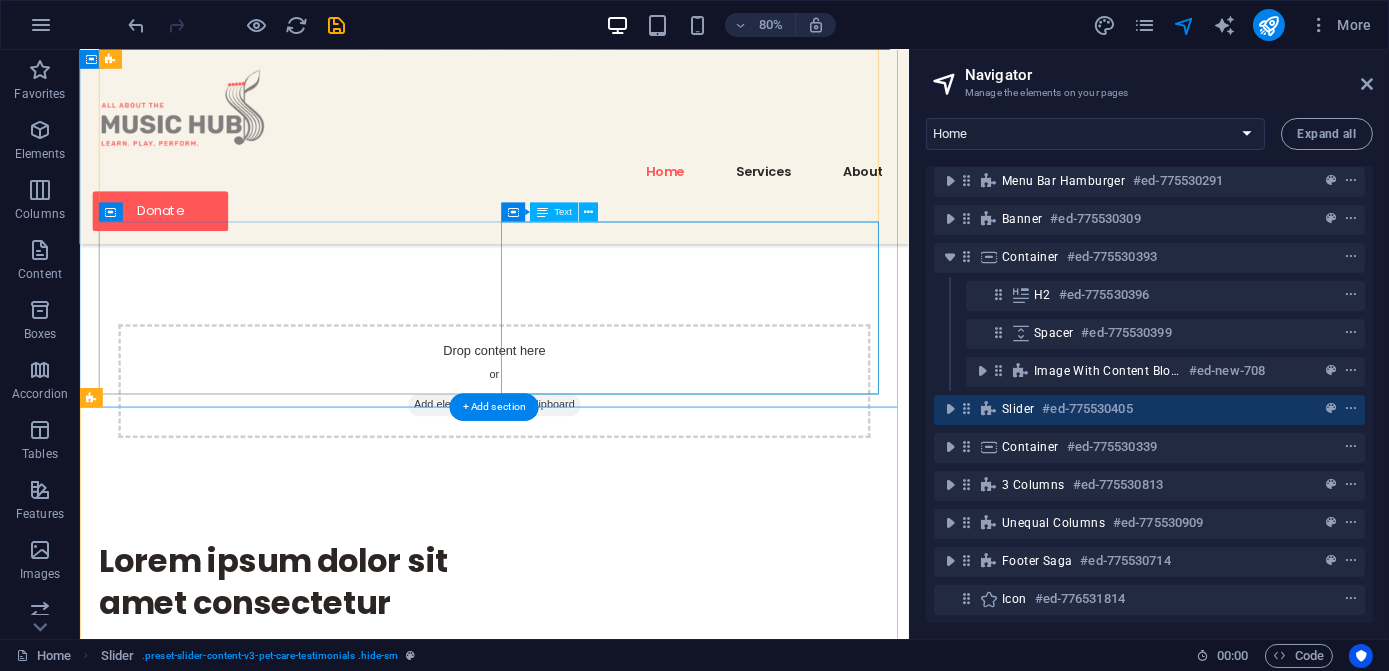 click on "Quo facere optio ut repellat ipsam sed. Culpa deleniti molestiae ex. A doloremque provident eveniet est eligendi recusandae hic. Quam commodi aut omnis autem facilis eos. Omnis vitae quibusdam provident provident. Quia libero iste id eligendi est consequatur vel id. Natus iste in dicta qui consequuntur optio. Soluta voluptas harum quod ut officia quia. Nesciunt in quod suscipit sed animi laborum. Aut aut quia et quas iusto quae quos." at bounding box center (343, 892) 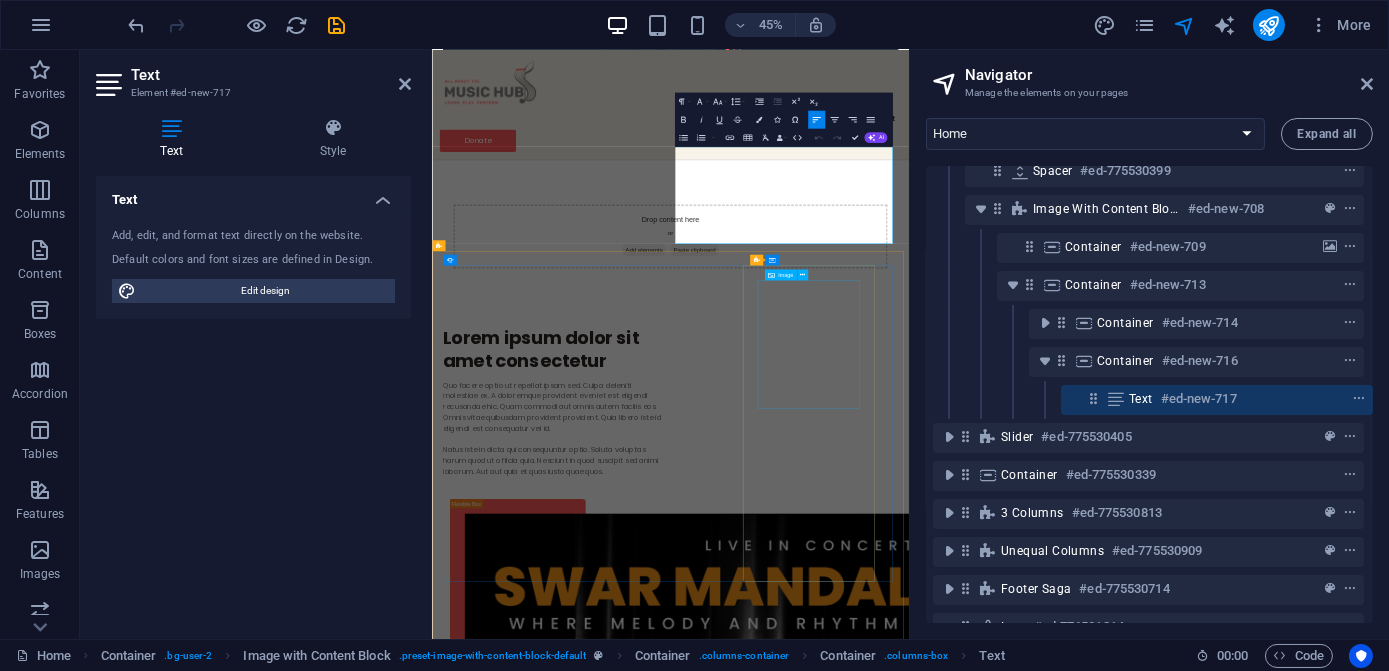 scroll, scrollTop: 181, scrollLeft: 4, axis: both 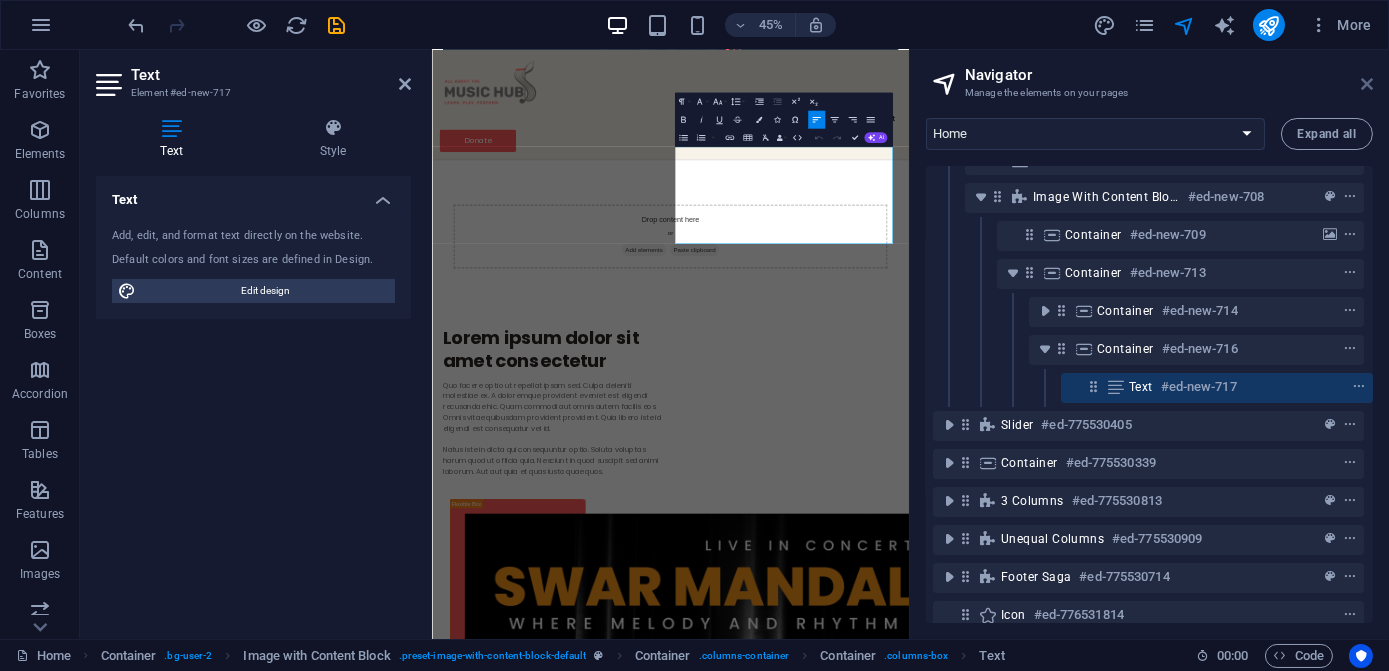 click at bounding box center [1367, 84] 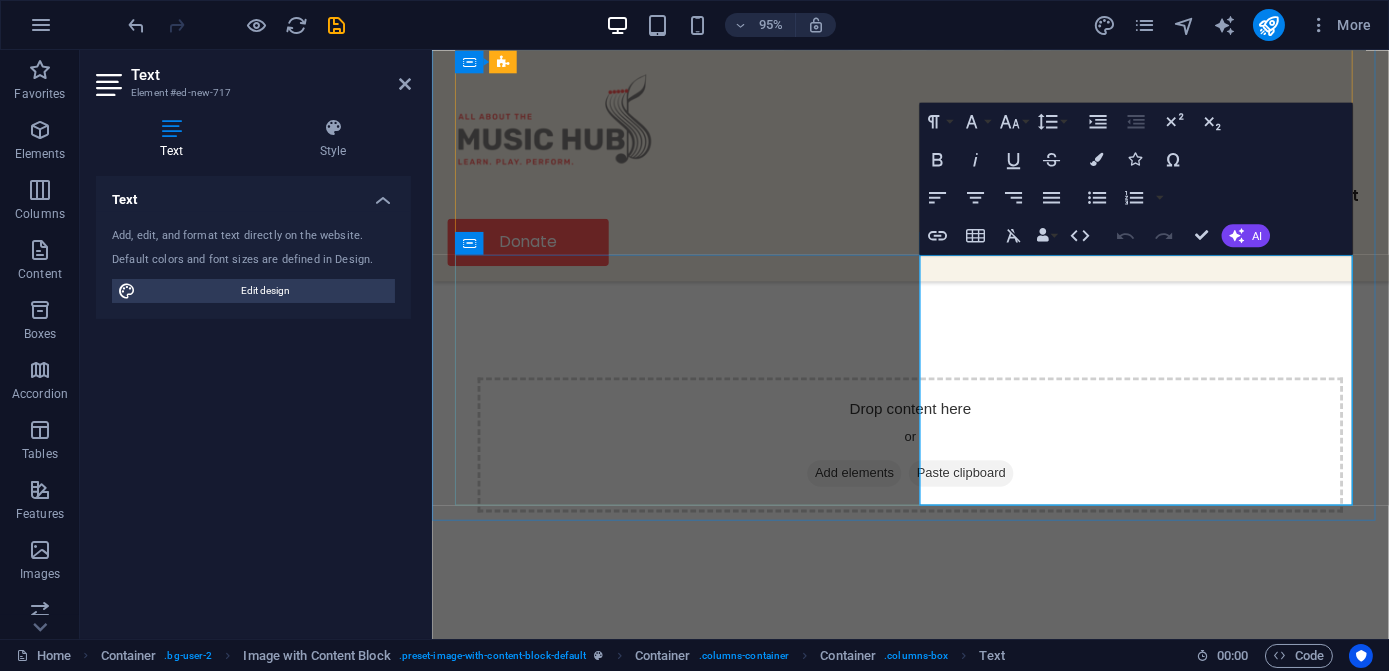 click on "Quo facere optio ut repellat ipsam sed. Culpa deleniti molestiae ex. A doloremque provident eveniet est eligendi recusandae hic. Quam commodi aut omnis autem facilis eos. Omnis vitae quibusdam provident provident. Quia libero iste id eligendi est consequatur vel id. Natus iste in dicta qui consequuntur optio. Soluta voluptas harum quod ut officia quia. Nesciunt in quod suscipit sed animi laborum. Aut aut quia et quas iusto quae quos." at bounding box center (687, 892) 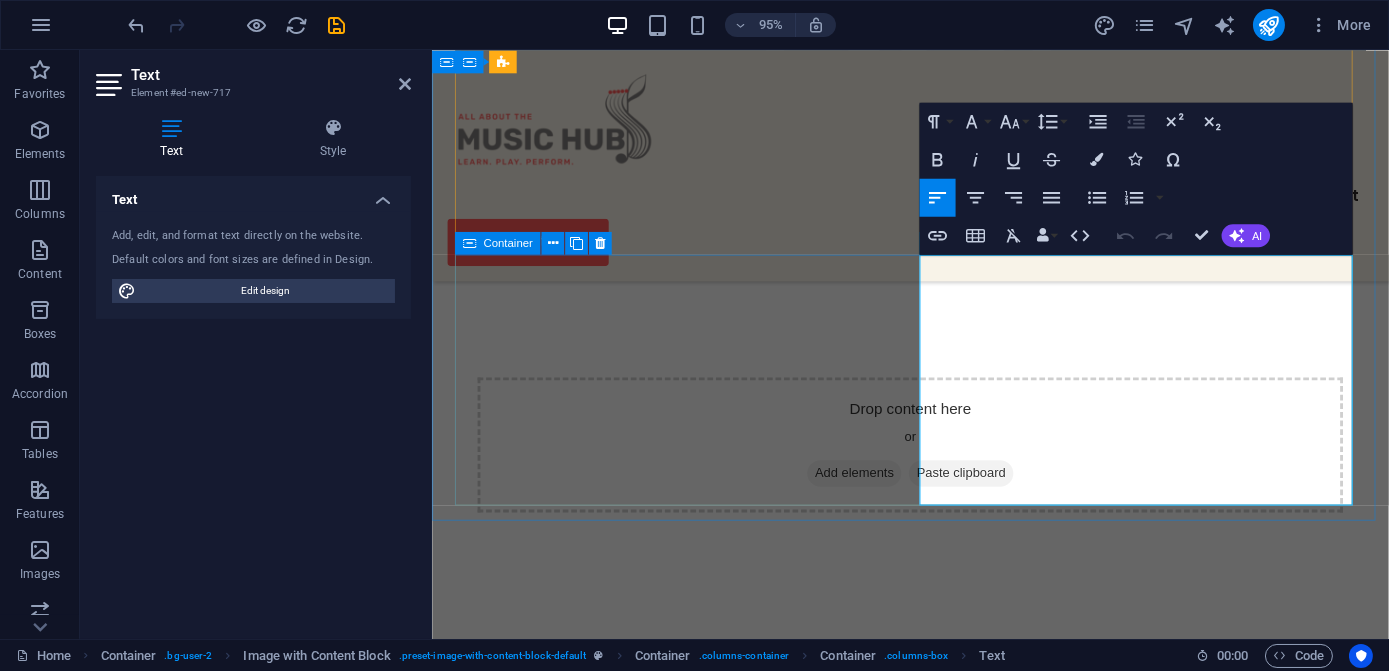 drag, startPoint x: 1041, startPoint y: 517, endPoint x: 931, endPoint y: 280, distance: 261.2834 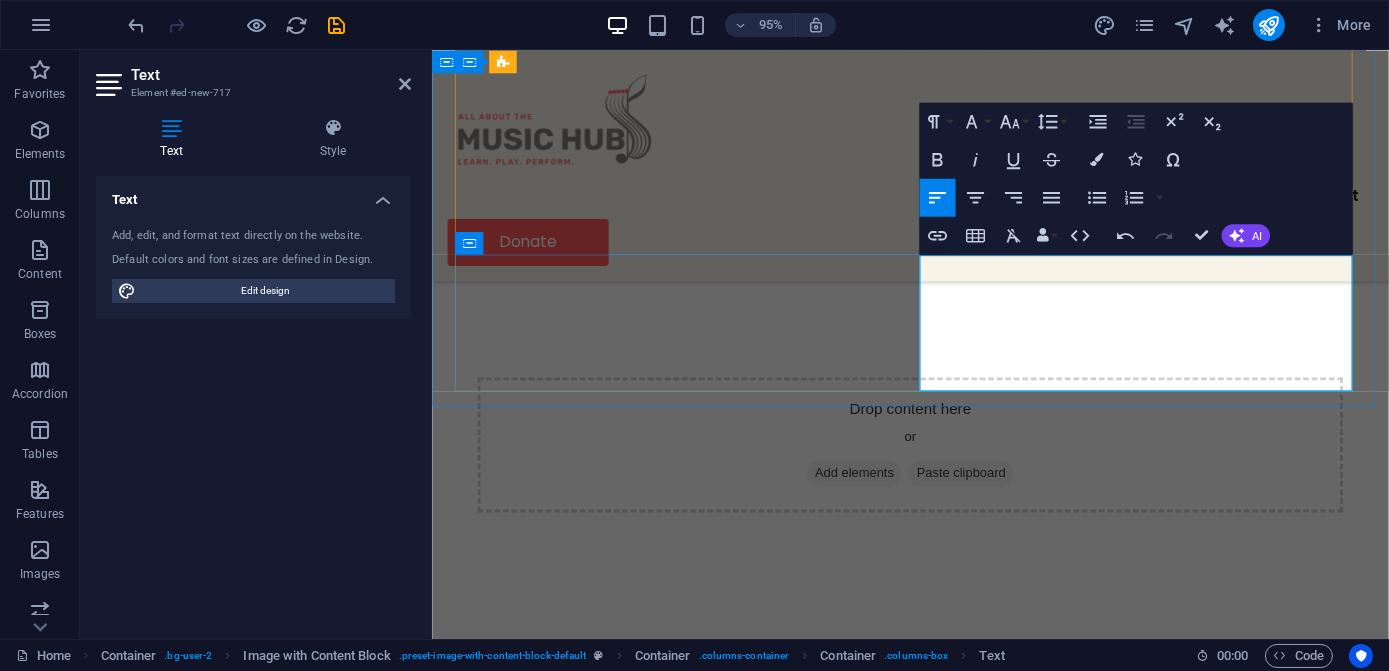 click on "Join us for an unforgettable evening celebrating the timeless voice of Lata Mangeshkar, the Nightingale of India." at bounding box center [687, 808] 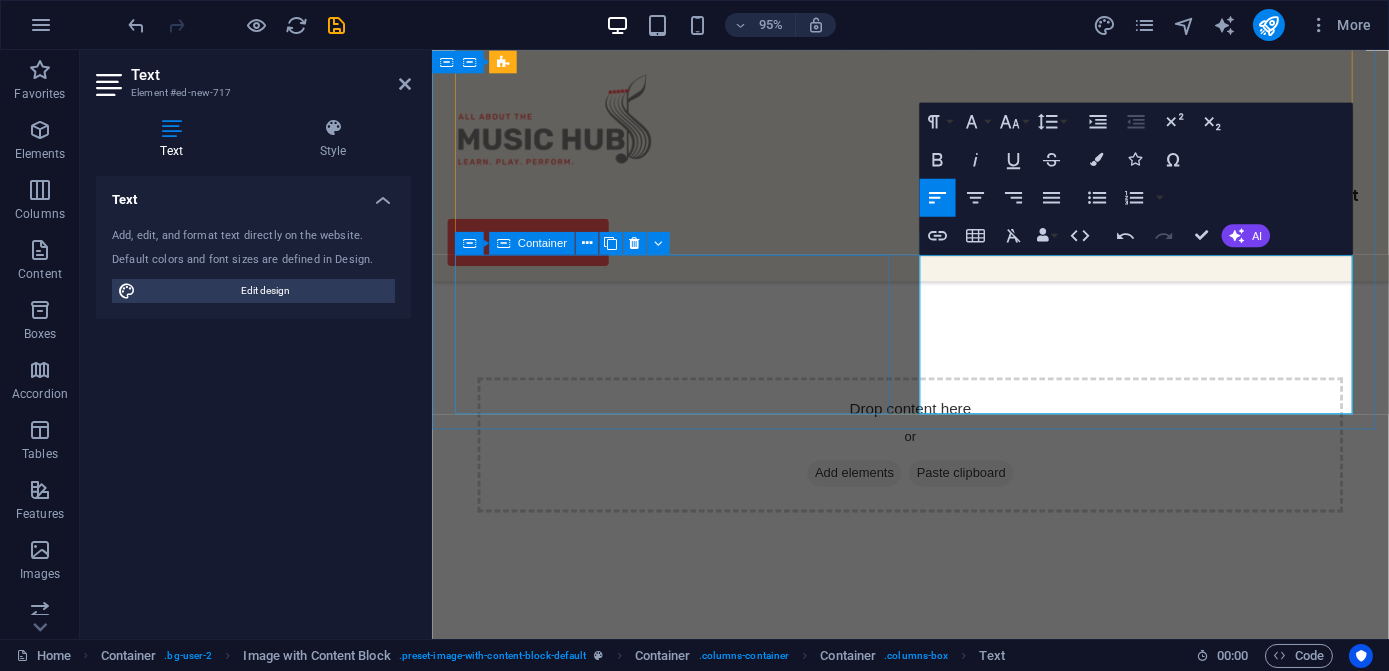 click on "Lorem ipsum dolor sit amet consectetur" at bounding box center [687, 716] 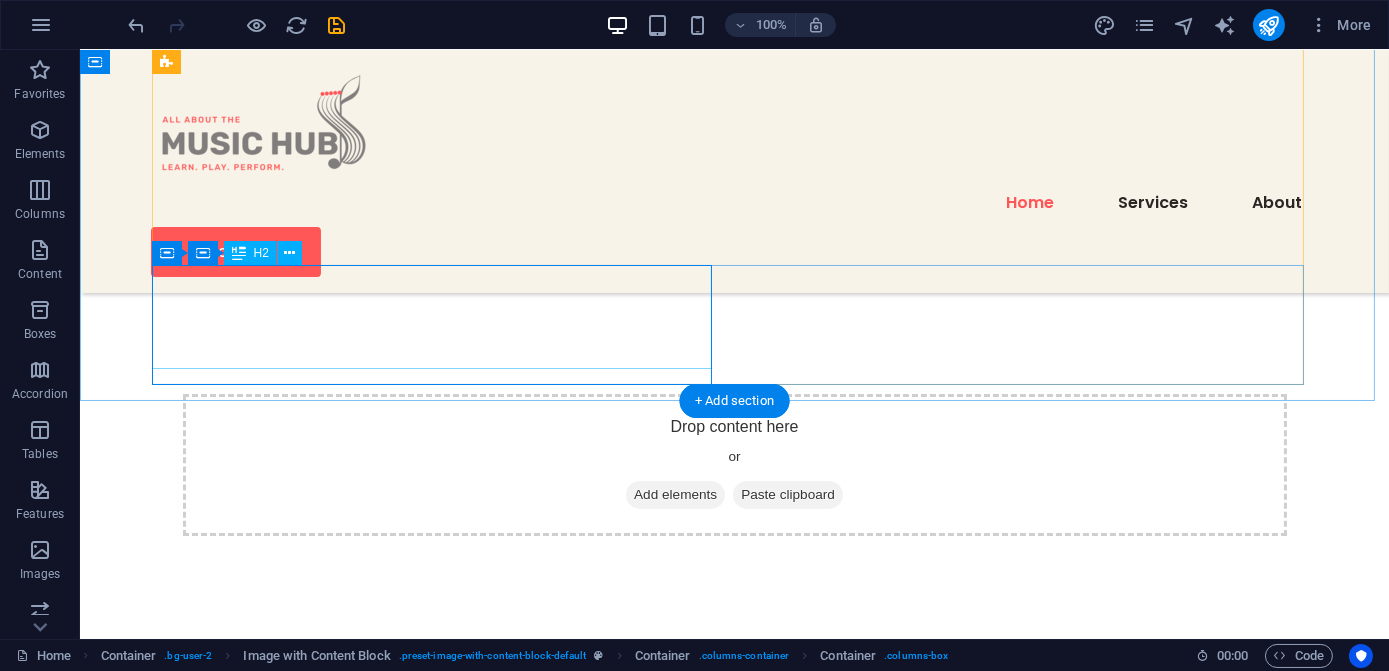 click on "Lorem ipsum dolor sit amet consectetur" at bounding box center [439, 716] 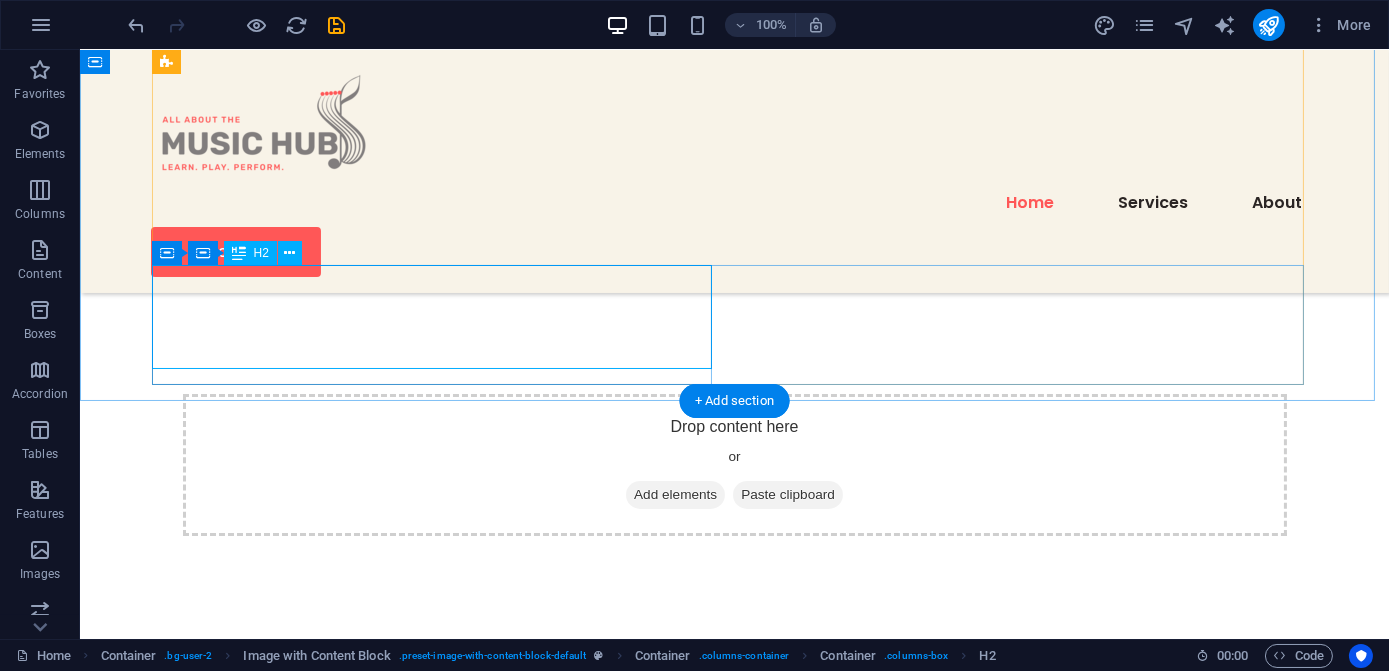 click on "Lorem ipsum dolor sit amet consectetur" at bounding box center (439, 716) 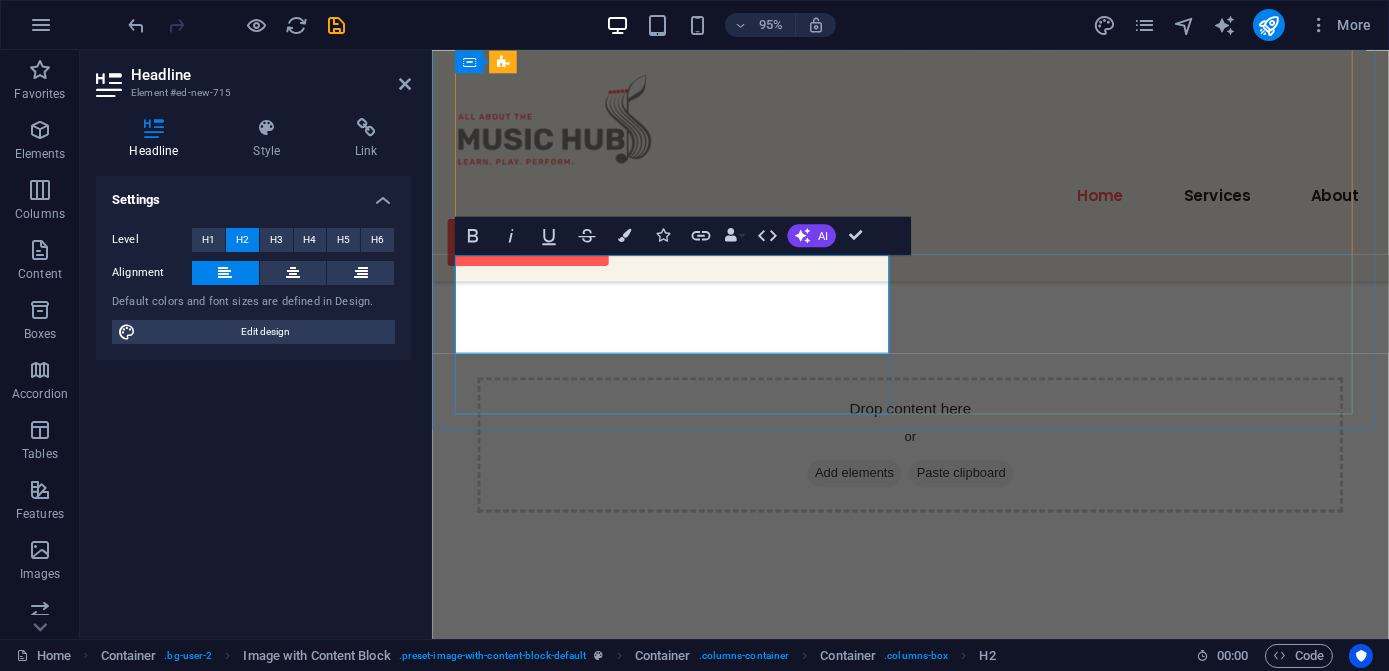 scroll, scrollTop: 73, scrollLeft: 9, axis: both 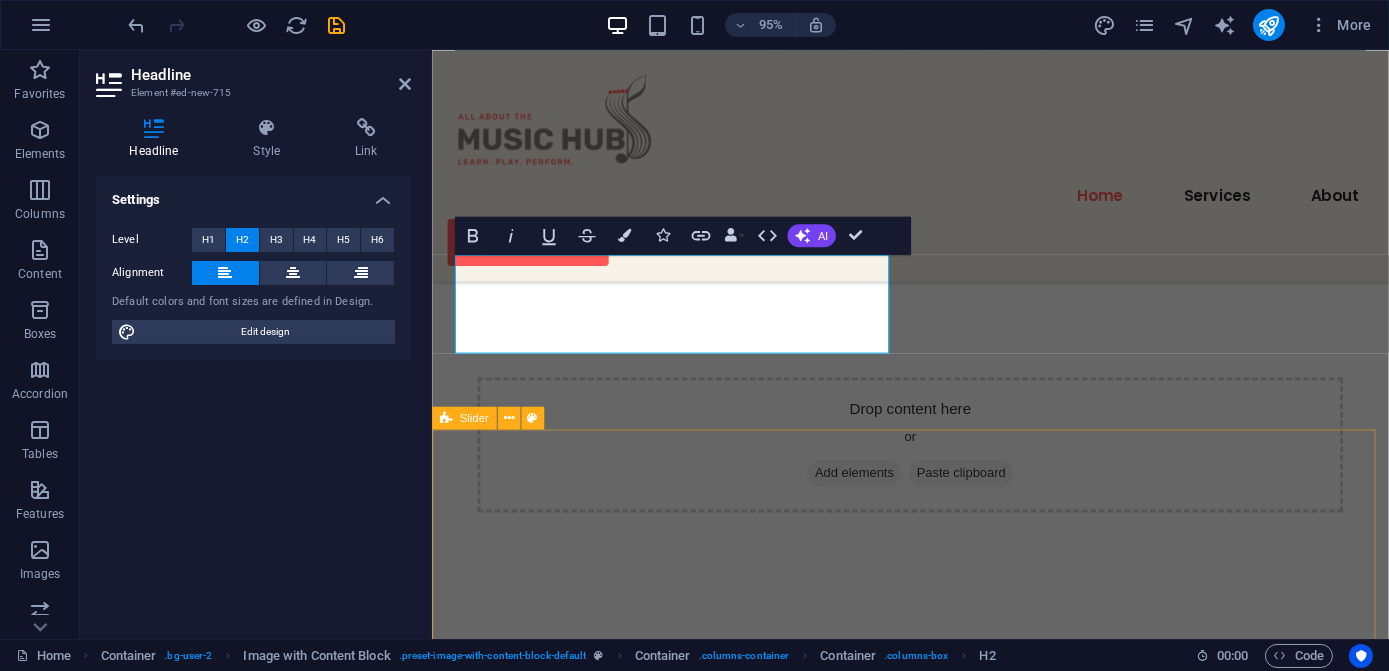 click on "[PERSON] [LAST] [DATE] [TIME] An evening of Sarod & Tabla with maestros Ustad Sukhvinder Singh Pinky & Arnab Chakrabarti. [LOCATION], [CITY] Book now: swarMandal.eventbrite.co.uk One Voice [DATE] [TIME] - Tribute Concert [DATE] [TIME] Join us for an unforgettable evening celebrating the timeless voice of Lata Mangeshkar, the Nightingale of India. Experience her legendary melodies brought to life on stage, in a soulful tribute on her birthday." at bounding box center (934, 3395) 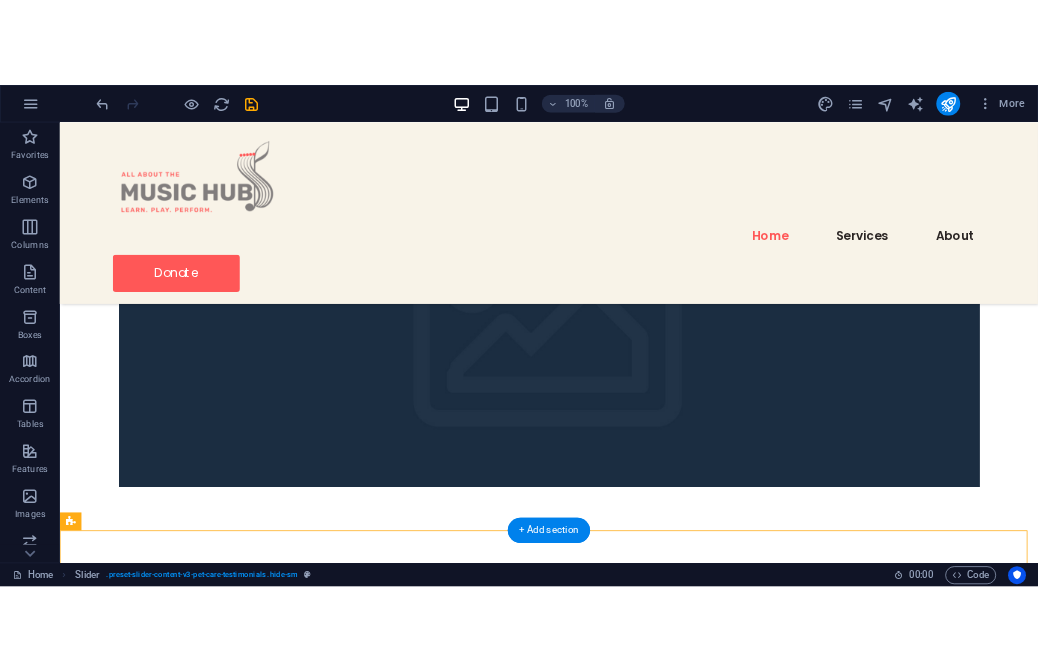 scroll, scrollTop: 931, scrollLeft: 0, axis: vertical 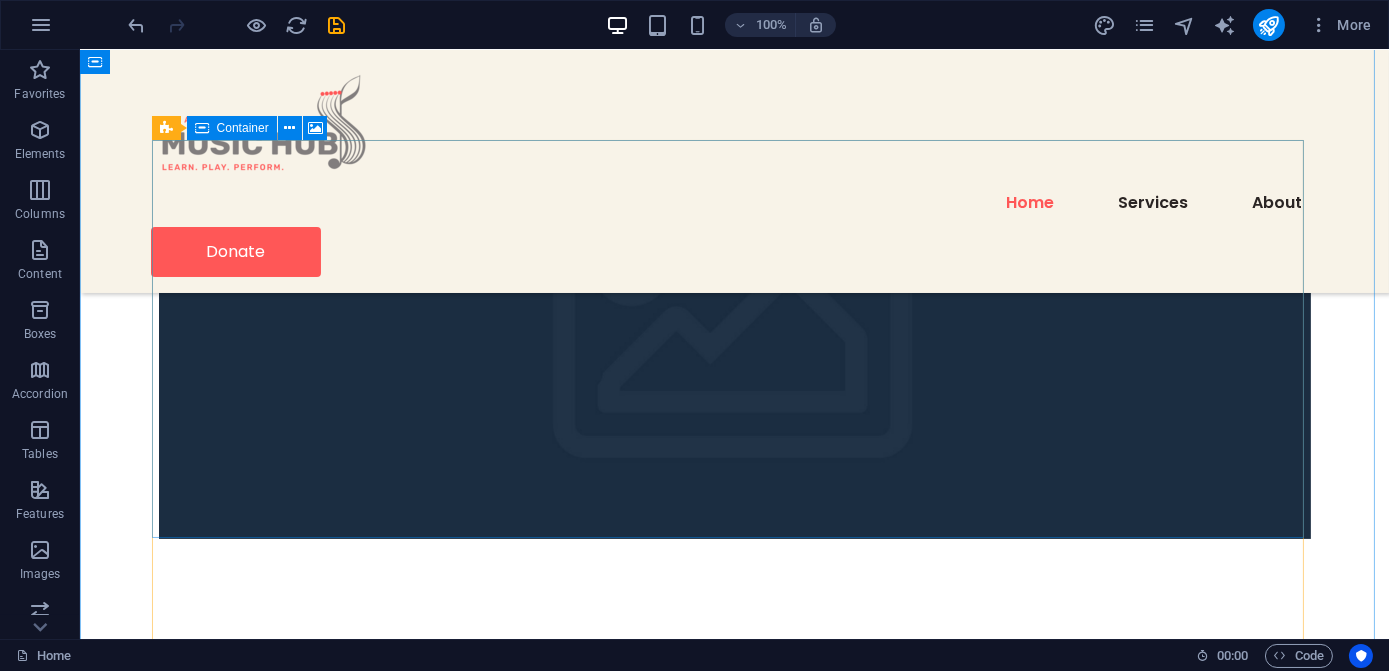 click on "Drop content here or  Add elements  Paste clipboard" at bounding box center [735, 738] 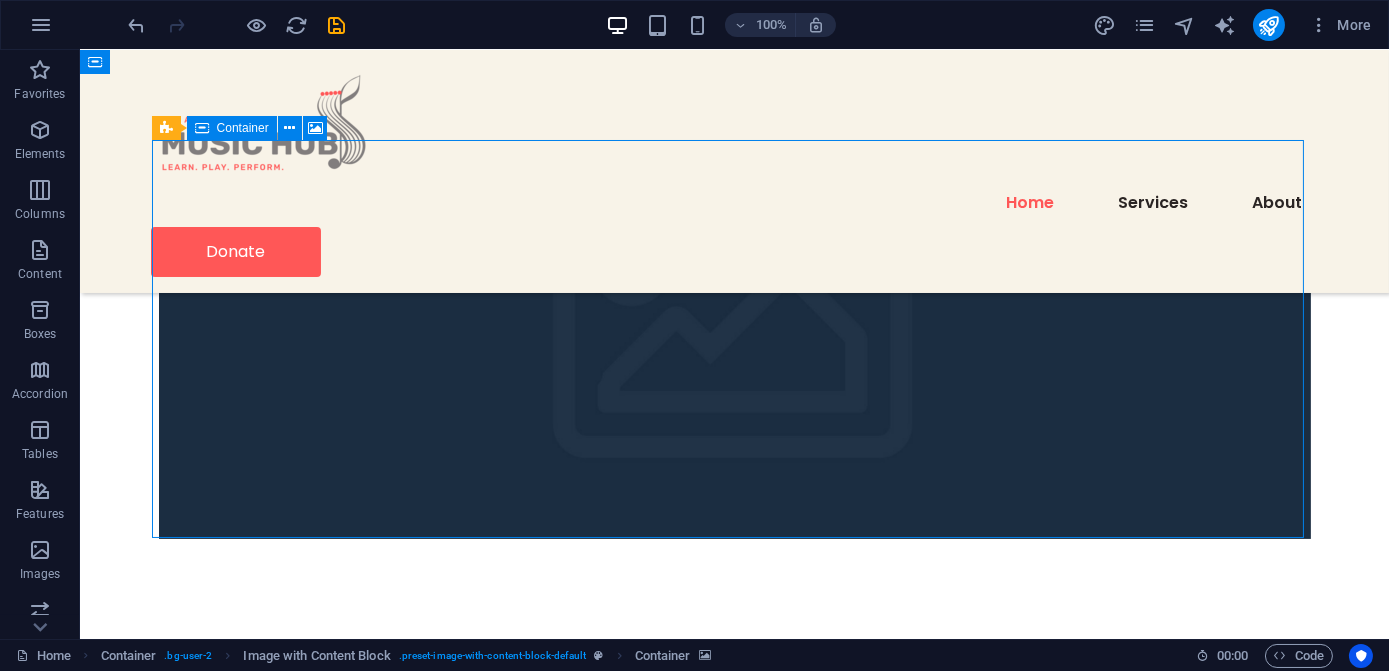 click on "Drop content here or  Add elements  Paste clipboard" at bounding box center [735, 738] 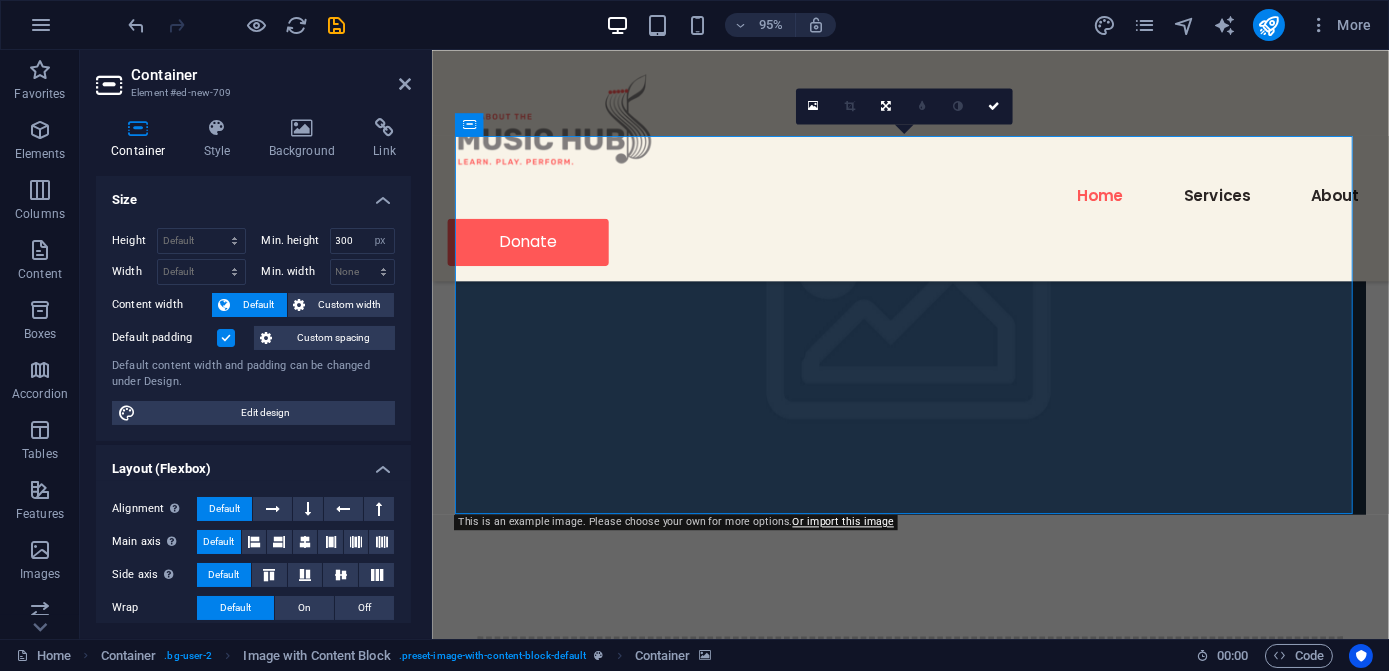 click on "CMS - allaboutthemusichub.org Home Favorites Elements Columns Content Boxes Accordion Tables Features Images Slider Header Footer Forms Marketing Collections Container Element [ID]
Container Style Background Link Size Height Default px rem % vh vw Min. height 300 None px rem % vh vw Width Default px rem % em vh vw Min. width None px rem % vh vw Content width Default Custom width Width Default px rem % em vh vw Min. width None px rem % vh vw Default padding Custom spacing Default content width and padding can be changed under Design. Edit design Layout (Flexbox) Alignment Determines the flex direction. Default Main axis Determine how elements should behave along the main axis inside this container (justify content). Default Side axis Control the vertical direction of the element inside of the container (align items). Default Wrap Default On Off Fill Default Accessibility Role None Alert Article Banner Comment %" at bounding box center [694, 335] 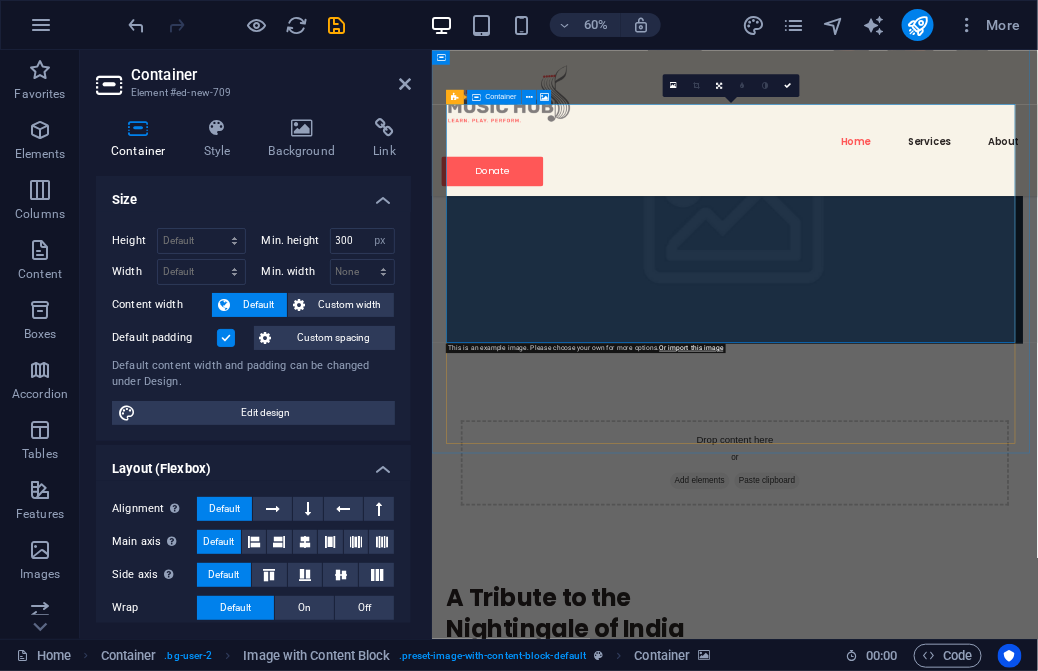 click on "Drop content here or  Add elements  Paste clipboard" at bounding box center (936, 737) 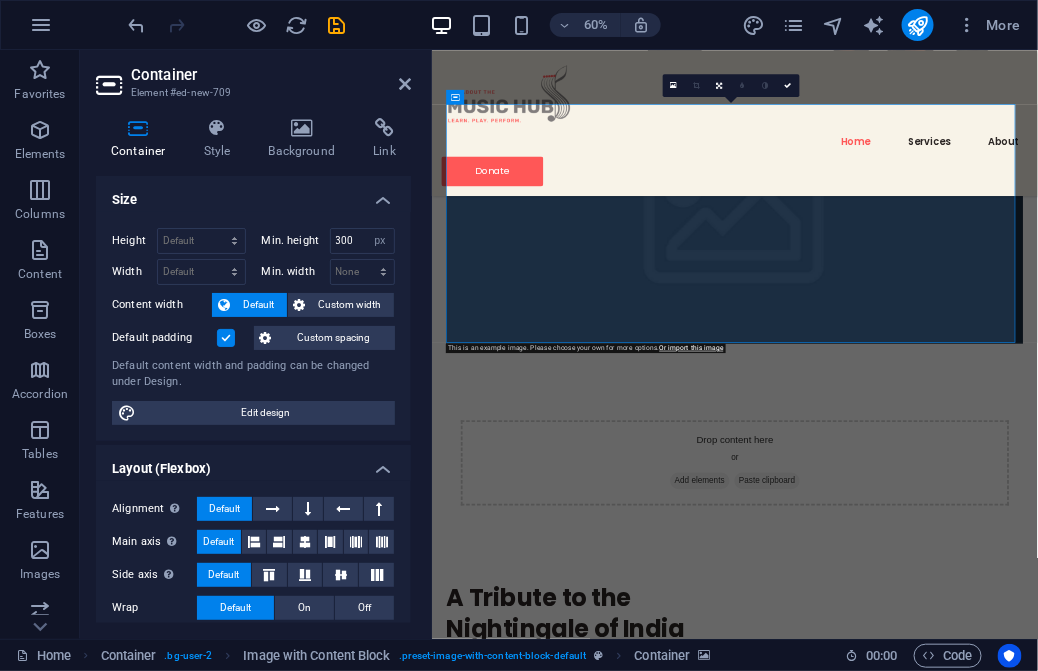 click at bounding box center (936, 339) 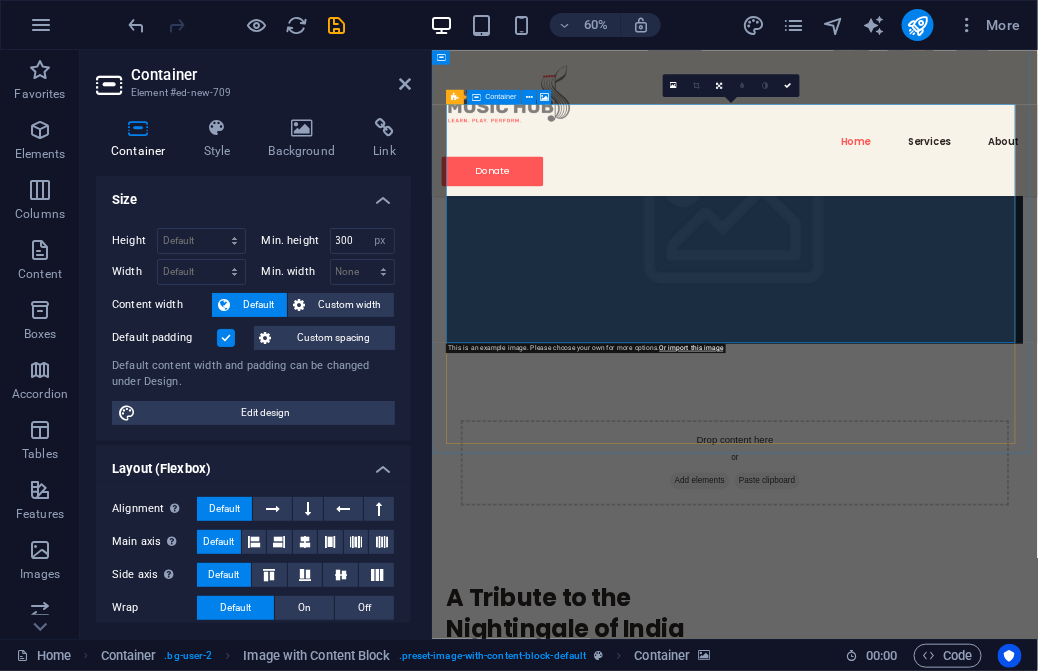 click on "Add elements" at bounding box center [877, 767] 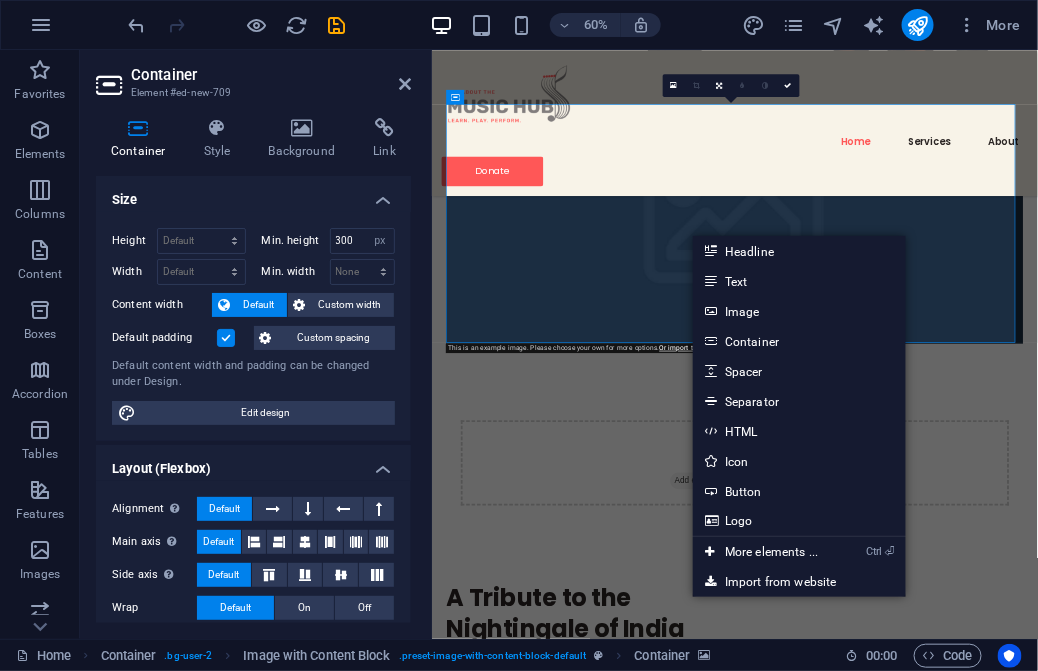click at bounding box center (936, 339) 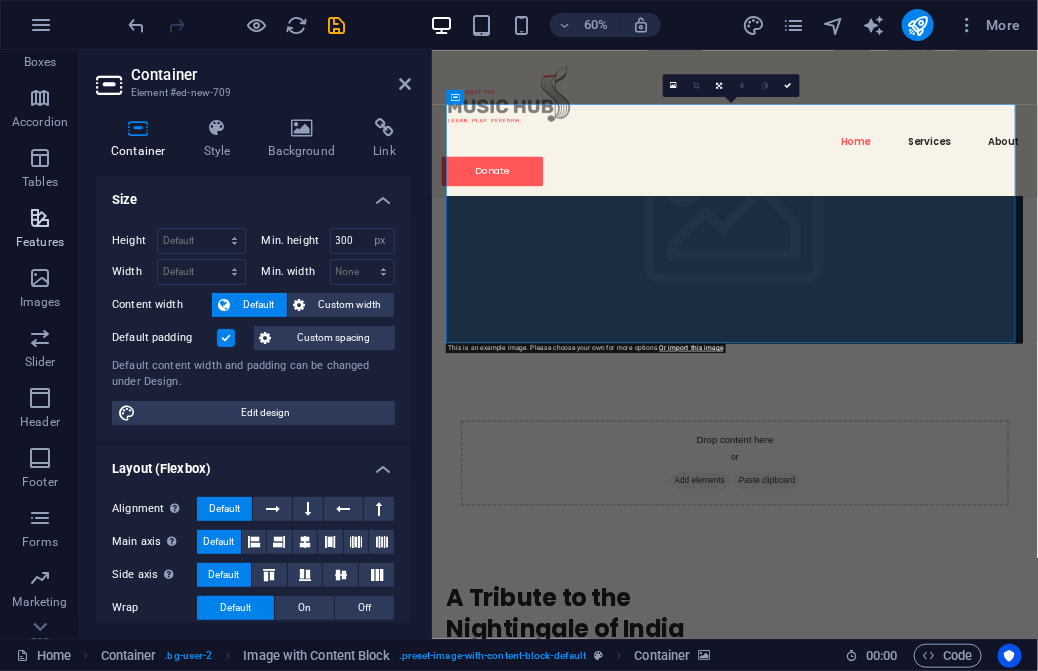 scroll, scrollTop: 272, scrollLeft: 0, axis: vertical 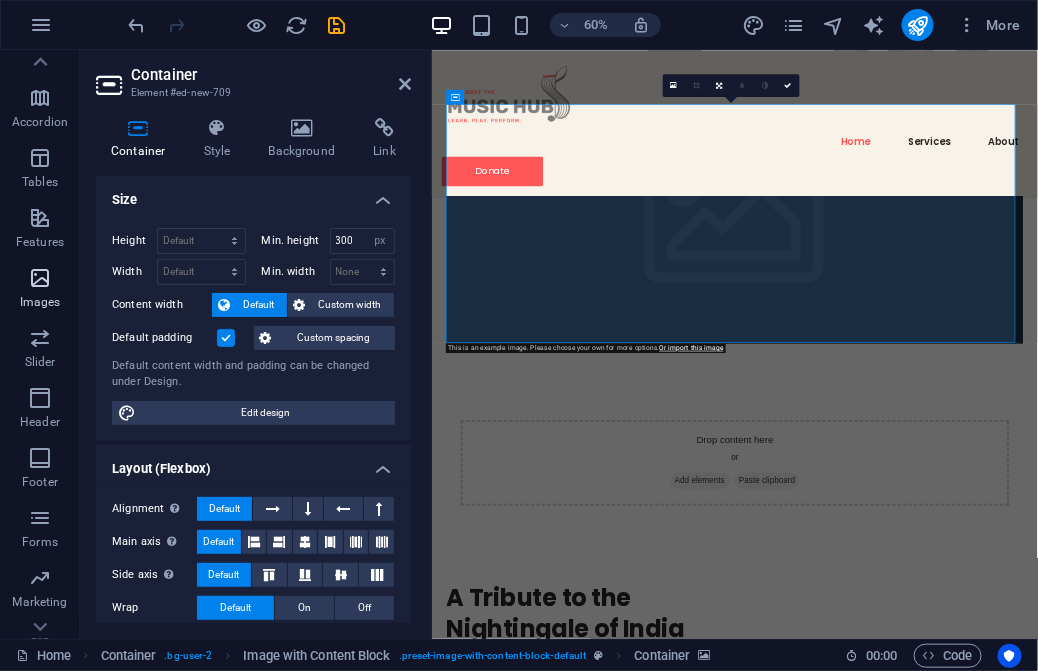 click on "Images" at bounding box center [40, 302] 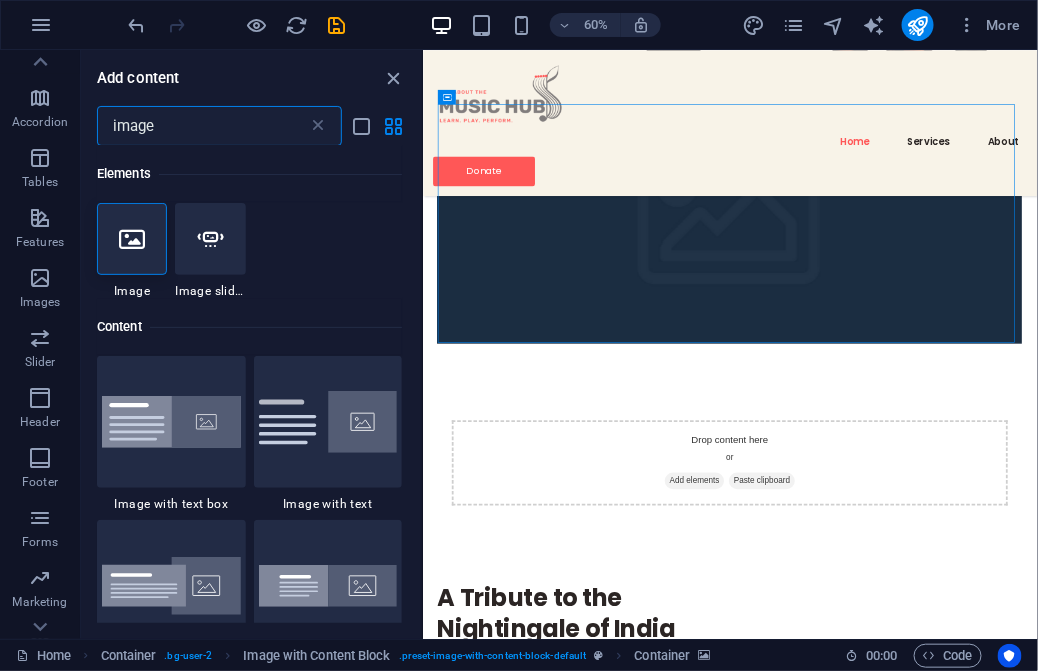 scroll, scrollTop: 0, scrollLeft: 0, axis: both 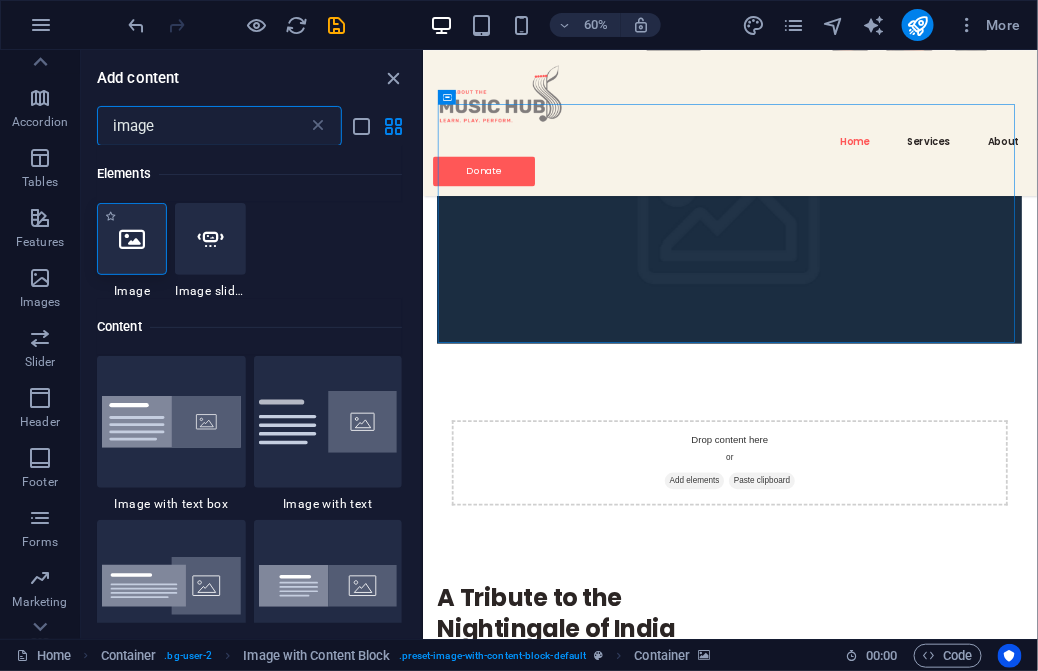 type on "image" 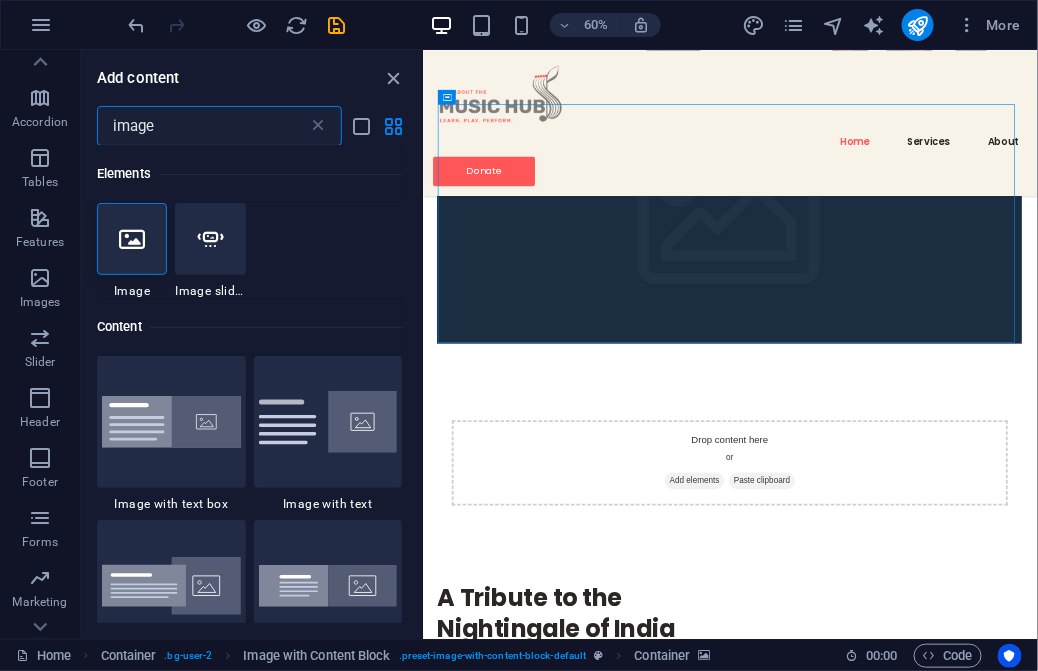 click at bounding box center [132, 239] 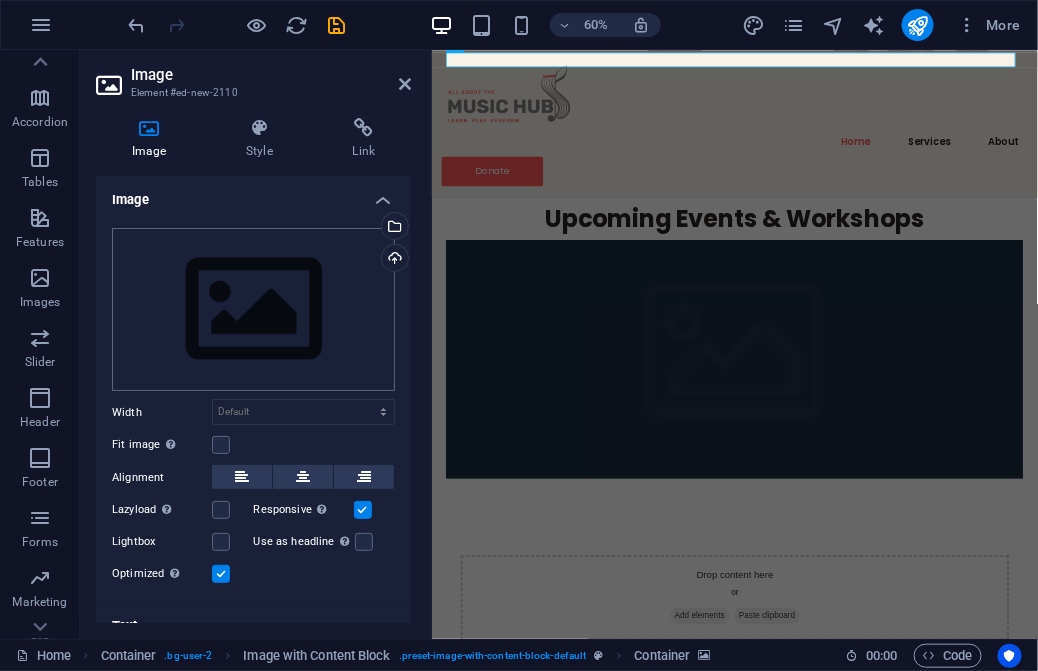 scroll, scrollTop: 955, scrollLeft: 0, axis: vertical 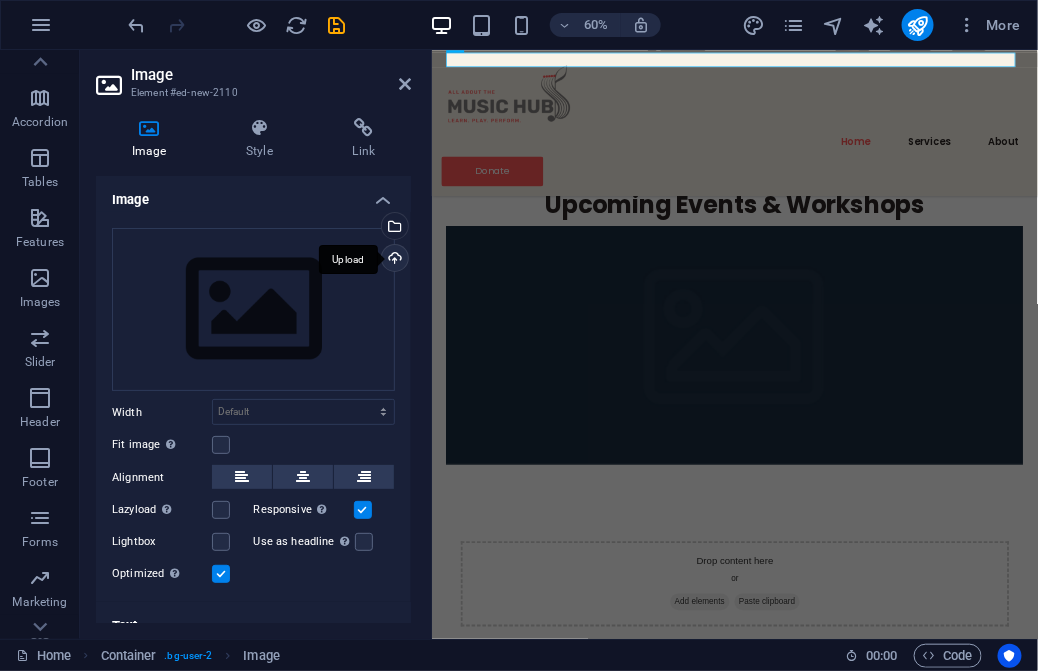 click on "Upload" at bounding box center (393, 260) 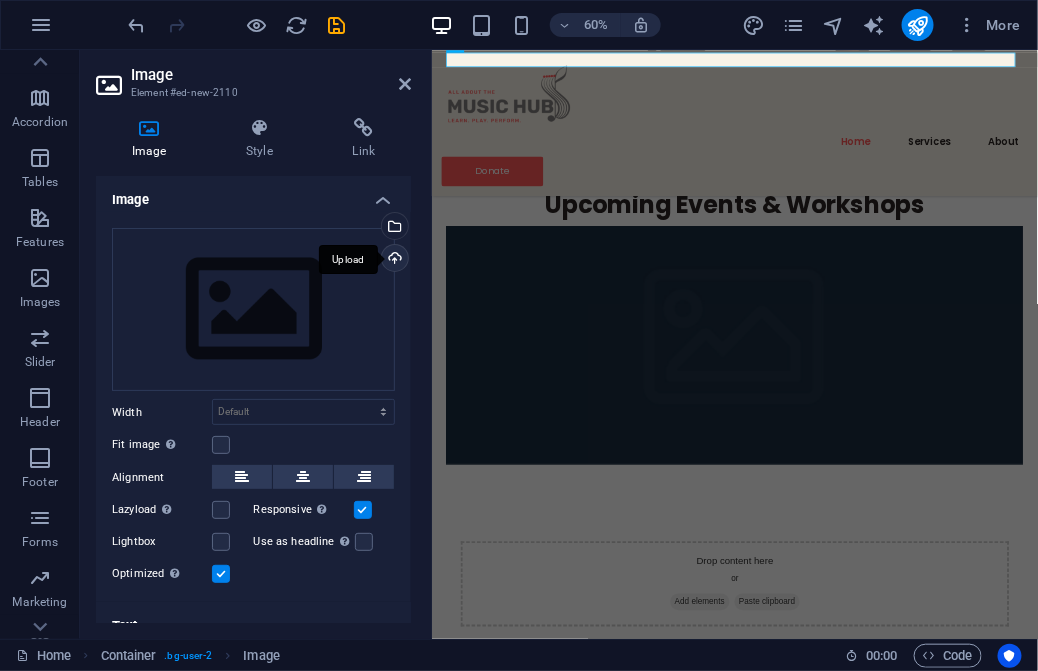scroll, scrollTop: 1044, scrollLeft: 0, axis: vertical 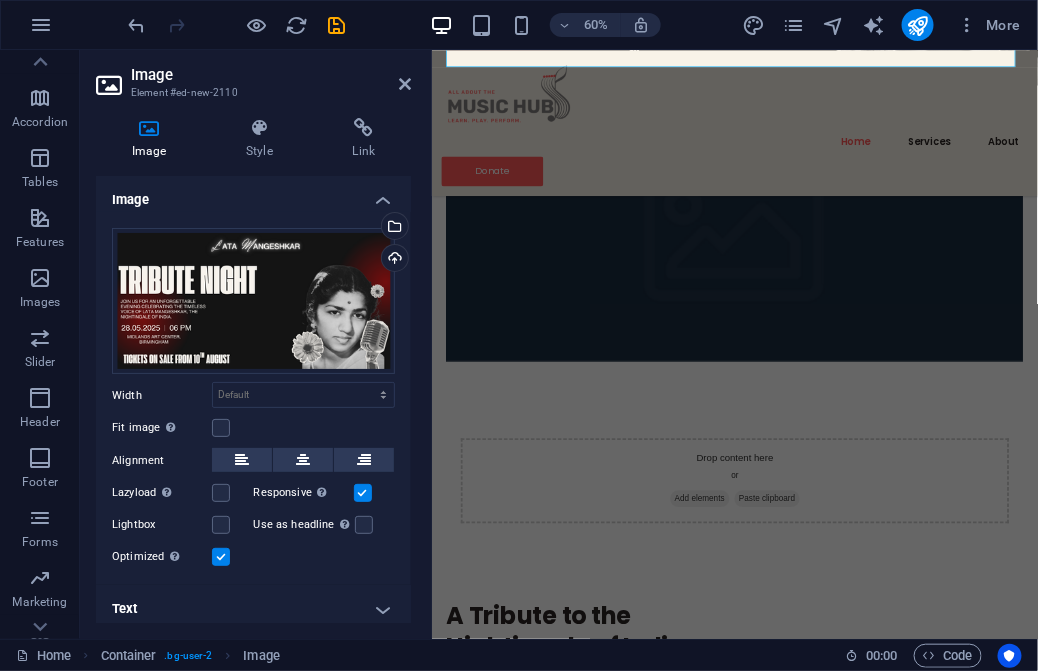 click at bounding box center (429, 344) 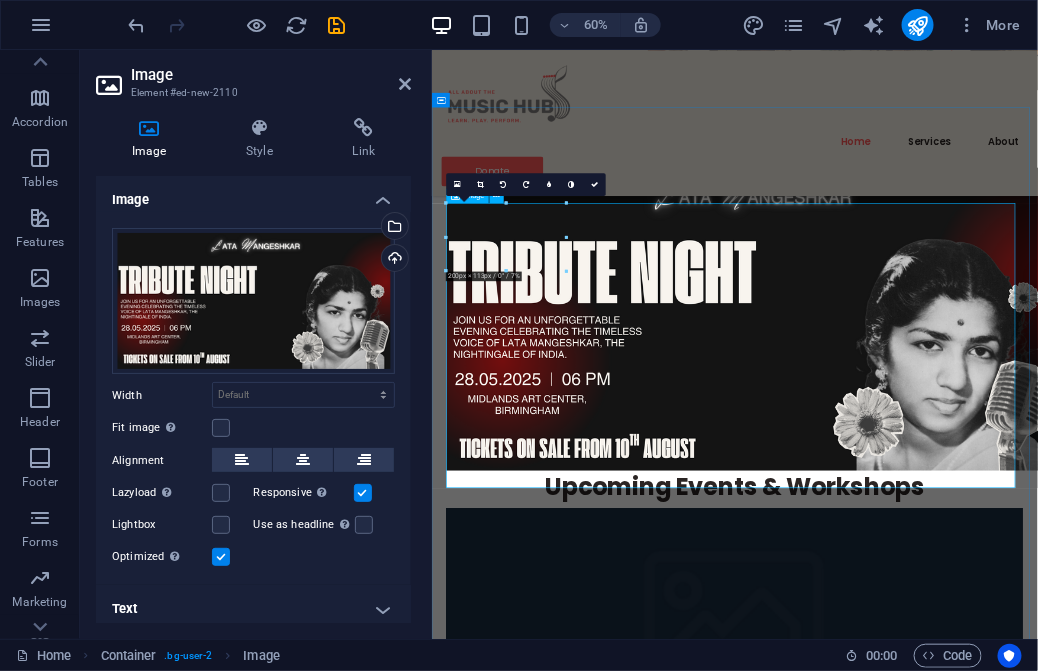 scroll, scrollTop: 861, scrollLeft: 0, axis: vertical 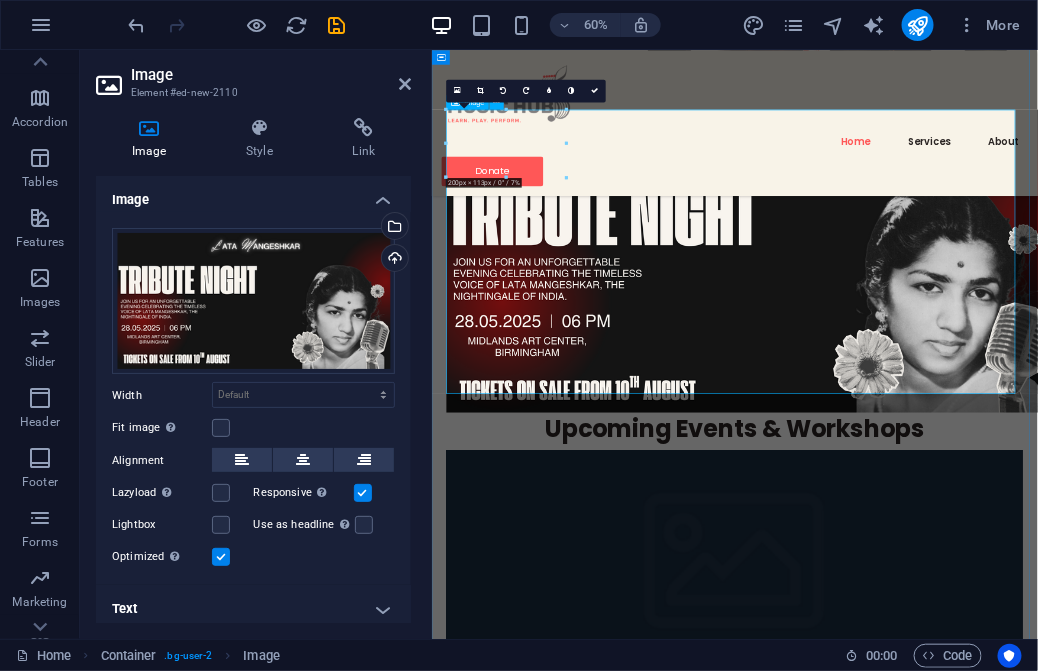 click at bounding box center (936, 400) 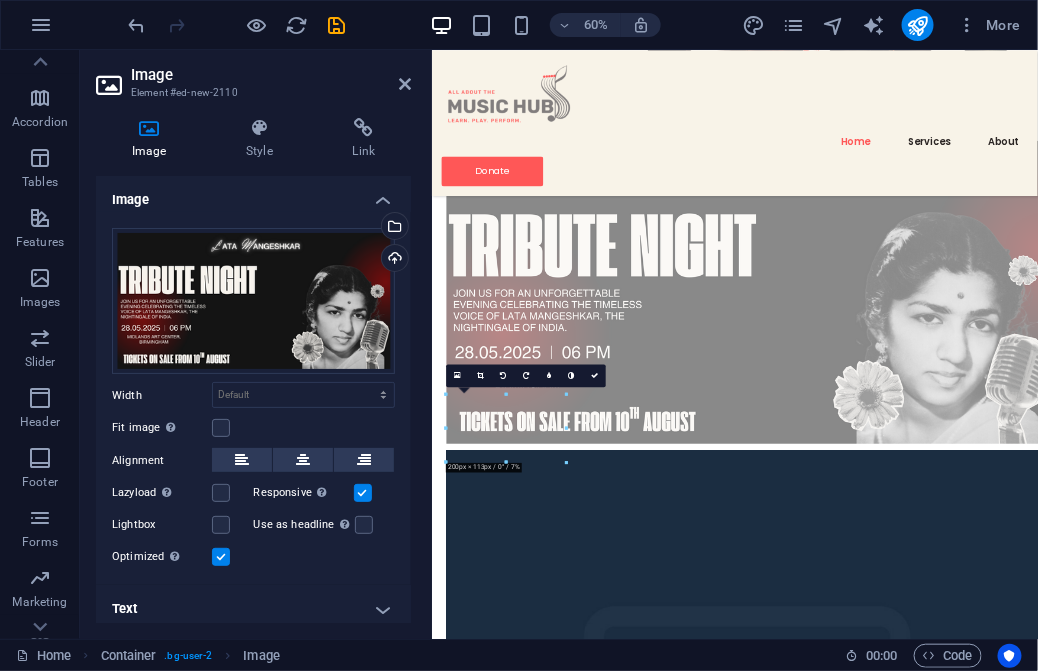 scroll, scrollTop: 386, scrollLeft: 0, axis: vertical 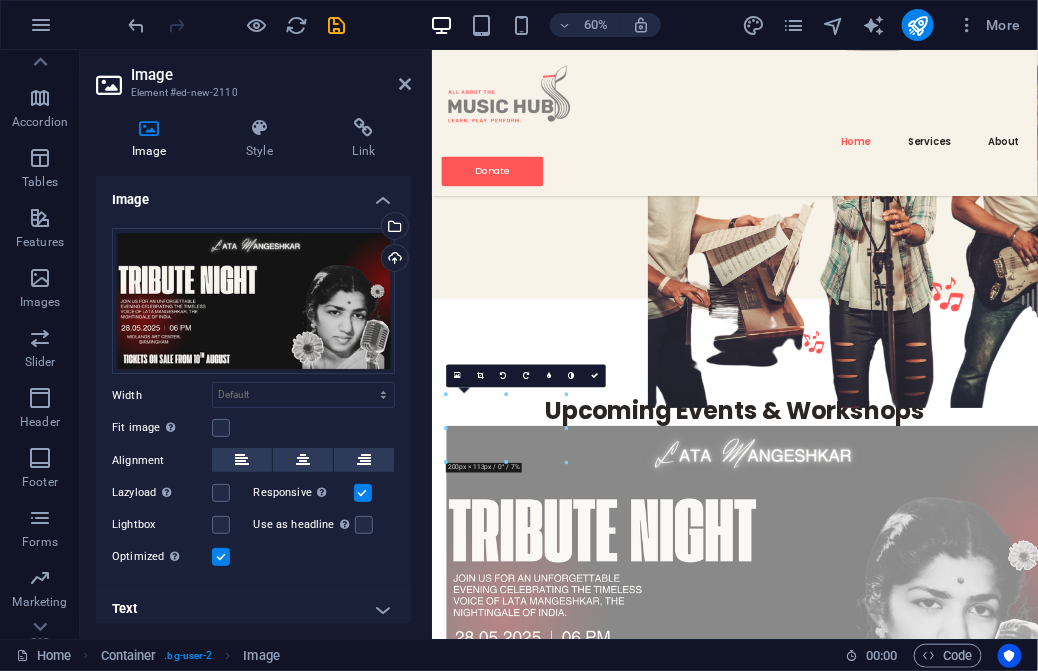drag, startPoint x: 855, startPoint y: 459, endPoint x: 838, endPoint y: 815, distance: 356.40567 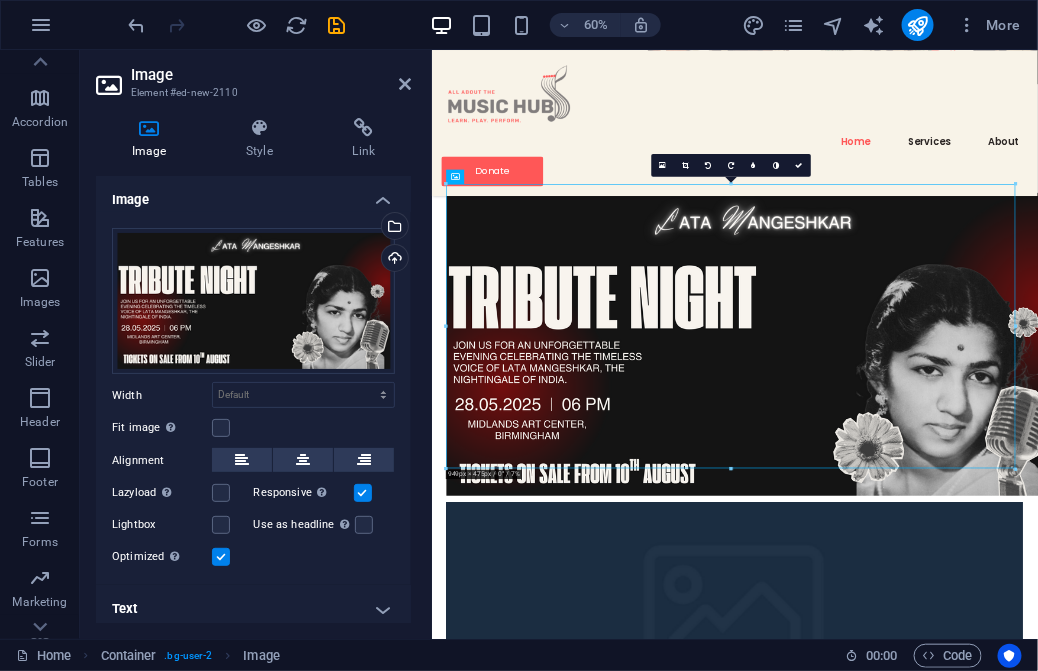 scroll, scrollTop: 840, scrollLeft: 0, axis: vertical 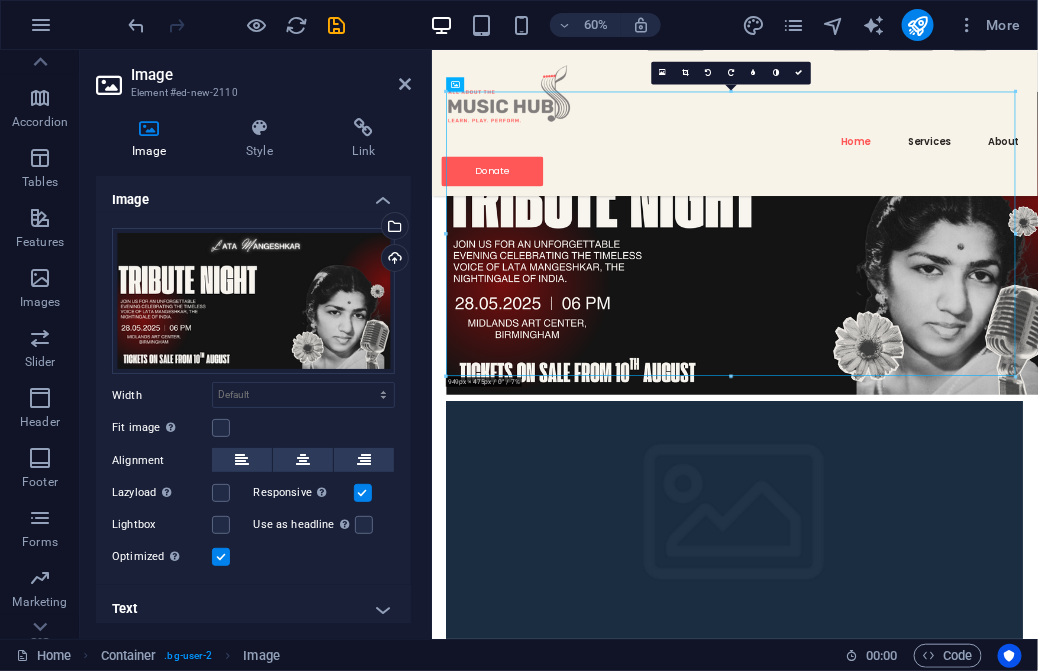 drag, startPoint x: 751, startPoint y: 431, endPoint x: 759, endPoint y: 803, distance: 372.086 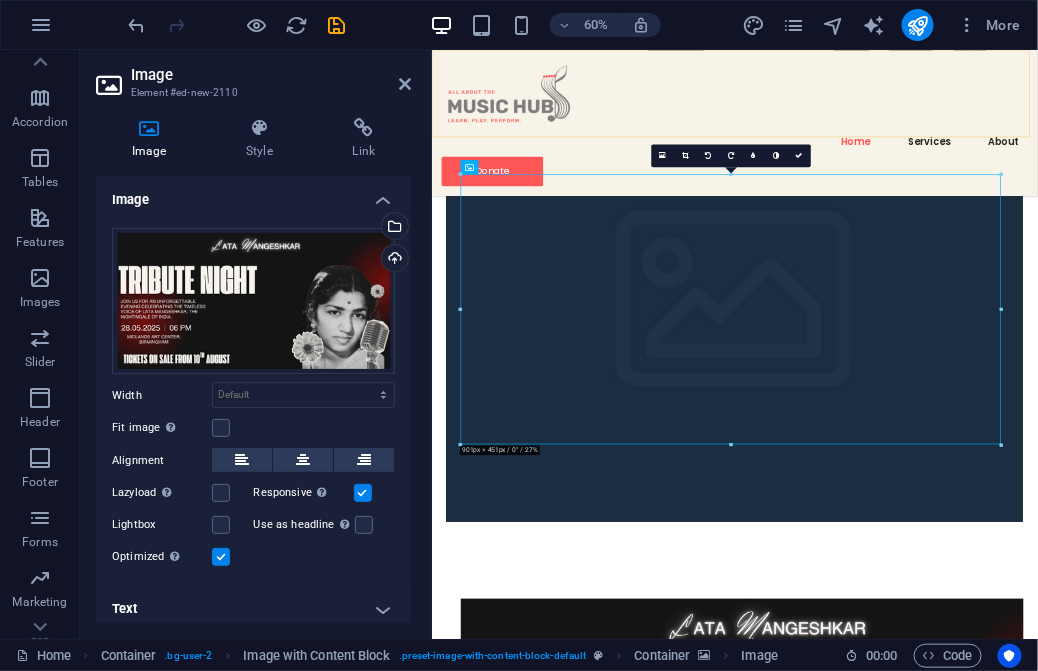 click on "Home Services About Donate" at bounding box center [936, 170] 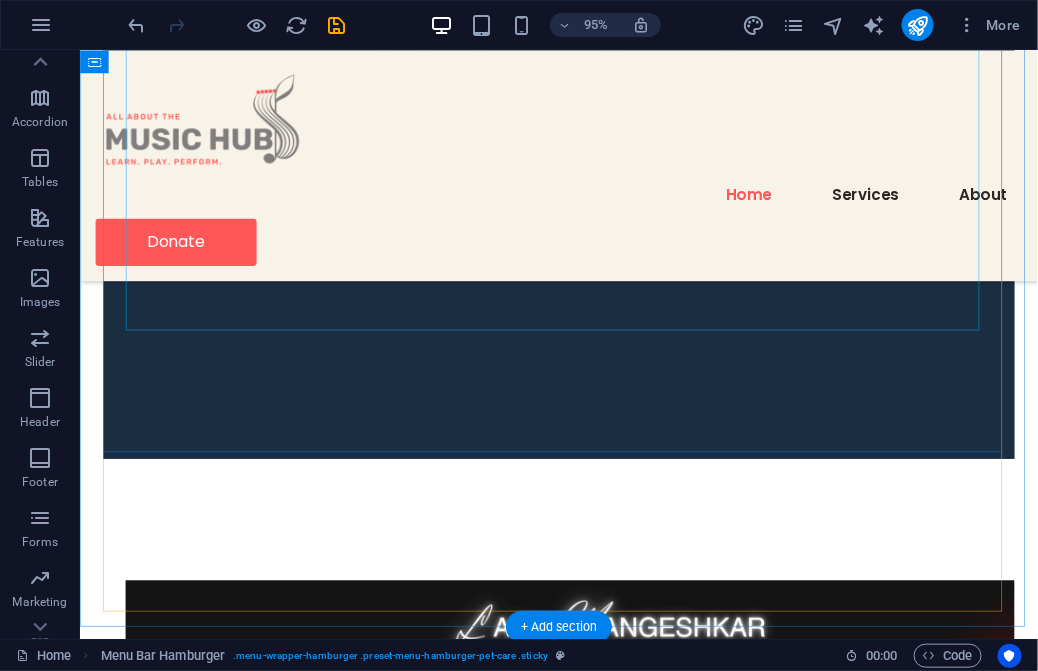 scroll, scrollTop: 1306, scrollLeft: 0, axis: vertical 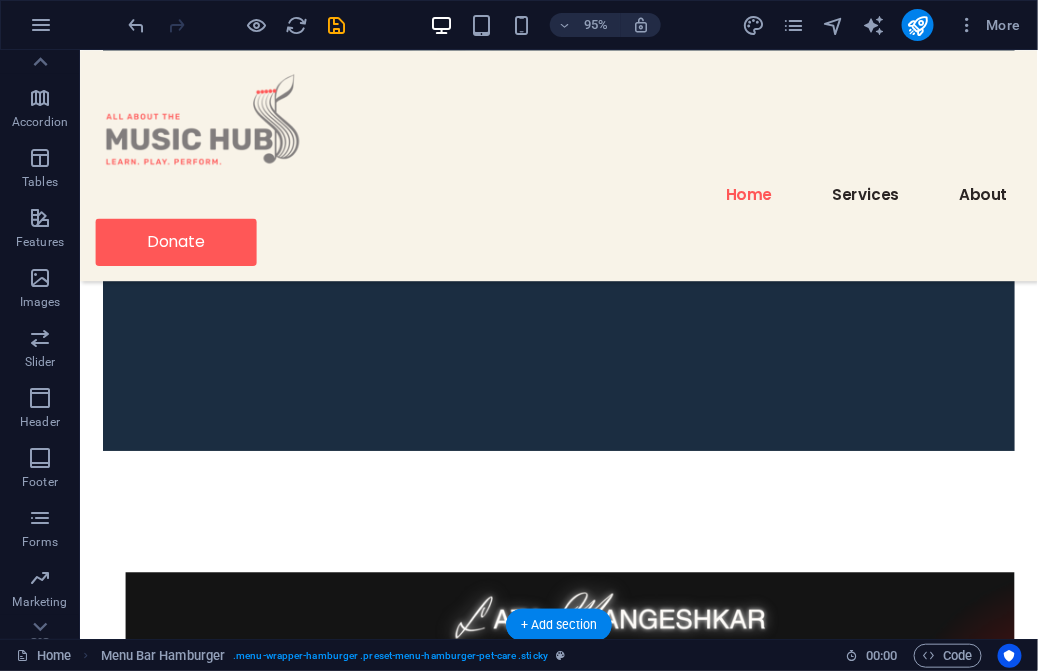 click at bounding box center [583, 118] 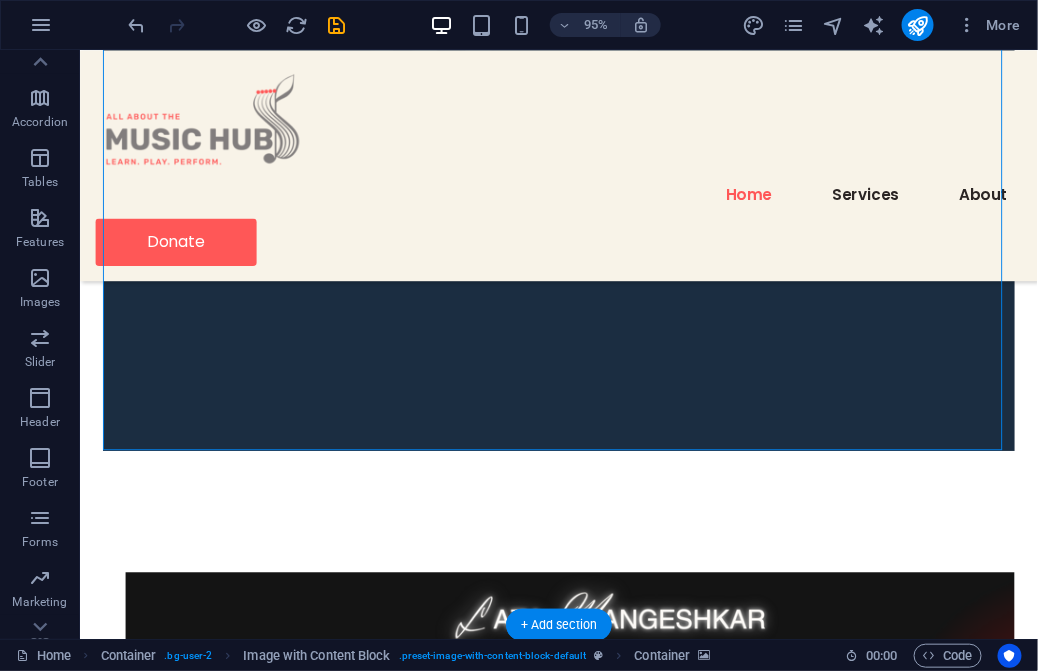 click at bounding box center (583, 118) 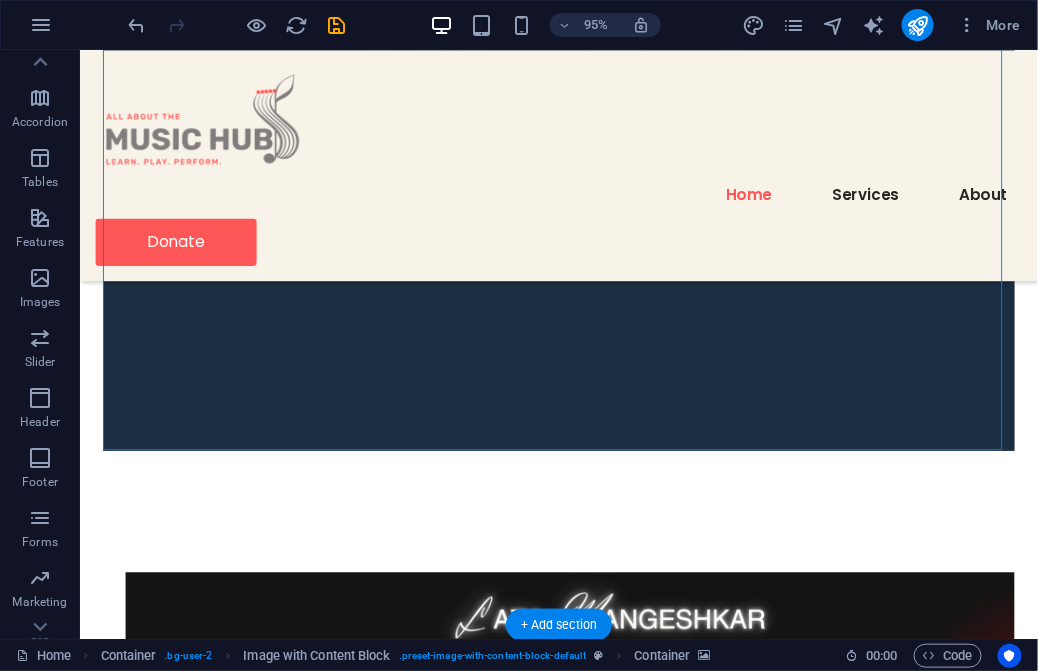 click at bounding box center [583, 118] 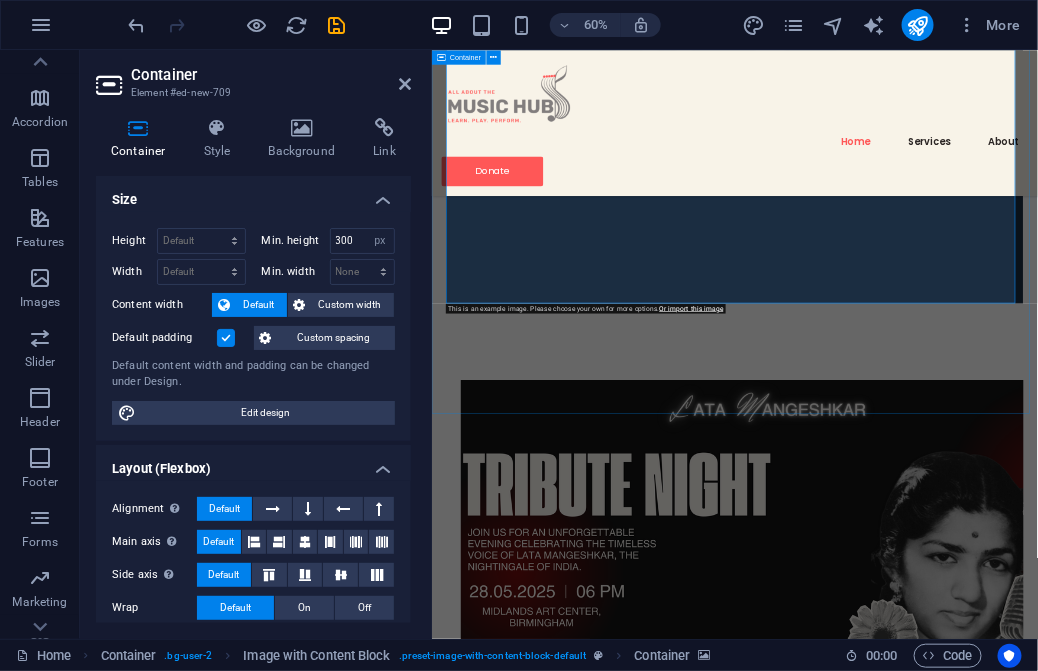 click at bounding box center (936, 118) 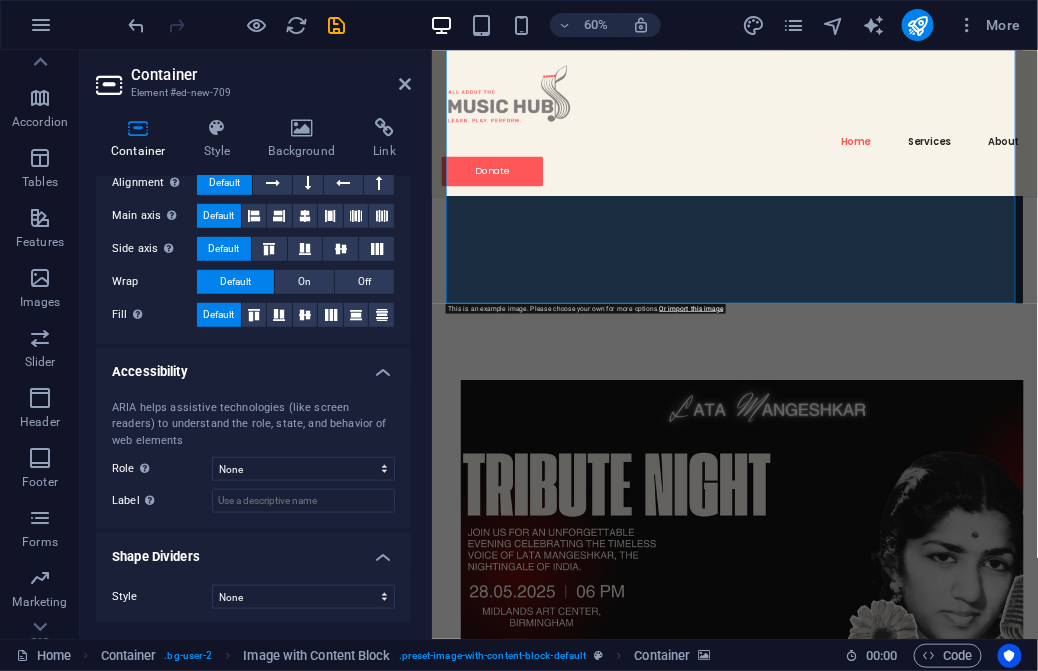 scroll, scrollTop: 0, scrollLeft: 0, axis: both 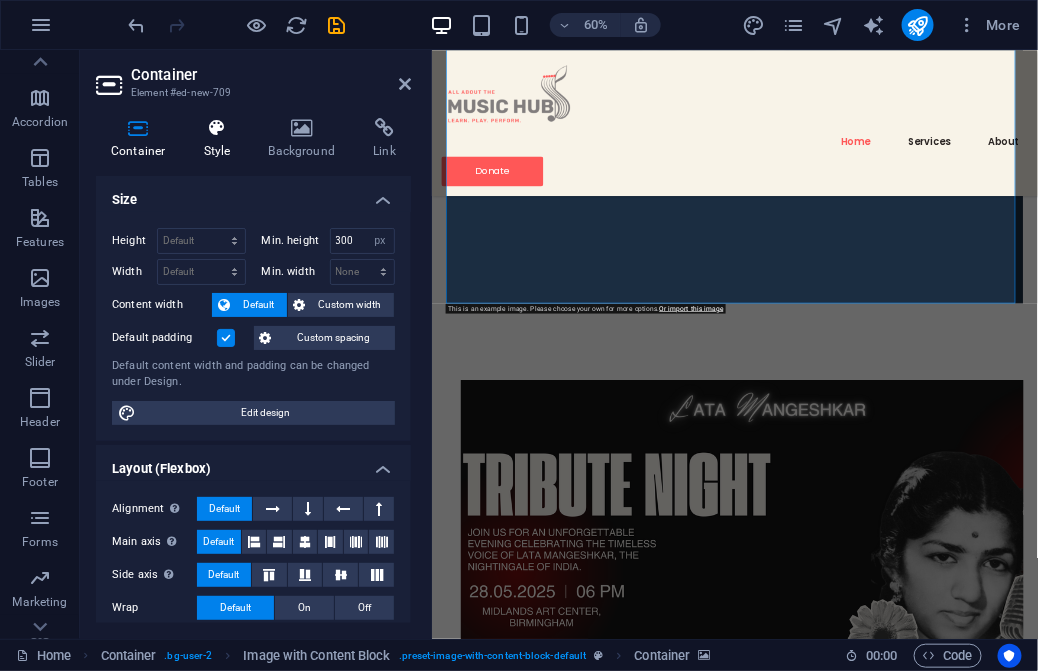 click on "Style" at bounding box center [221, 139] 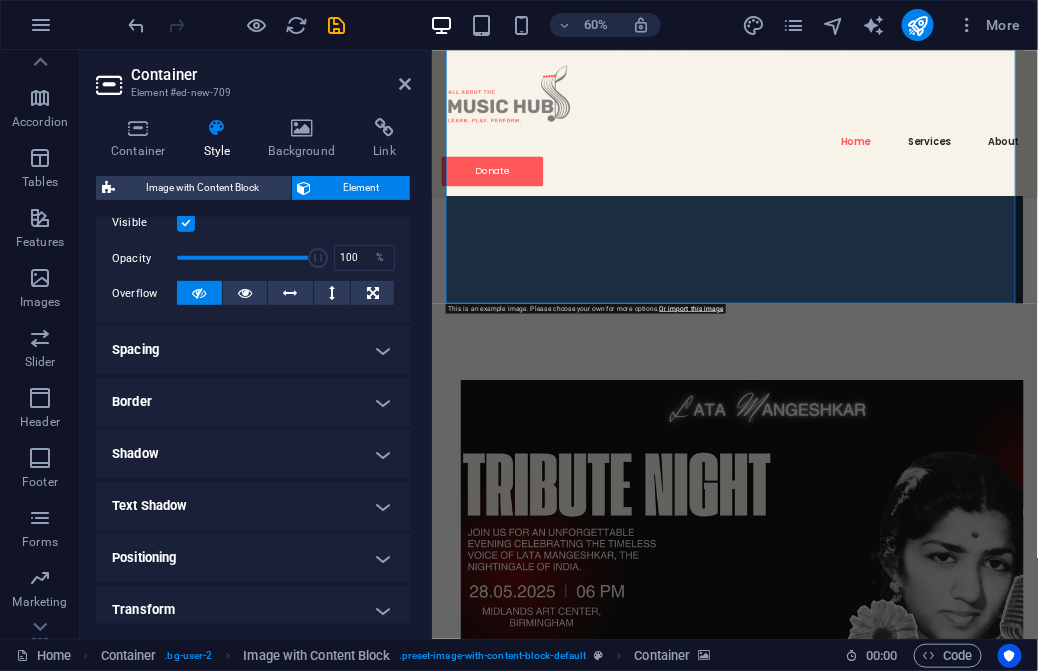 scroll, scrollTop: 363, scrollLeft: 0, axis: vertical 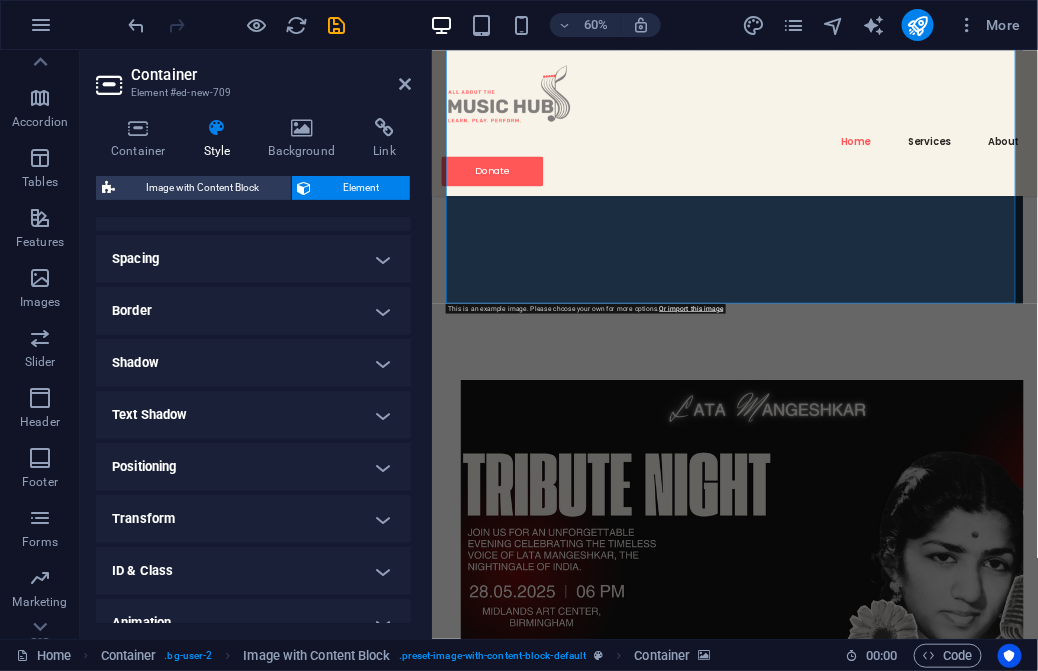 click on "Spacing" at bounding box center (253, 259) 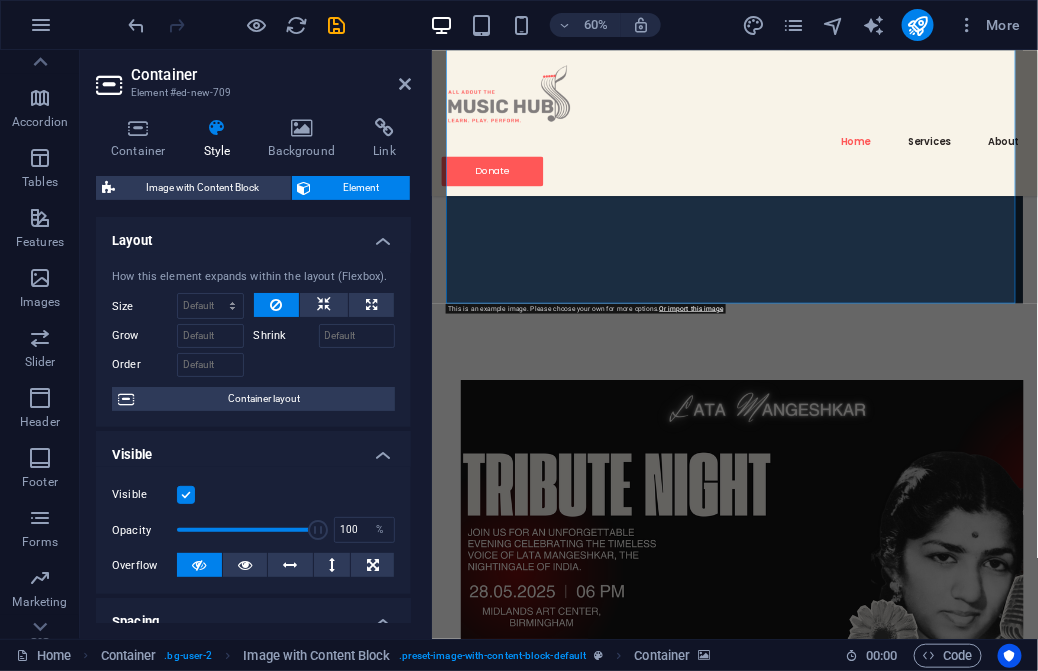 scroll, scrollTop: 0, scrollLeft: 0, axis: both 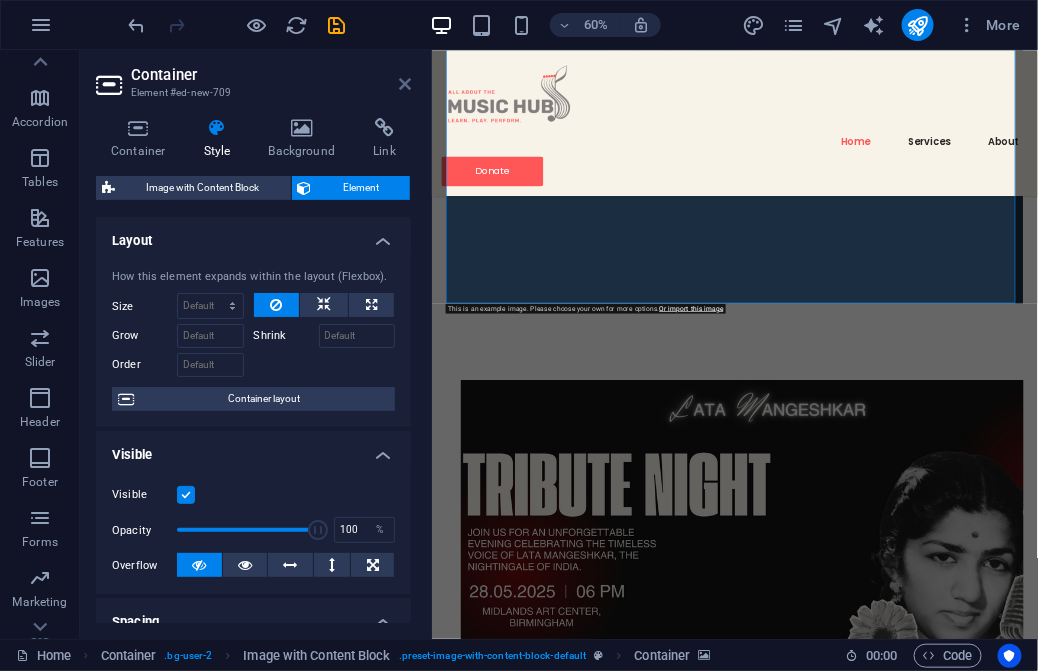 click at bounding box center (405, 84) 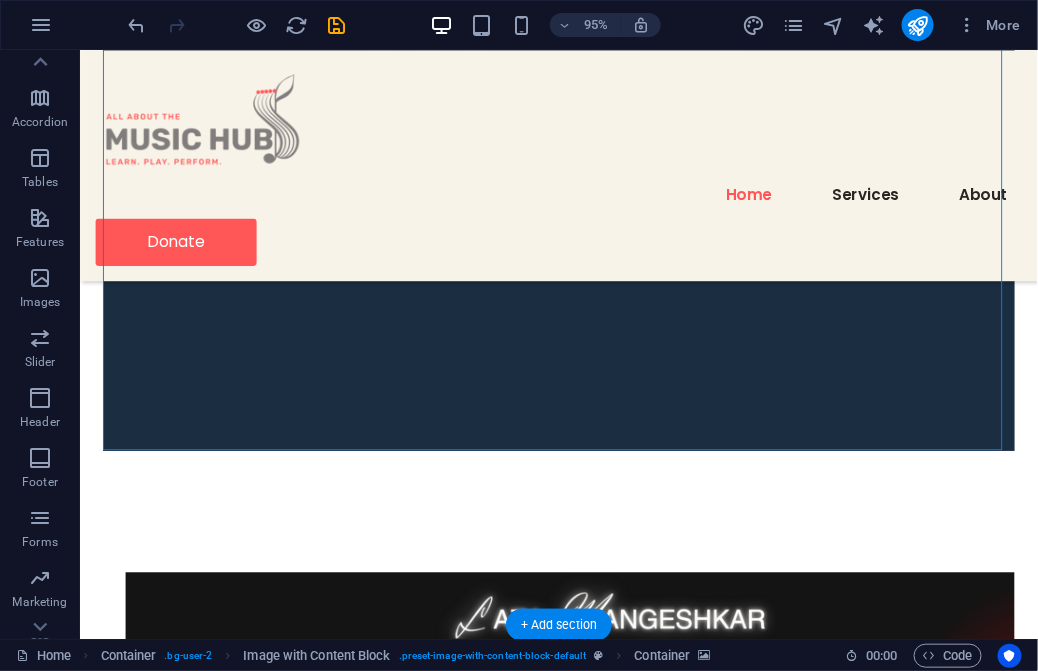 click at bounding box center [583, 118] 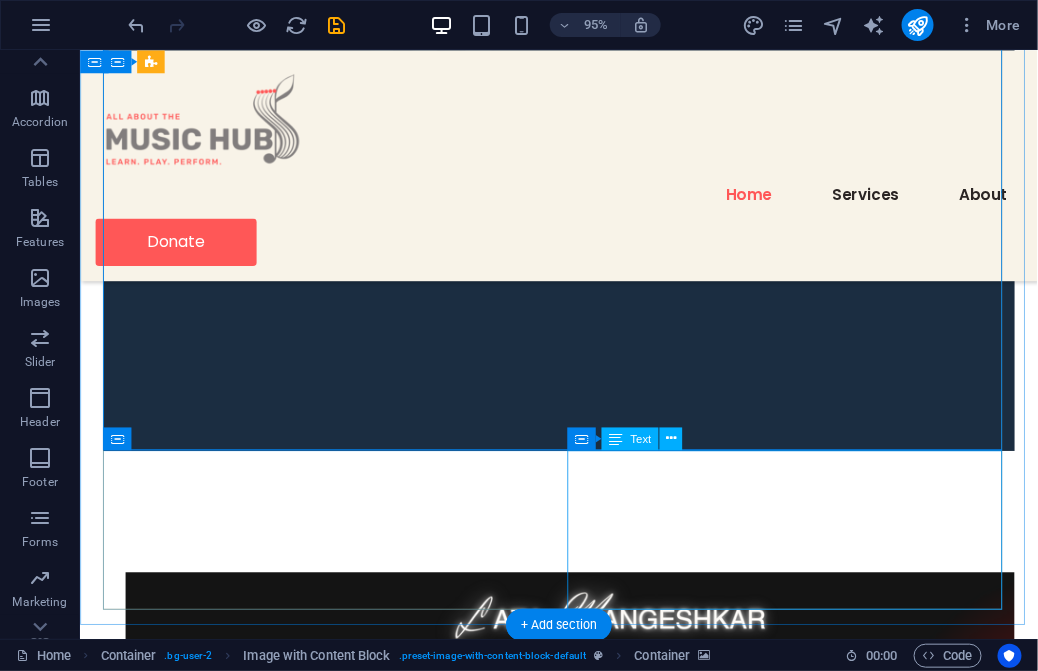 click on "Join us for an unforgettable evening celebrating the timeless voice of Lata Mangeshkar, the Nightingale of India. Experience her legendary melodies brought to life on stage, in a soulful tribute on her birthday – [DATE]." at bounding box center [335, 1411] 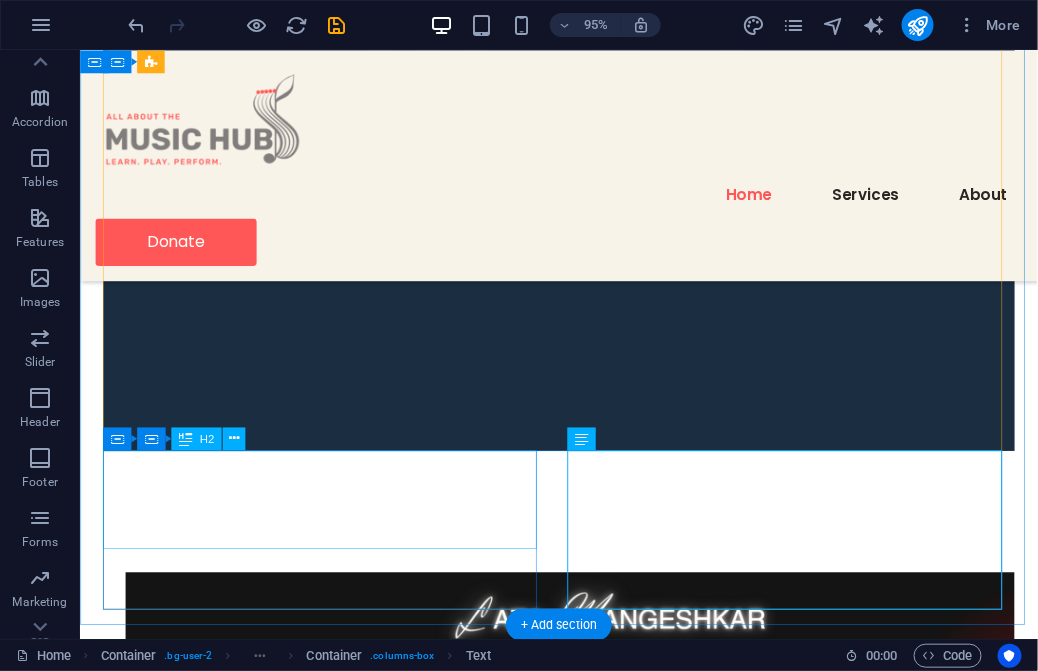 click on "A Tribute to the Nightingale of India" at bounding box center (335, 1283) 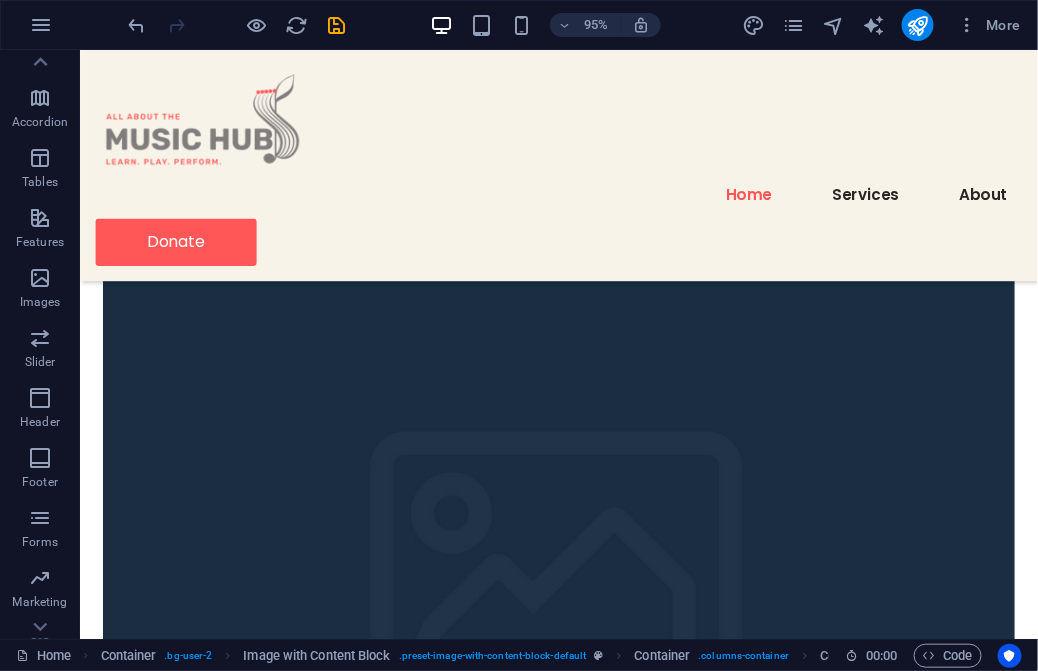 scroll, scrollTop: 852, scrollLeft: 0, axis: vertical 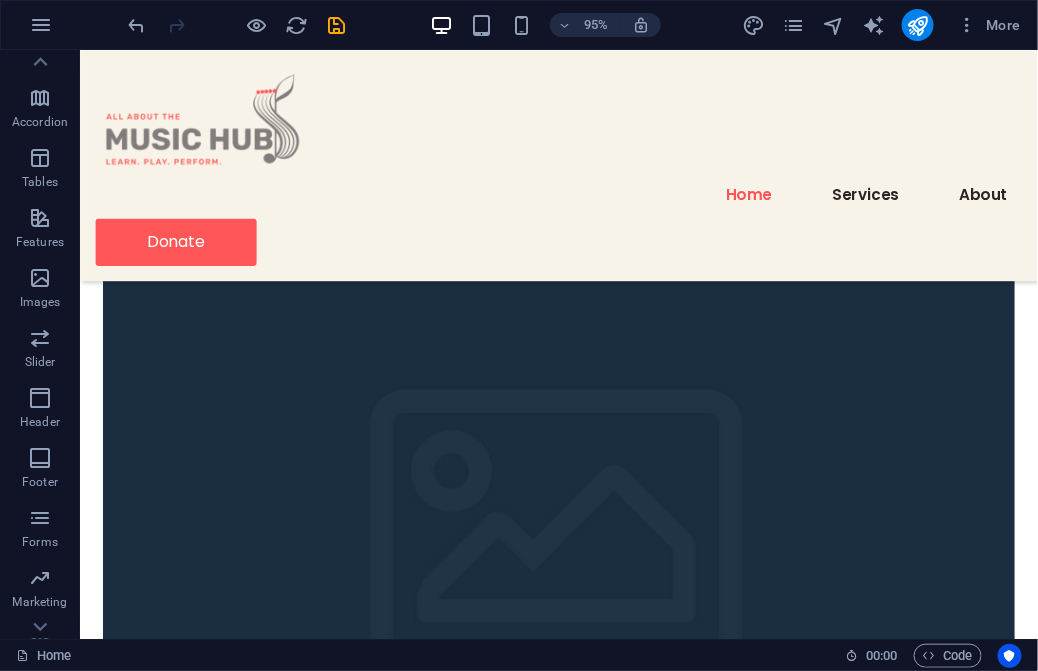 click at bounding box center (583, 572) 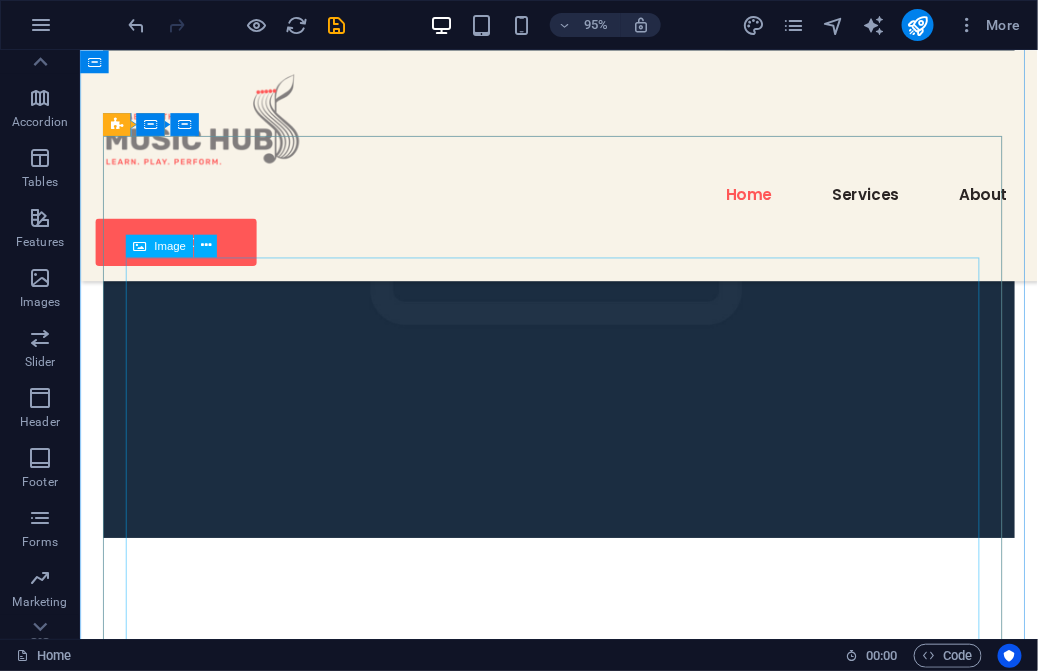 scroll, scrollTop: 1216, scrollLeft: 0, axis: vertical 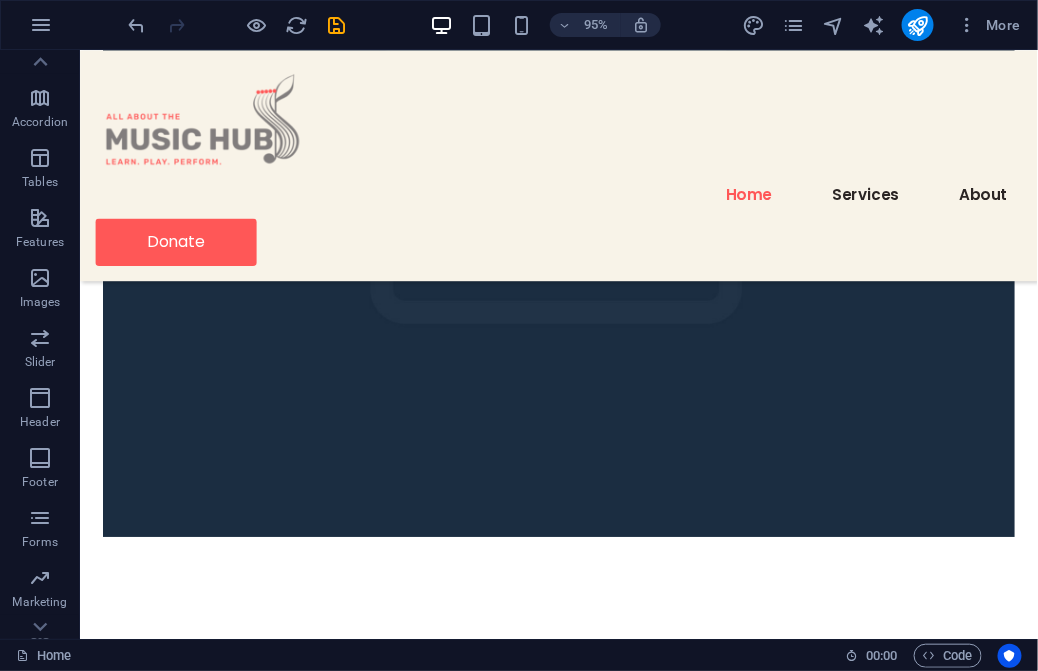 click at bounding box center [583, 208] 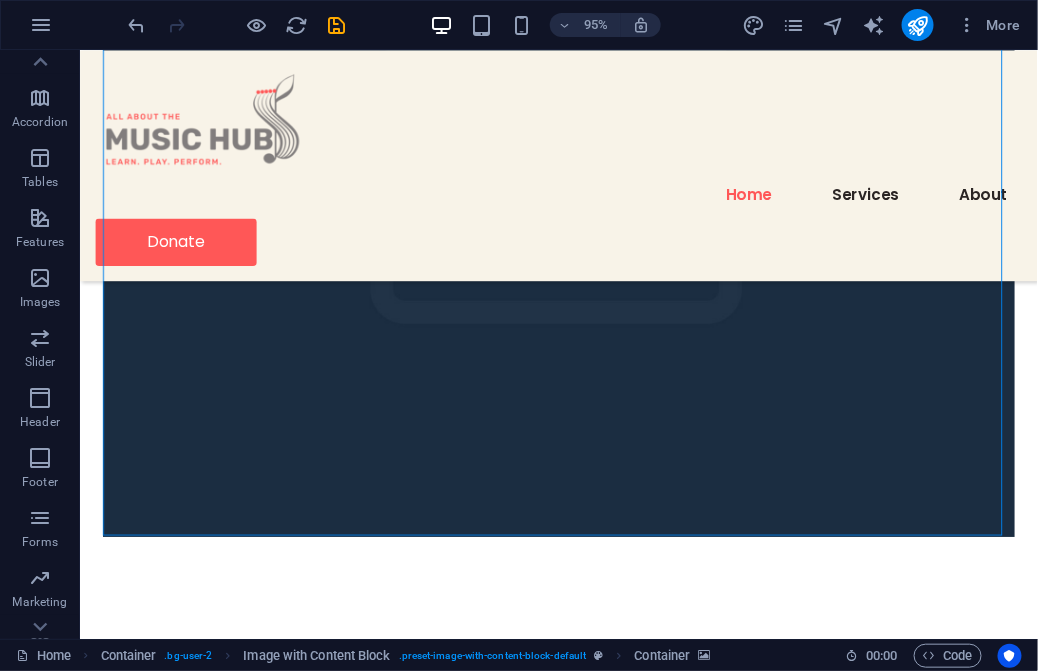 click at bounding box center (583, 208) 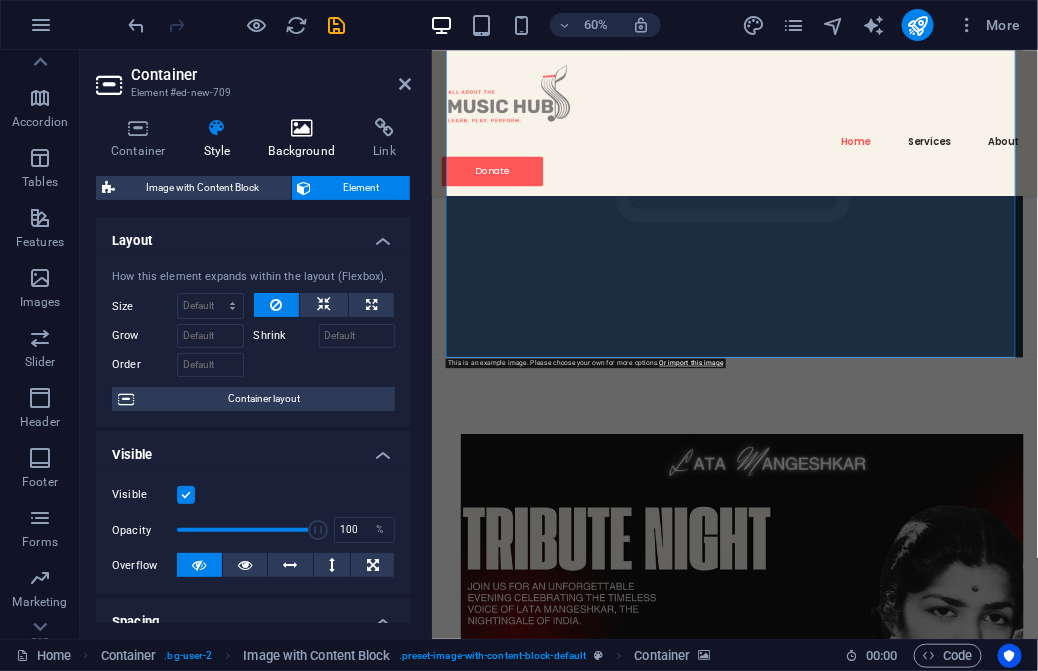 click at bounding box center (302, 128) 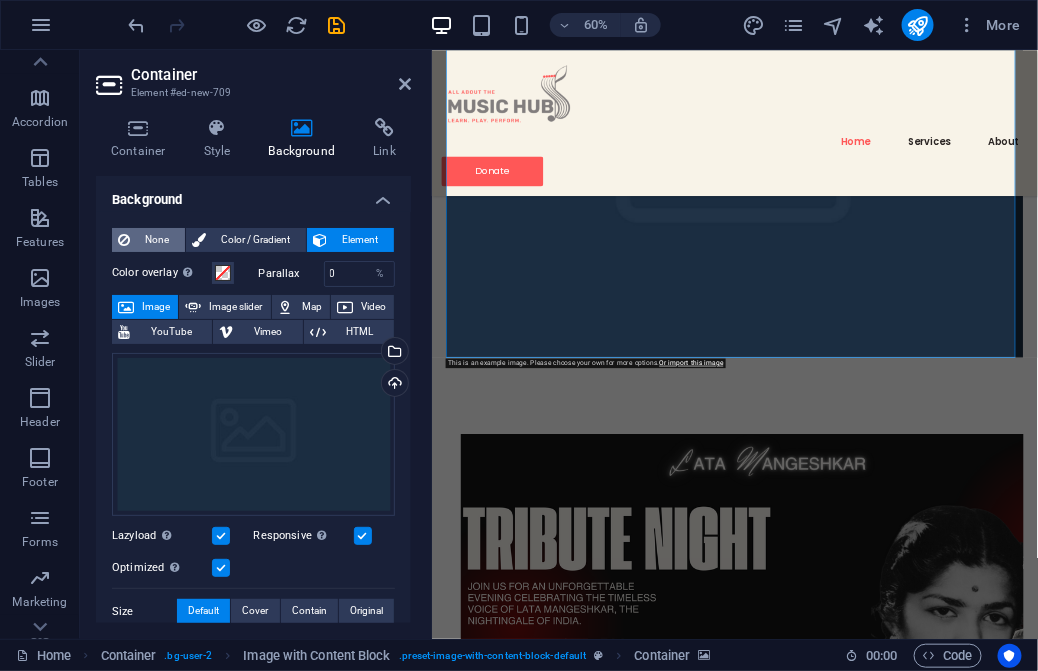 click on "None" at bounding box center (157, 240) 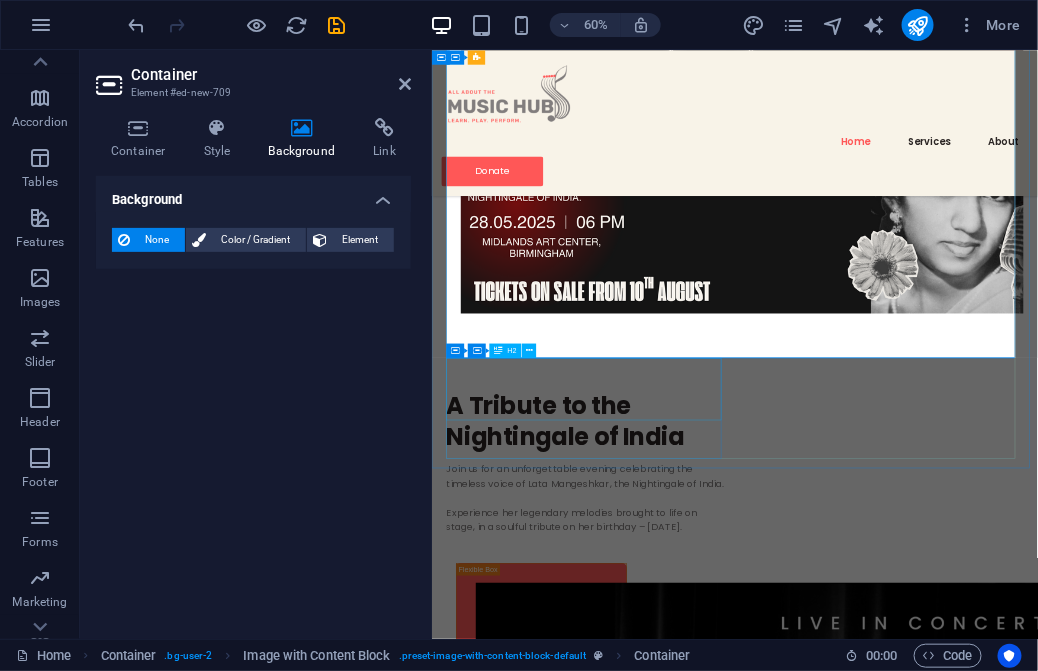 click on "A Tribute to the Nightingale of India" at bounding box center [687, 668] 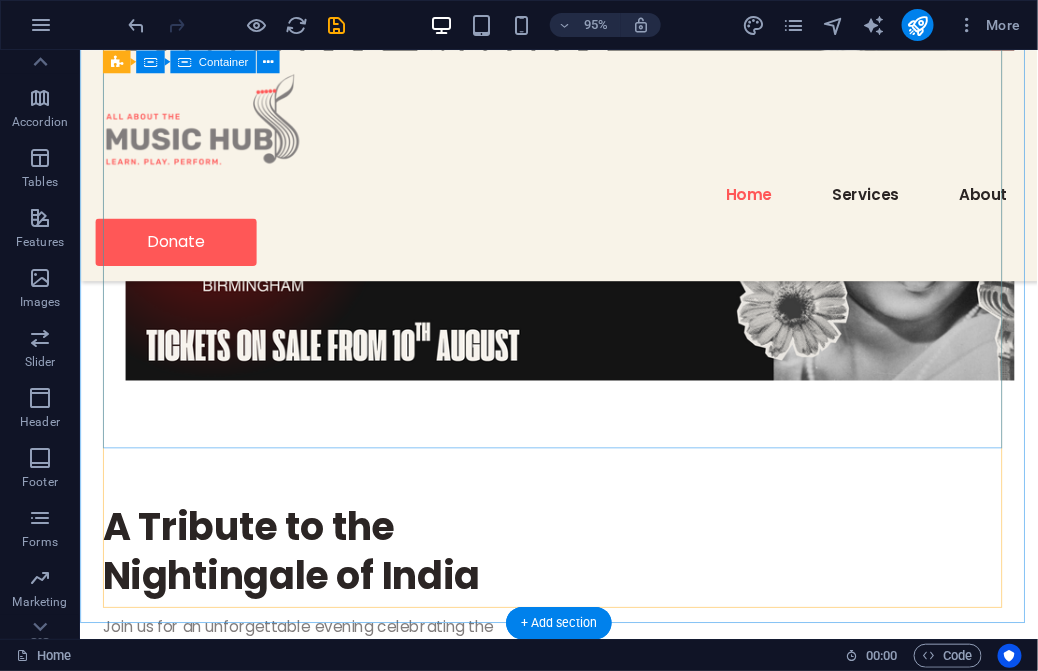 scroll, scrollTop: 1488, scrollLeft: 0, axis: vertical 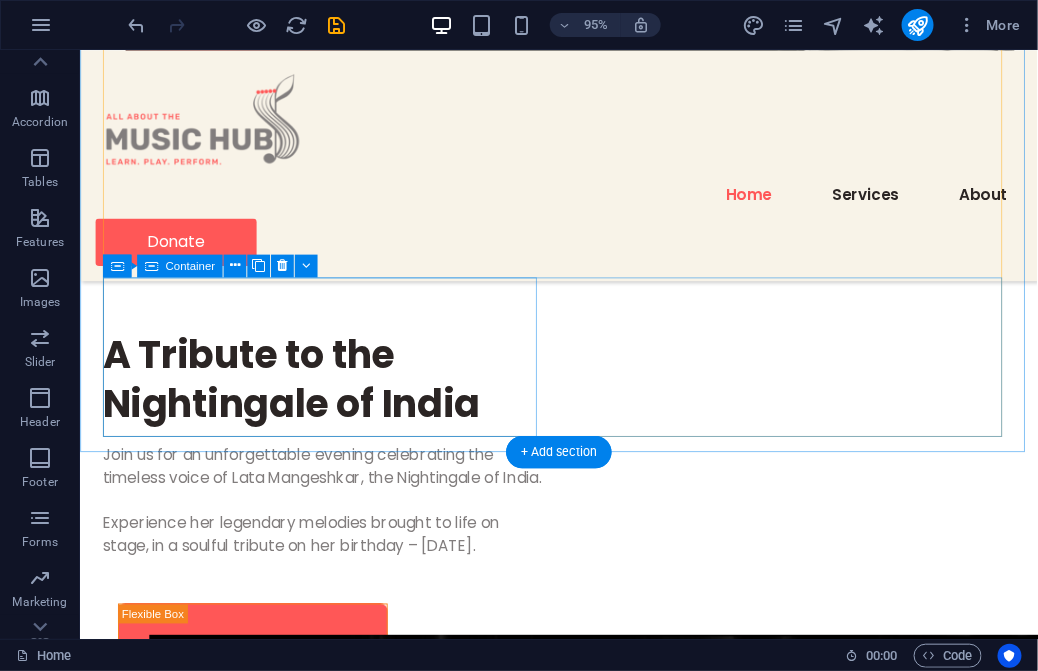 click on "A Tribute to the Nightingale of India" at bounding box center (335, 395) 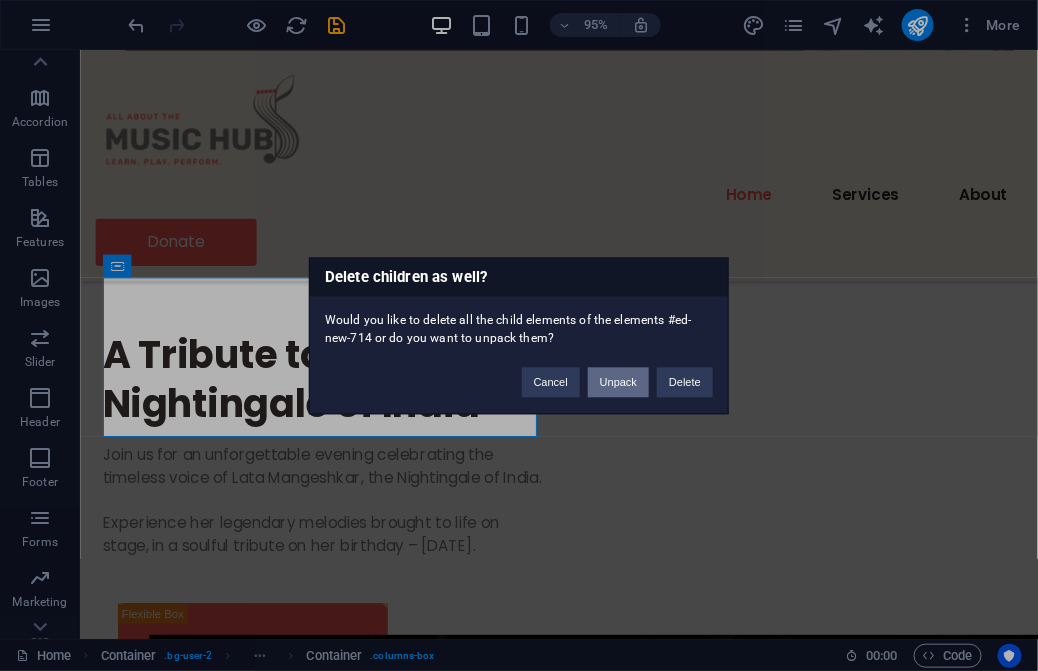 click on "Unpack" at bounding box center (618, 382) 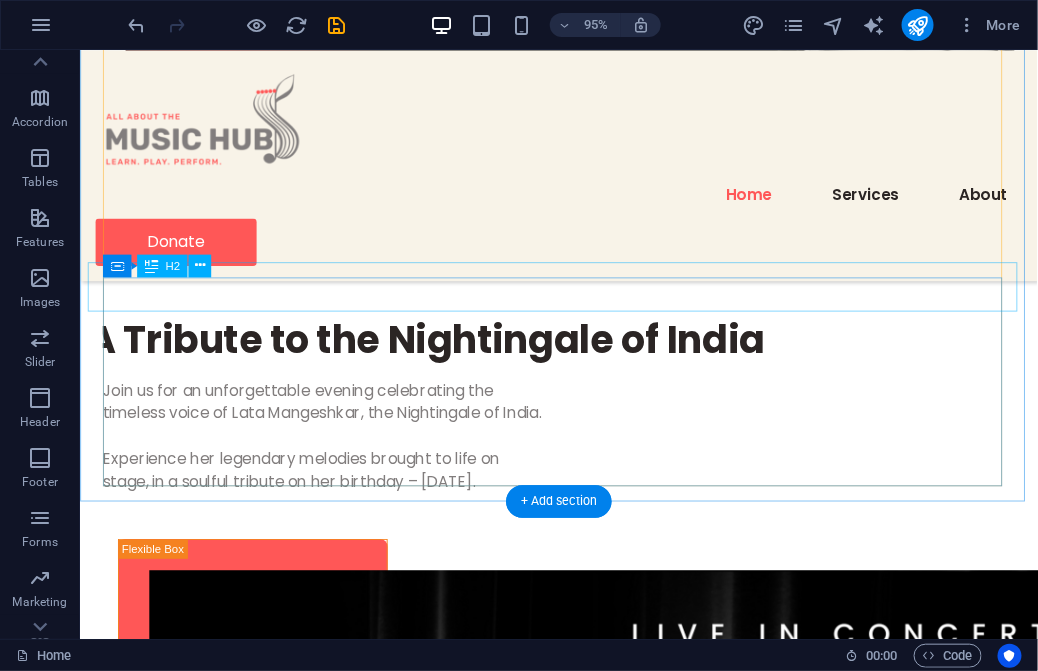 click on "A Tribute to the Nightingale of India Join us for an unforgettable evening celebrating the timeless voice of Lata Mangeshkar, the Nightingale of India. Experience her legendary melodies brought to life on stage, in a soulful tribute on her birthday – [DATE]." at bounding box center (583, 429) 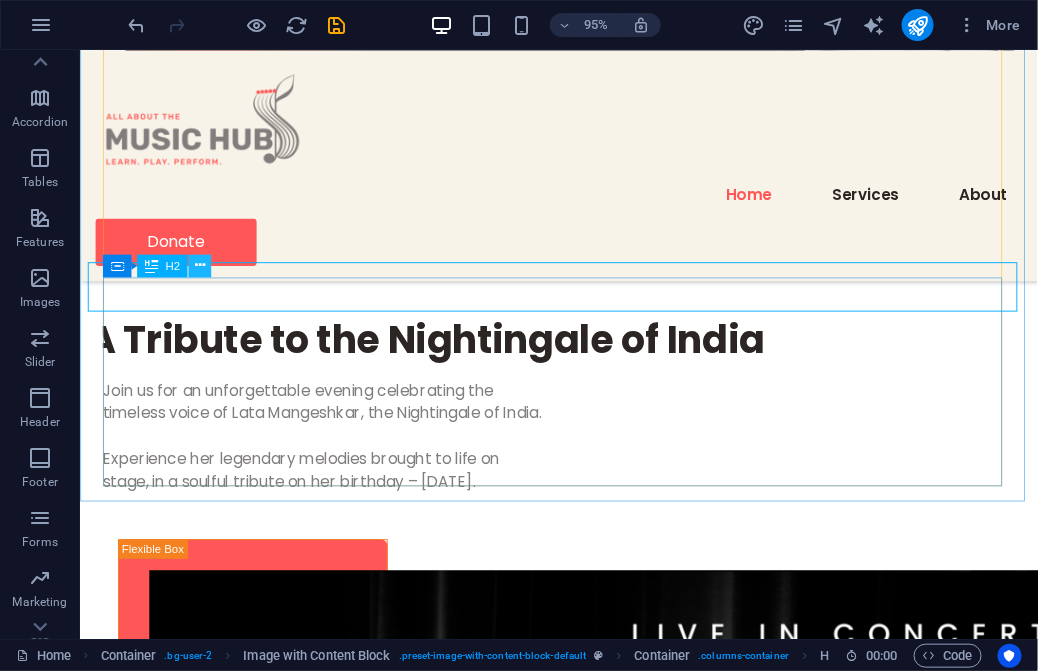 click at bounding box center (200, 265) 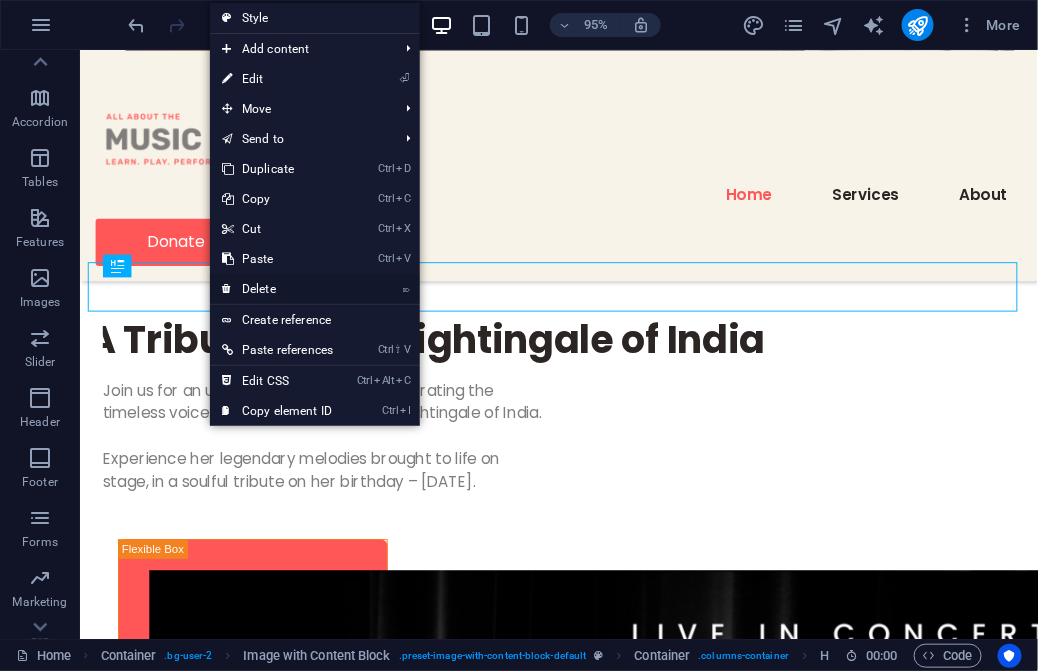 drag, startPoint x: 241, startPoint y: 287, endPoint x: 169, endPoint y: 249, distance: 81.41253 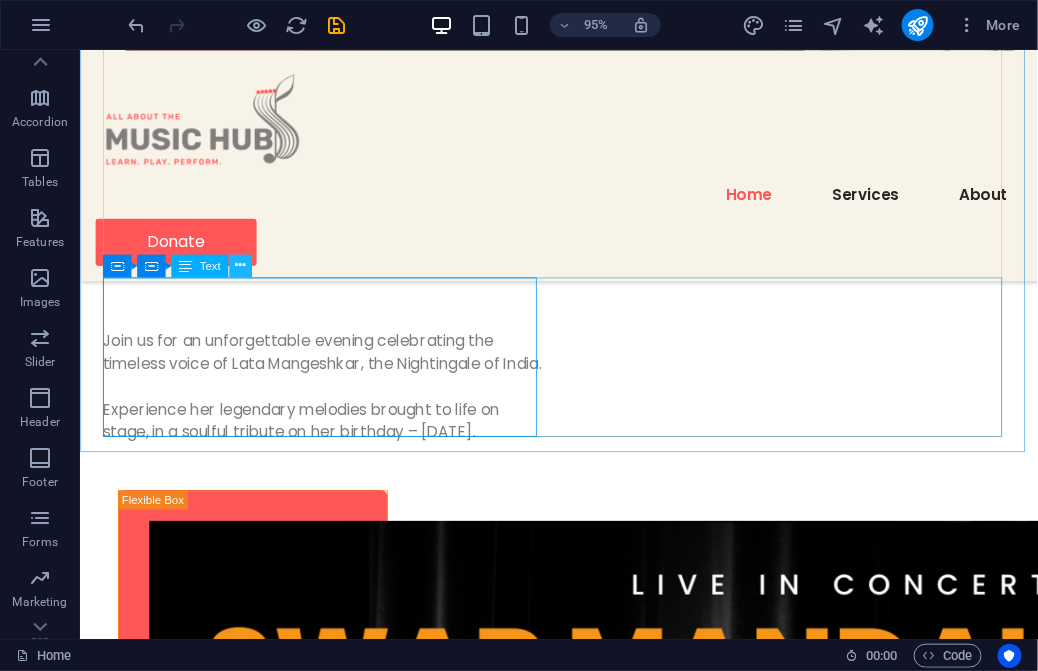 click at bounding box center (240, 265) 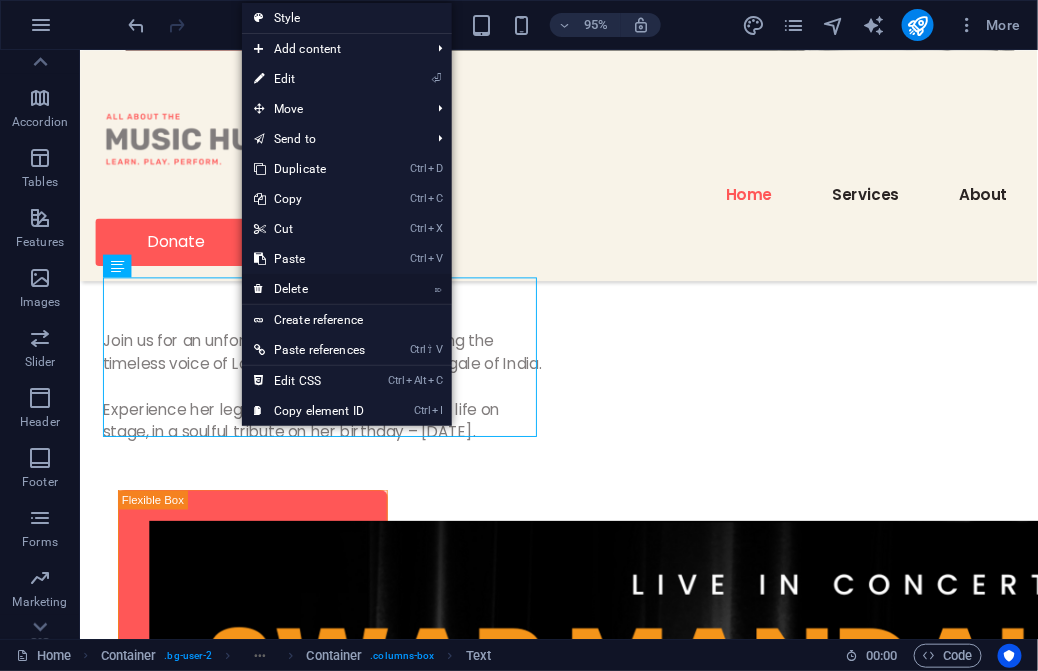 click on "⌦  Delete" at bounding box center [309, 289] 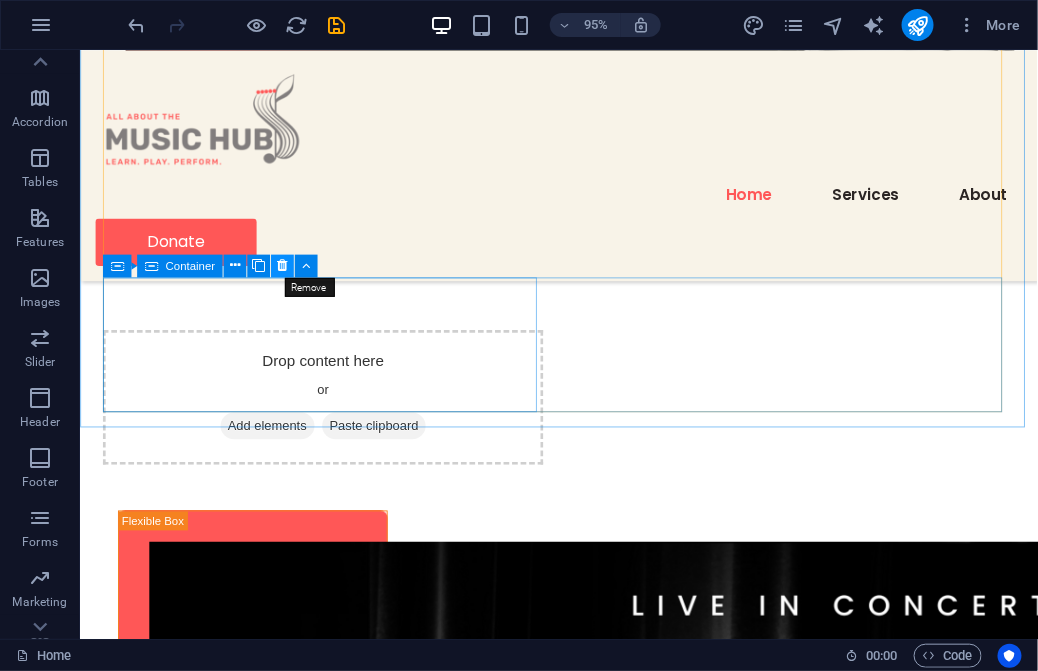 click at bounding box center [282, 265] 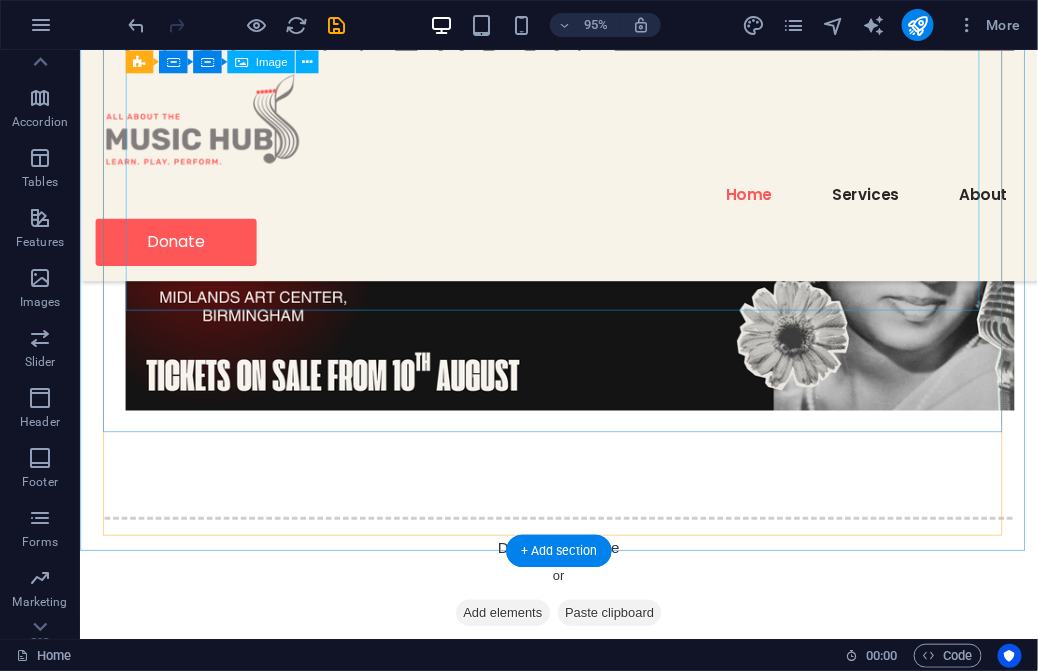 scroll, scrollTop: 1397, scrollLeft: 0, axis: vertical 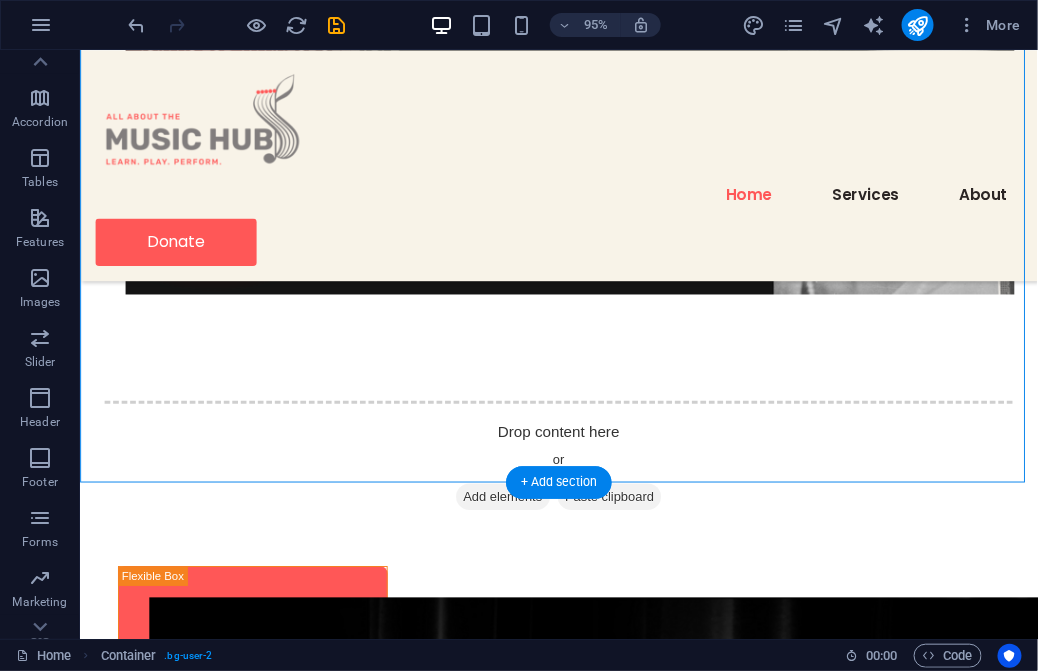 drag, startPoint x: 538, startPoint y: 220, endPoint x: 546, endPoint y: 455, distance: 235.13612 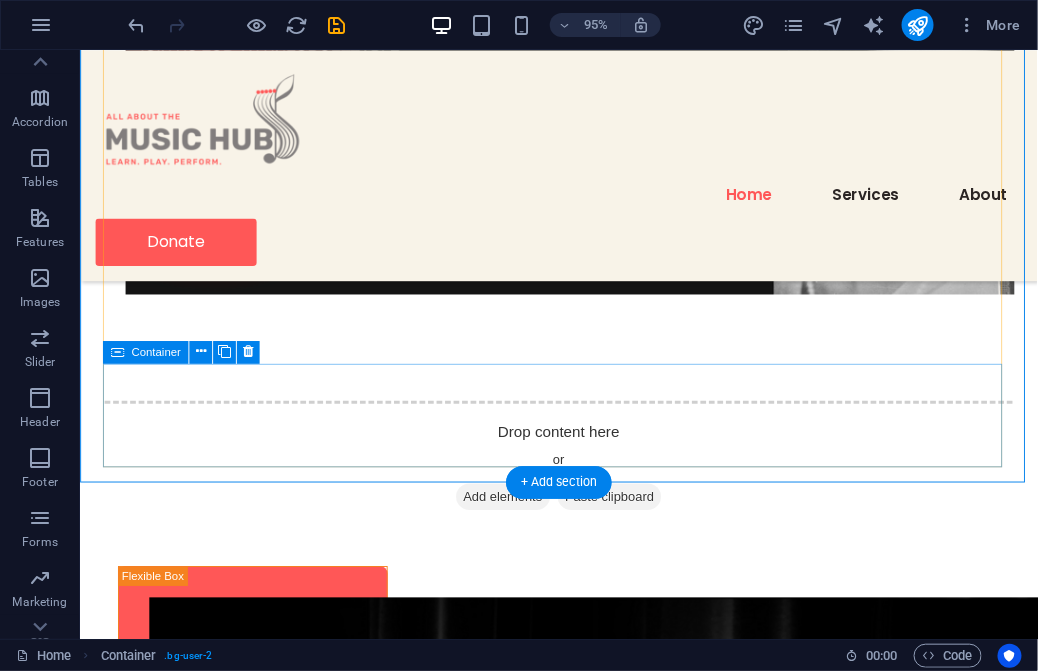 click on "Drop content here or  Add elements  Paste clipboard" at bounding box center (583, 489) 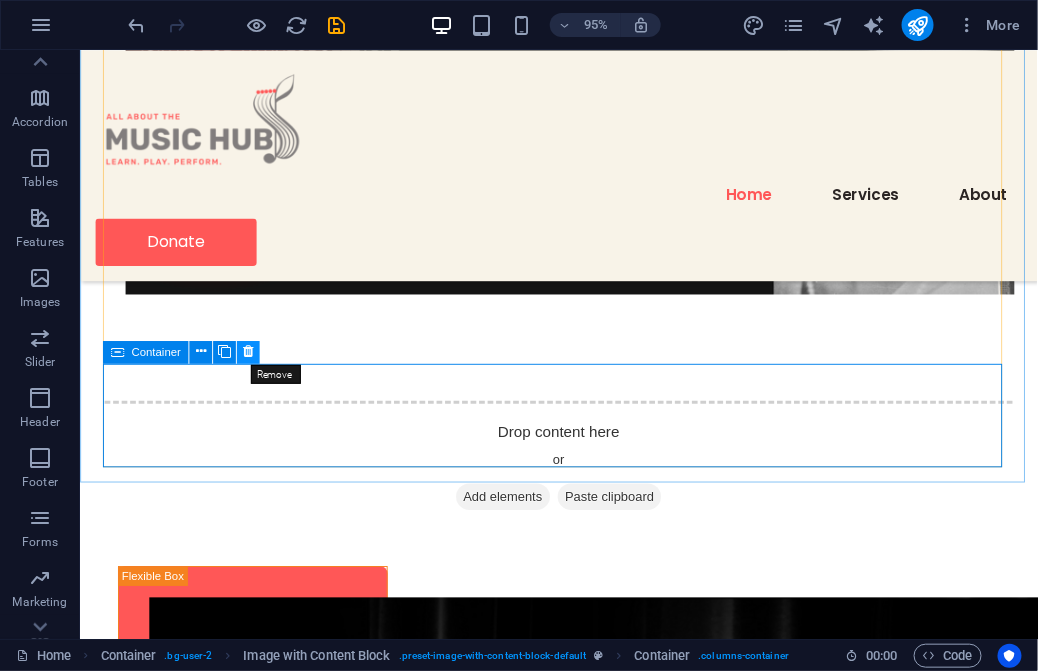 click at bounding box center [248, 352] 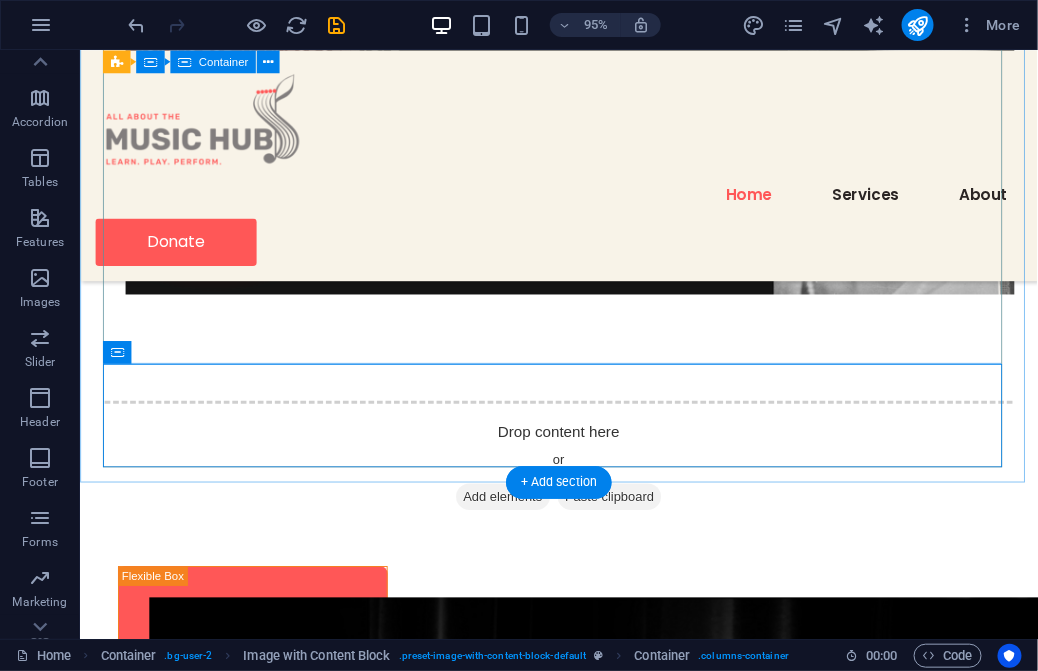 click at bounding box center [583, 54] 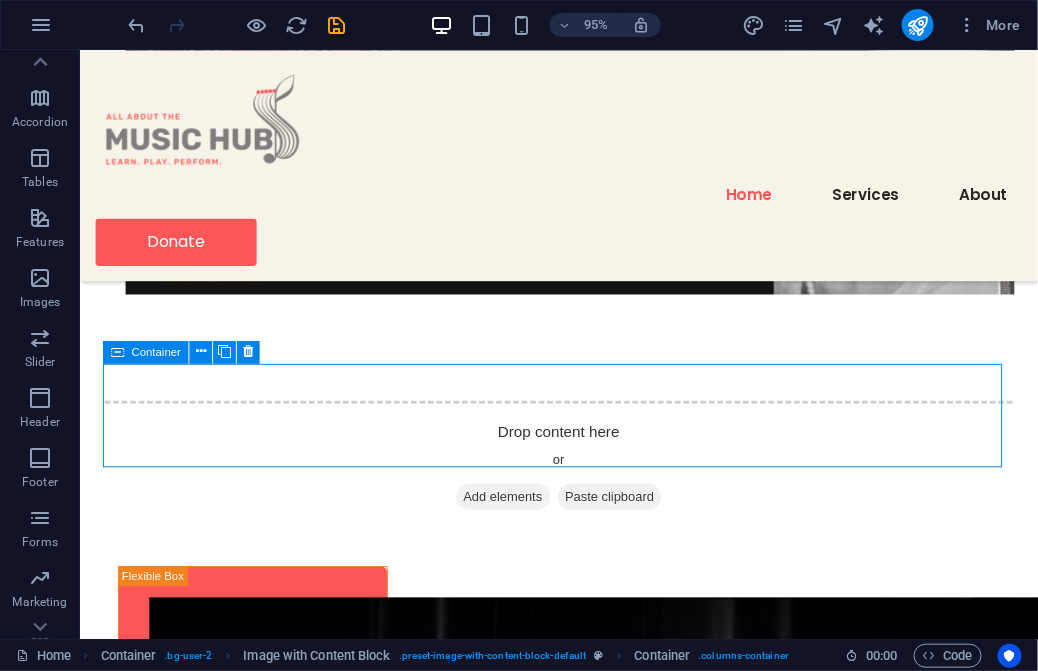 click on "Container" at bounding box center [155, 351] 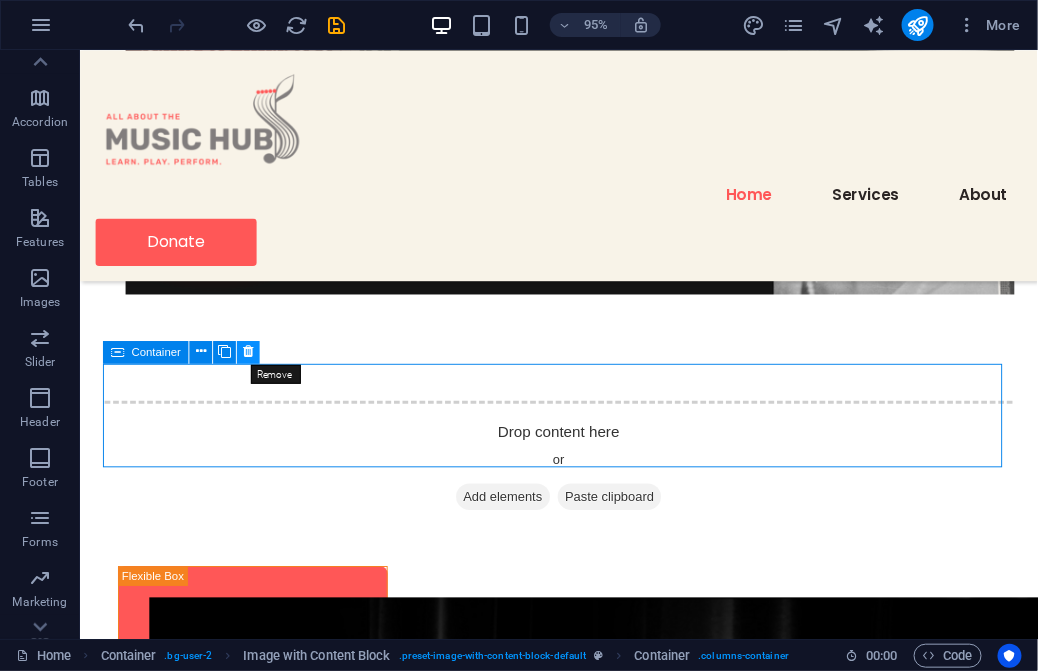 click at bounding box center [248, 351] 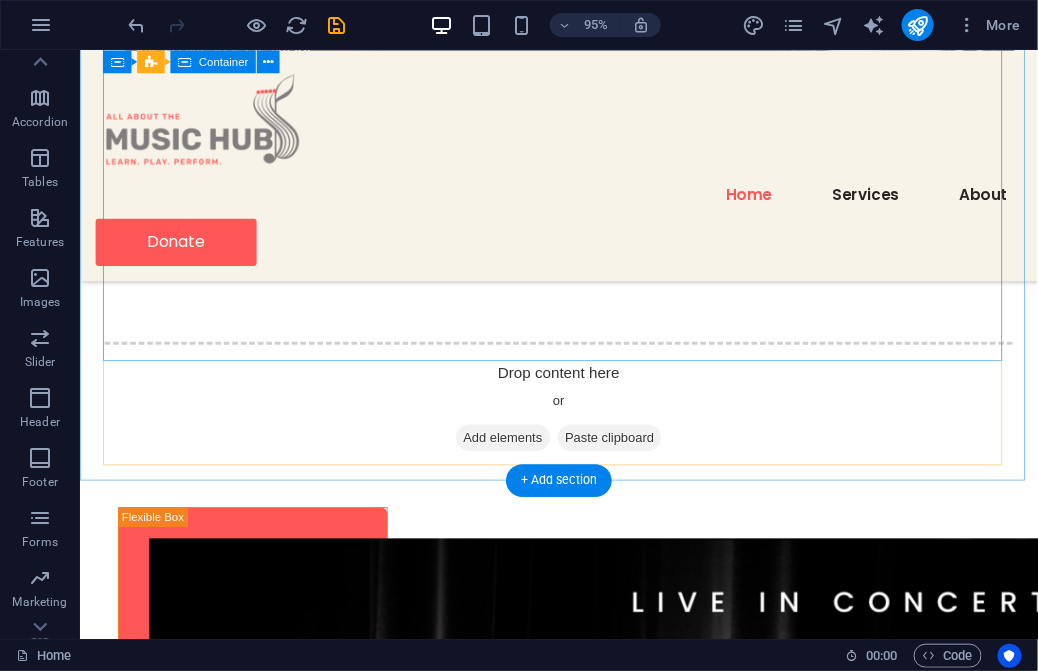 scroll, scrollTop: 1488, scrollLeft: 0, axis: vertical 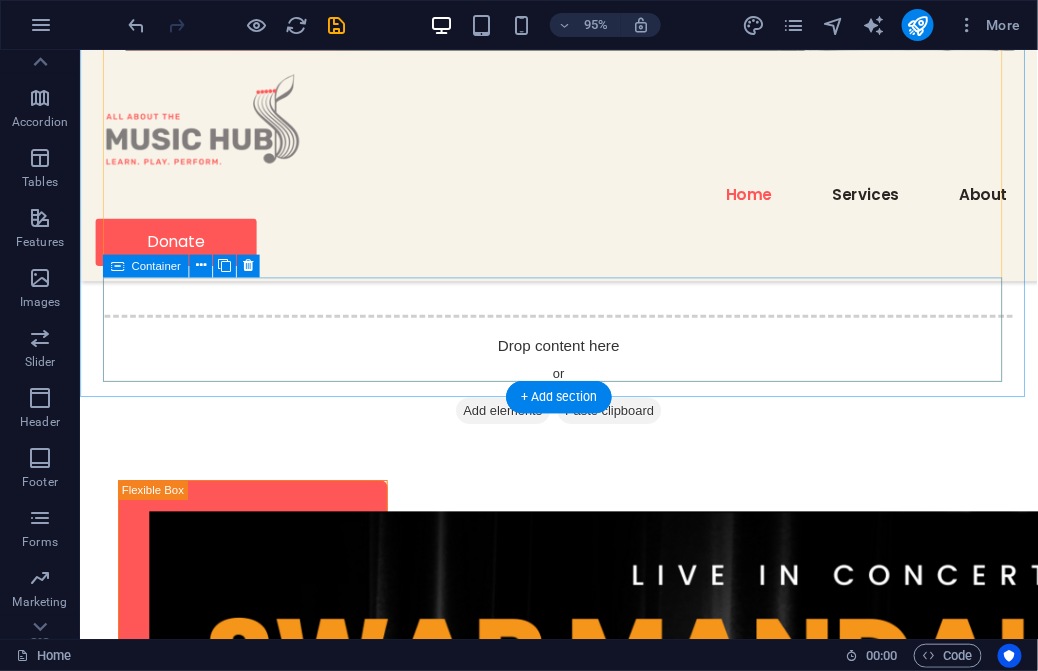 click on "Add elements" at bounding box center (524, 428) 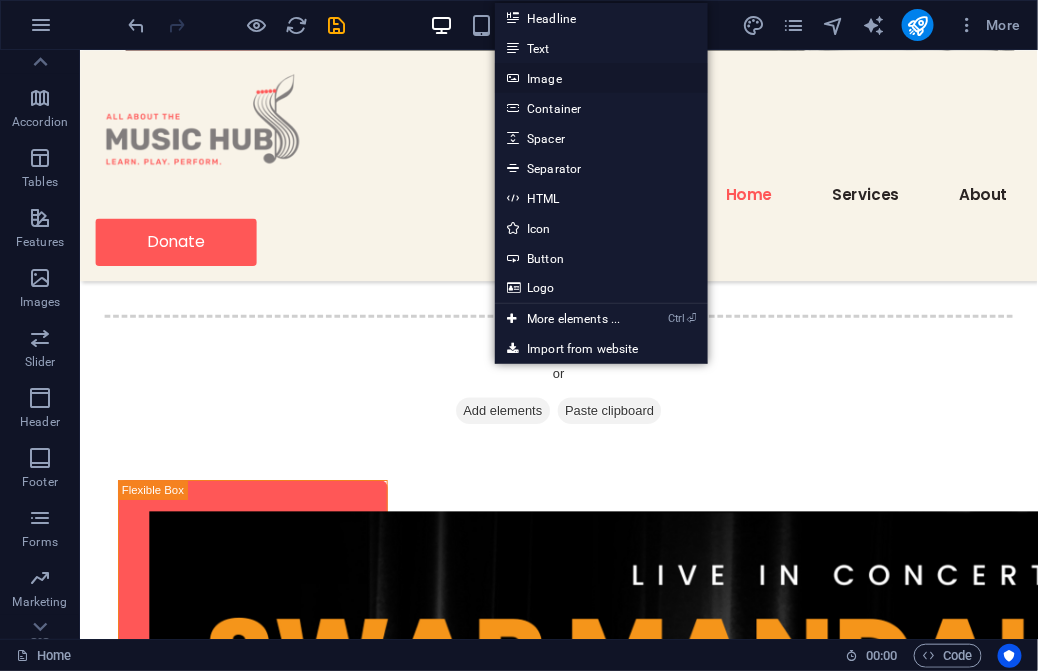 click on "Image" at bounding box center [601, 78] 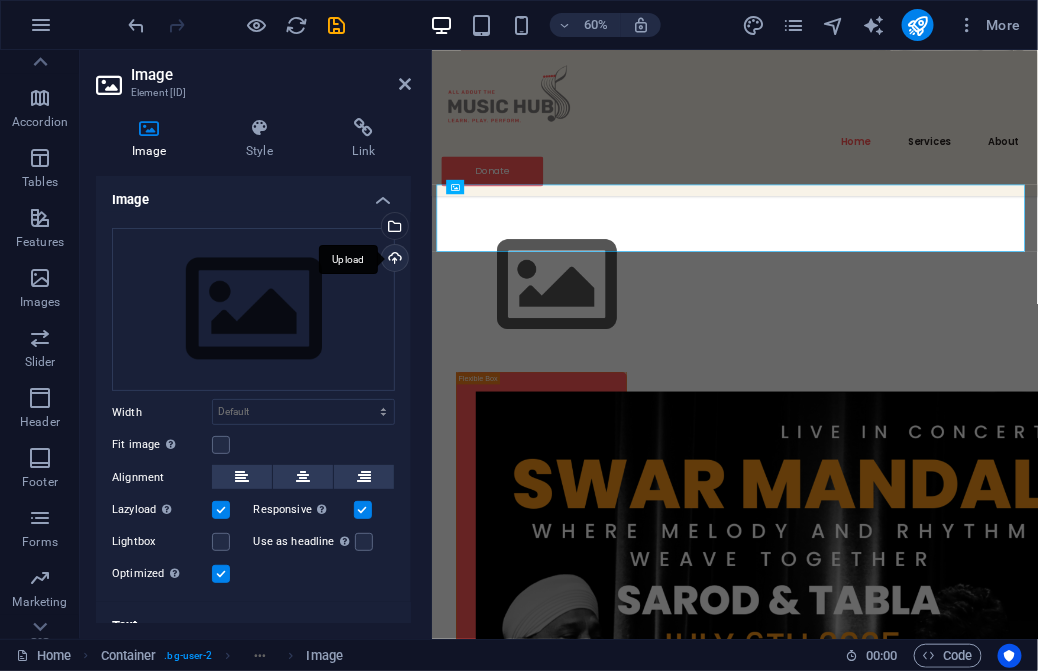 click on "Upload" at bounding box center (393, 260) 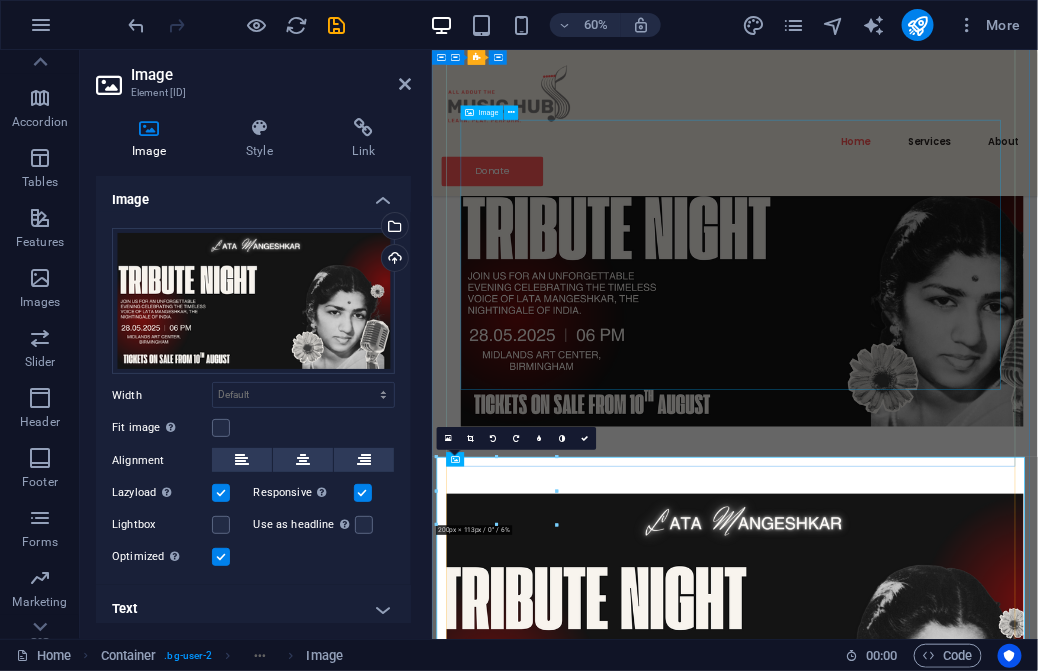 scroll, scrollTop: 852, scrollLeft: 0, axis: vertical 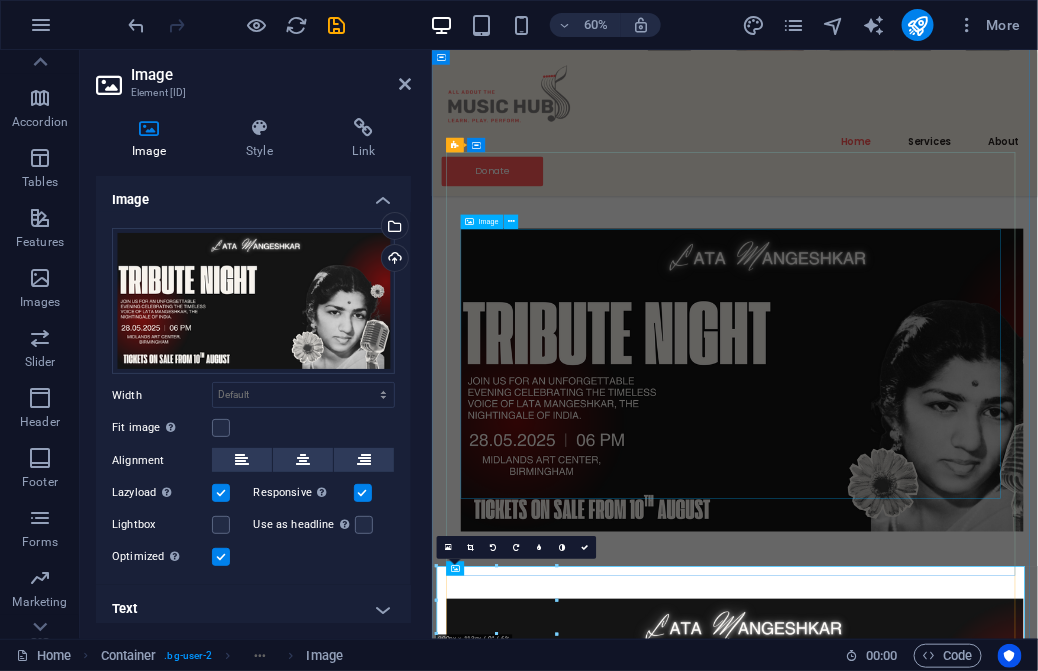 click at bounding box center (936, 599) 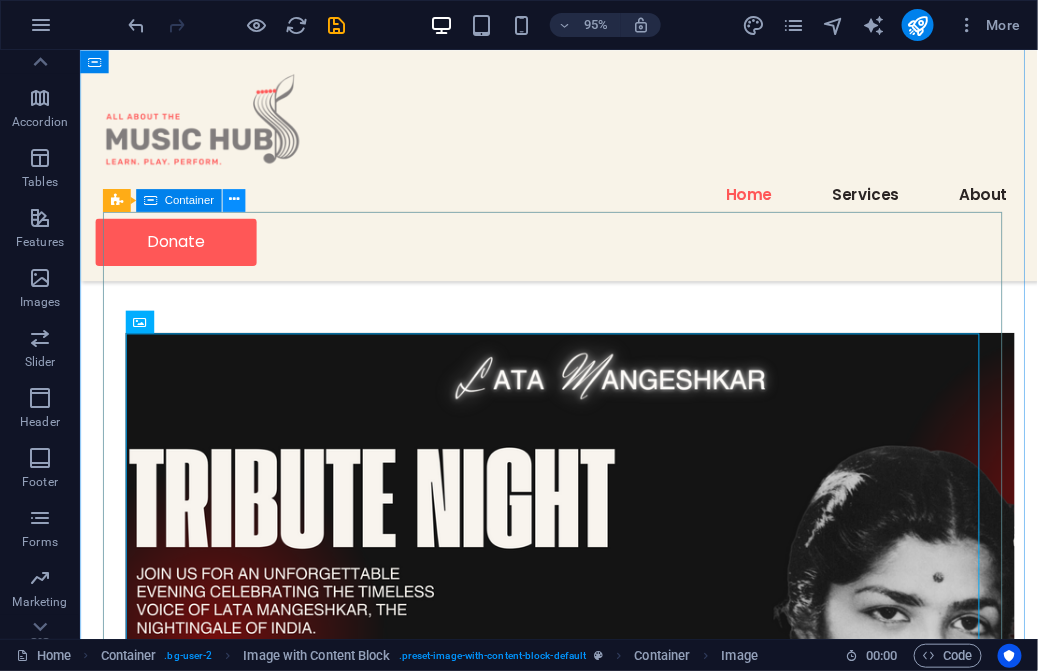 click at bounding box center [234, 199] 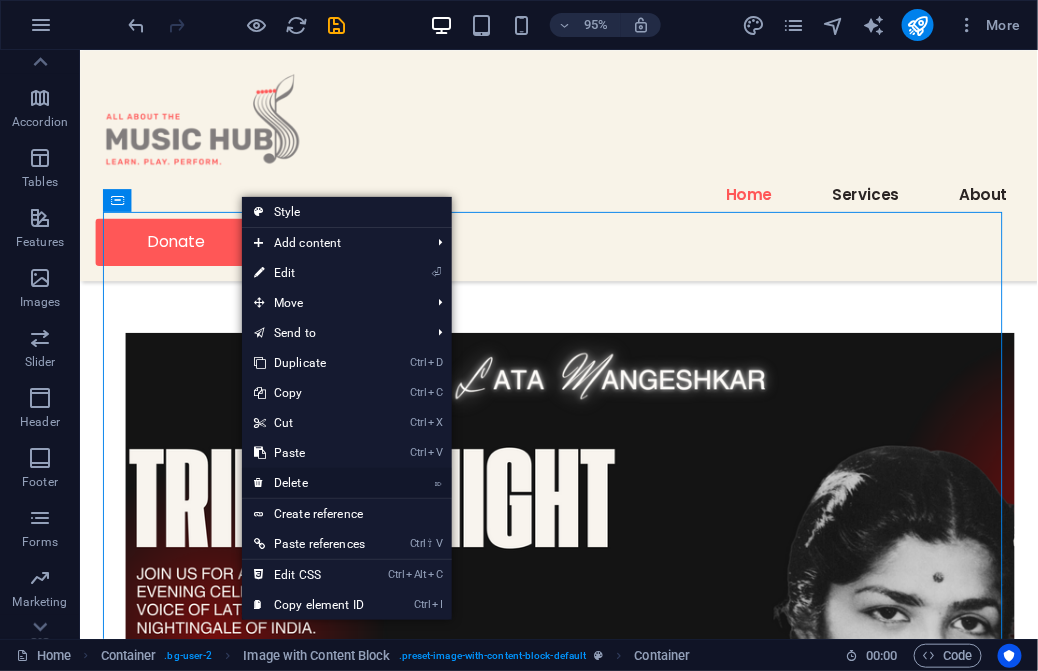 click on "⌦  Delete" at bounding box center (309, 483) 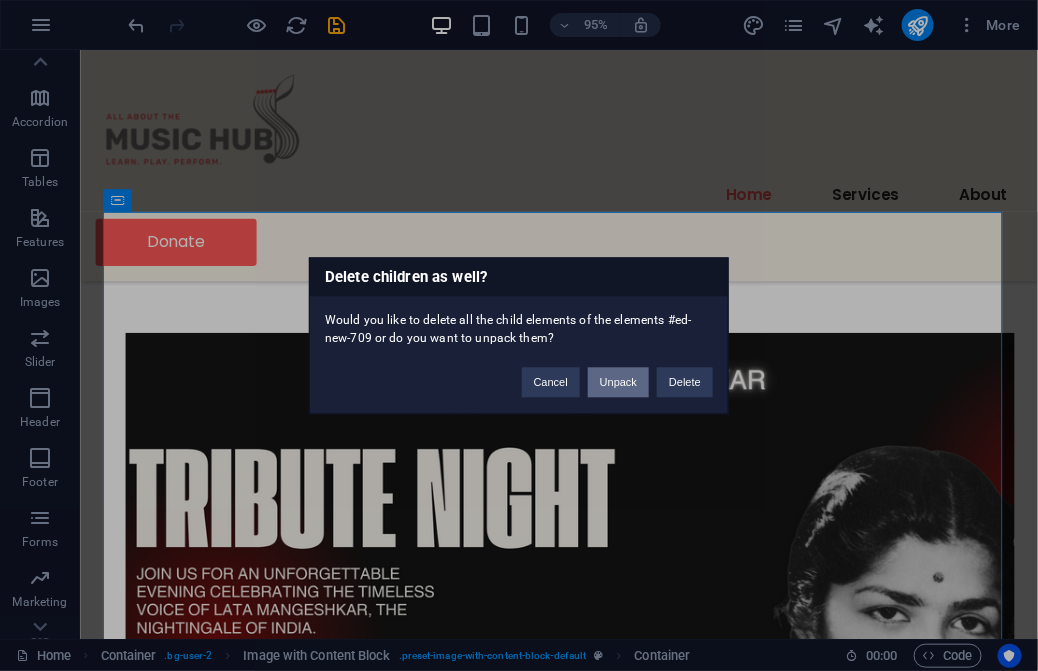 click on "Unpack" at bounding box center [618, 382] 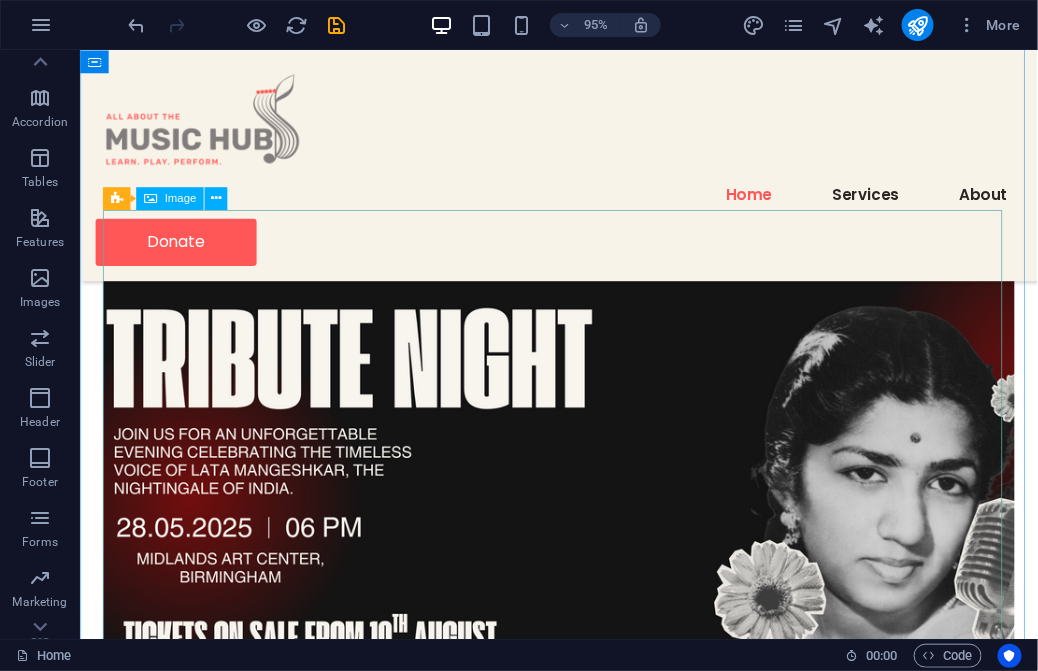 scroll, scrollTop: 852, scrollLeft: 0, axis: vertical 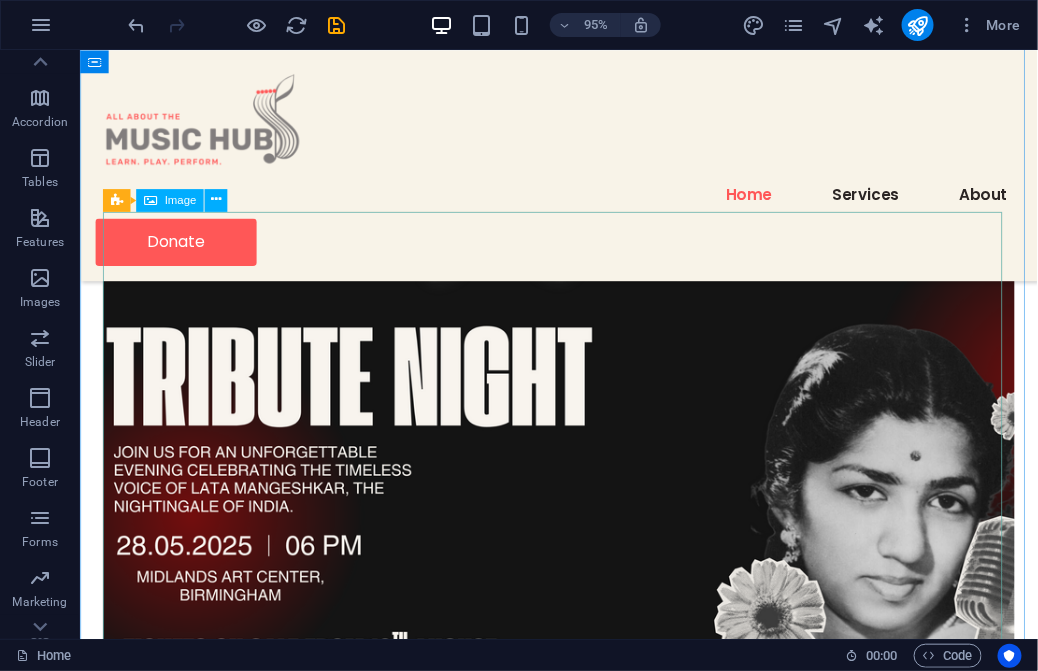 click at bounding box center [583, 471] 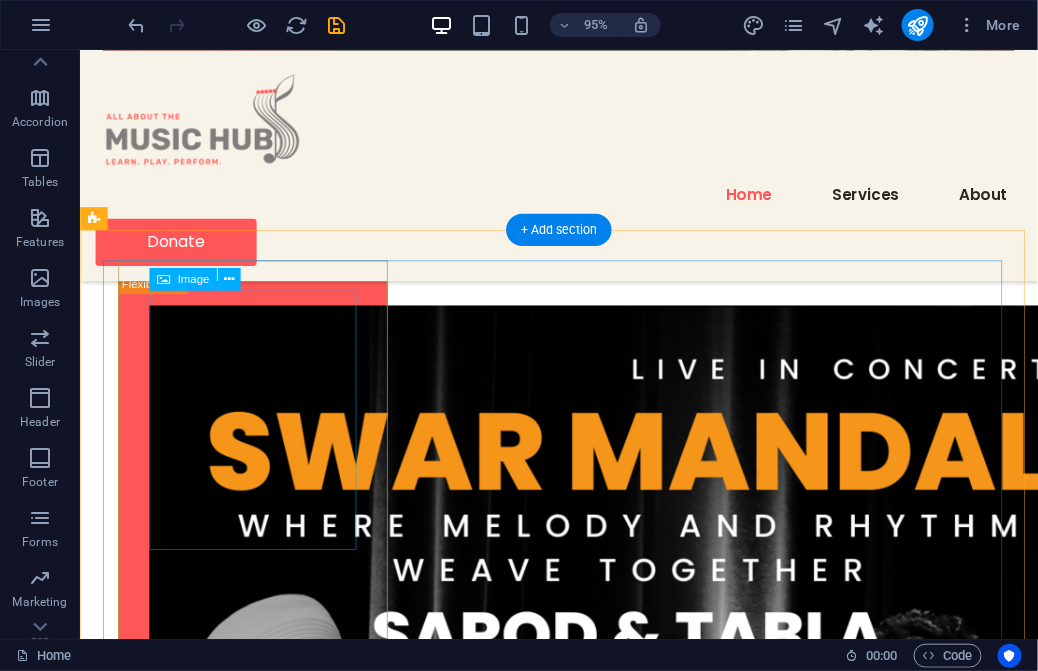 scroll, scrollTop: 852, scrollLeft: 0, axis: vertical 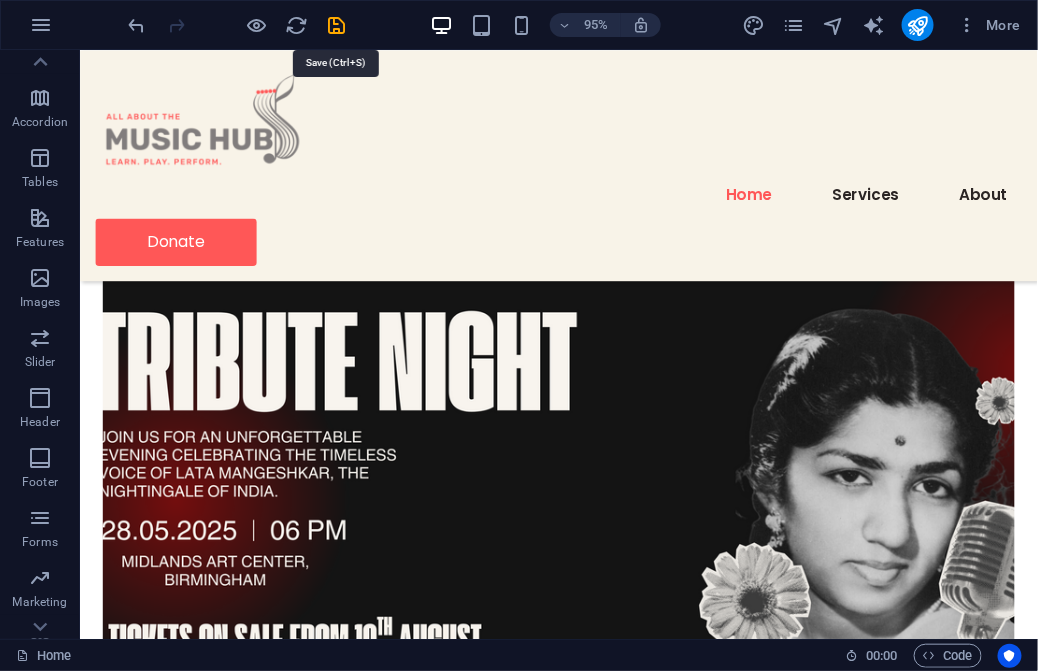 click at bounding box center (337, 25) 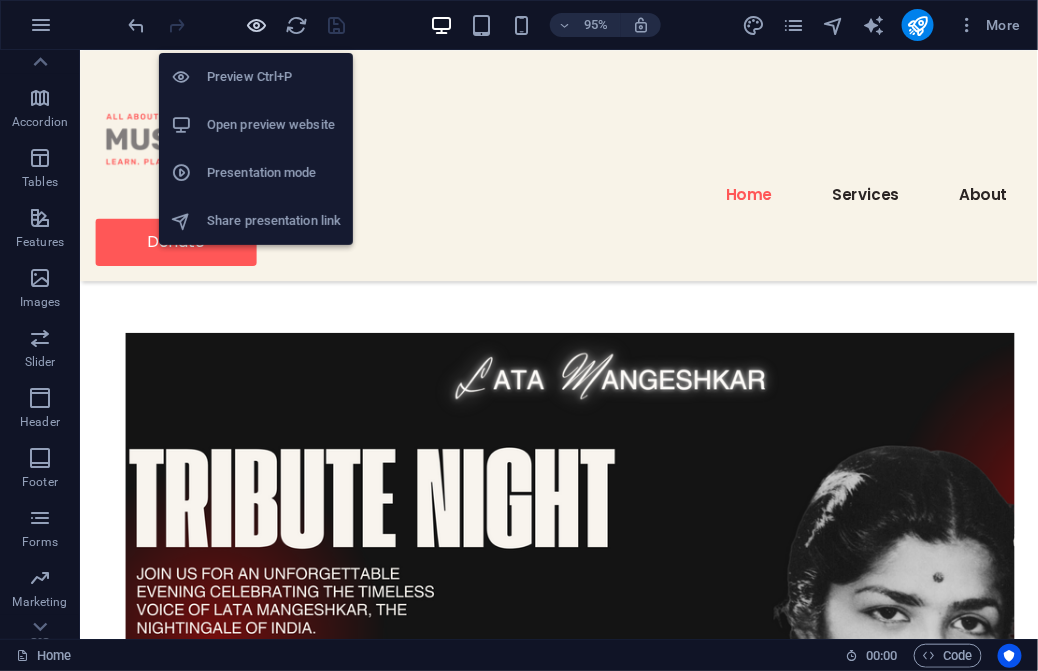 click at bounding box center (257, 25) 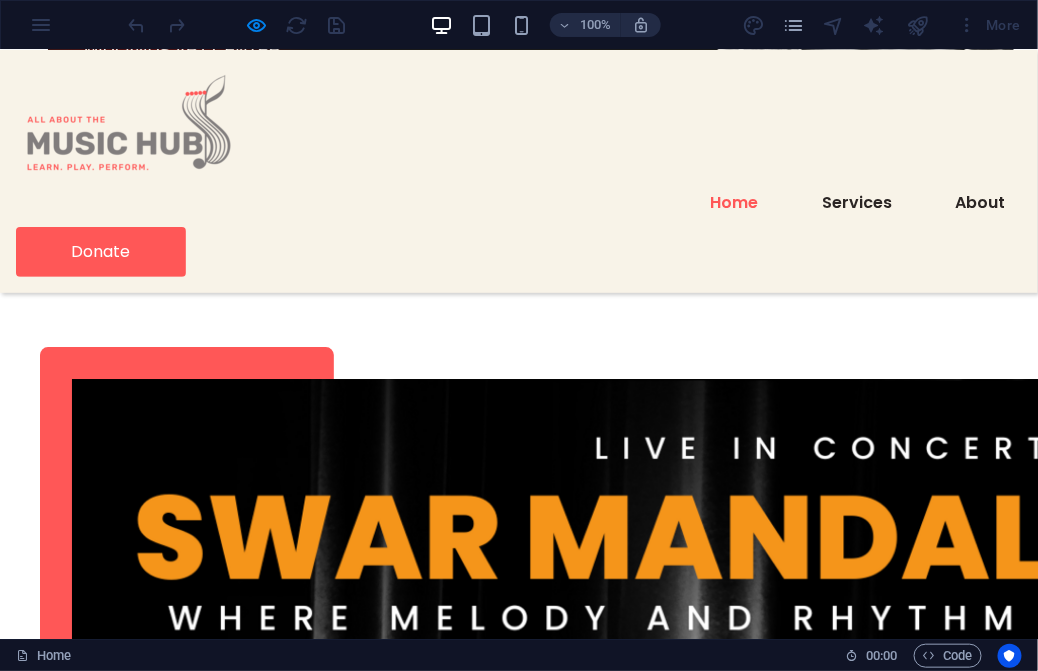 scroll, scrollTop: 1272, scrollLeft: 0, axis: vertical 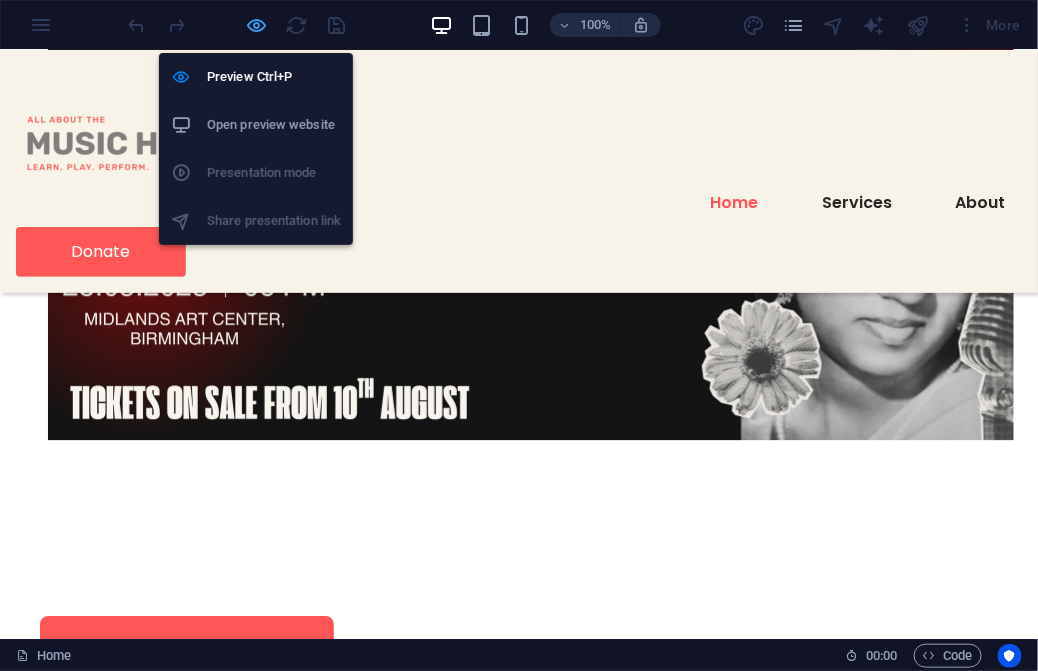 click at bounding box center (257, 25) 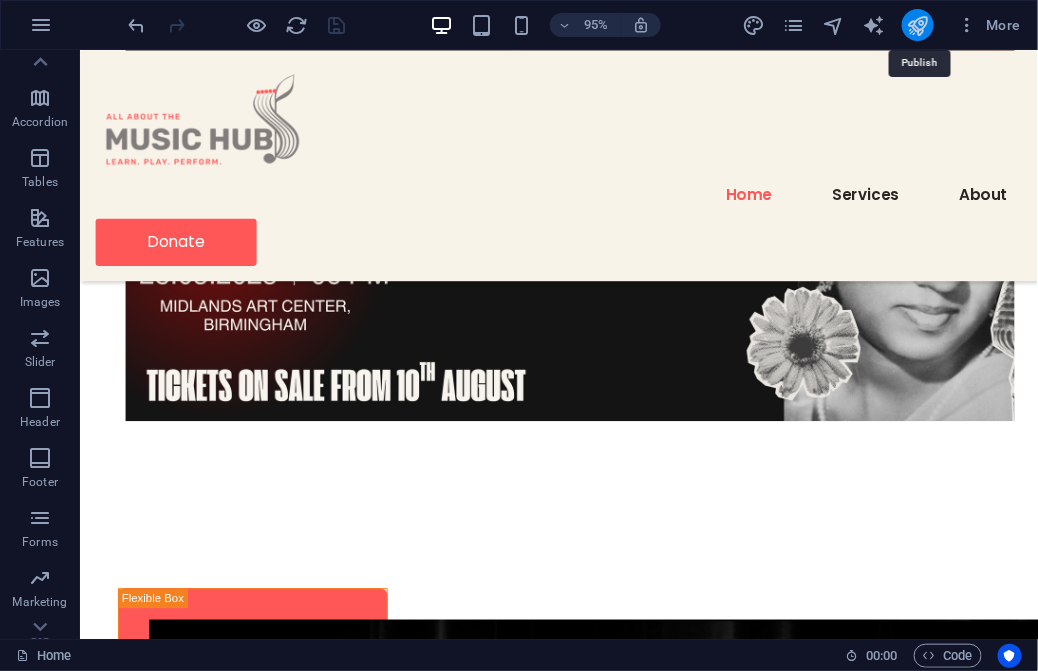 click at bounding box center (917, 25) 